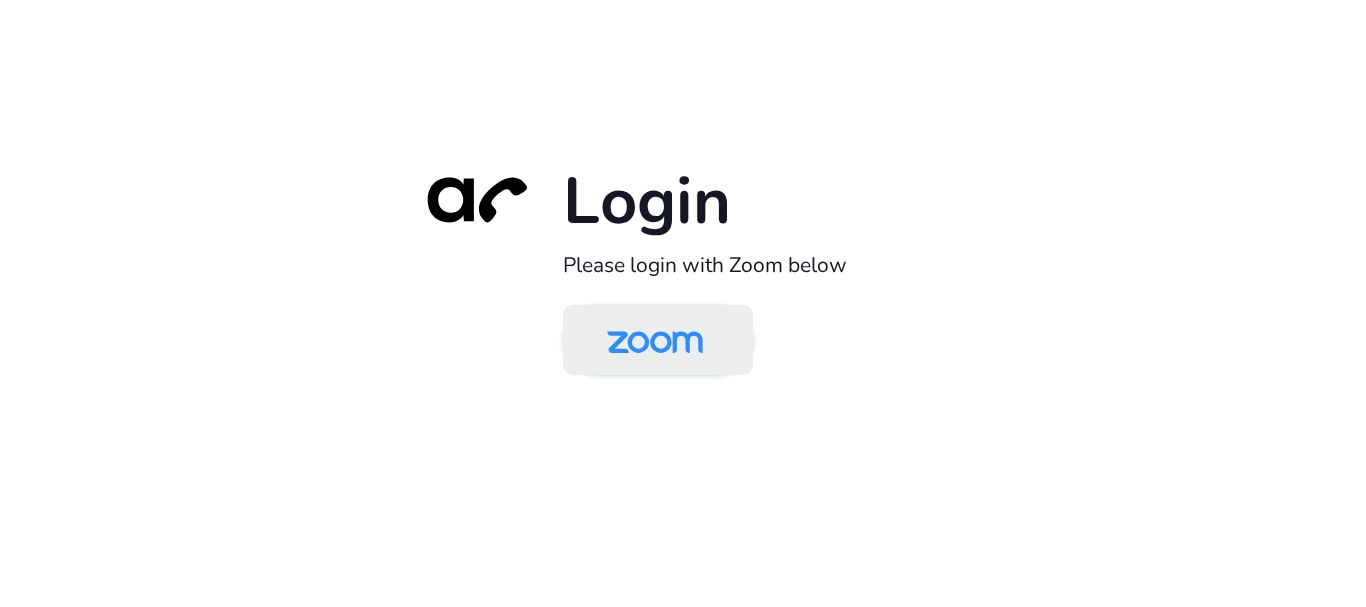 scroll, scrollTop: 0, scrollLeft: 0, axis: both 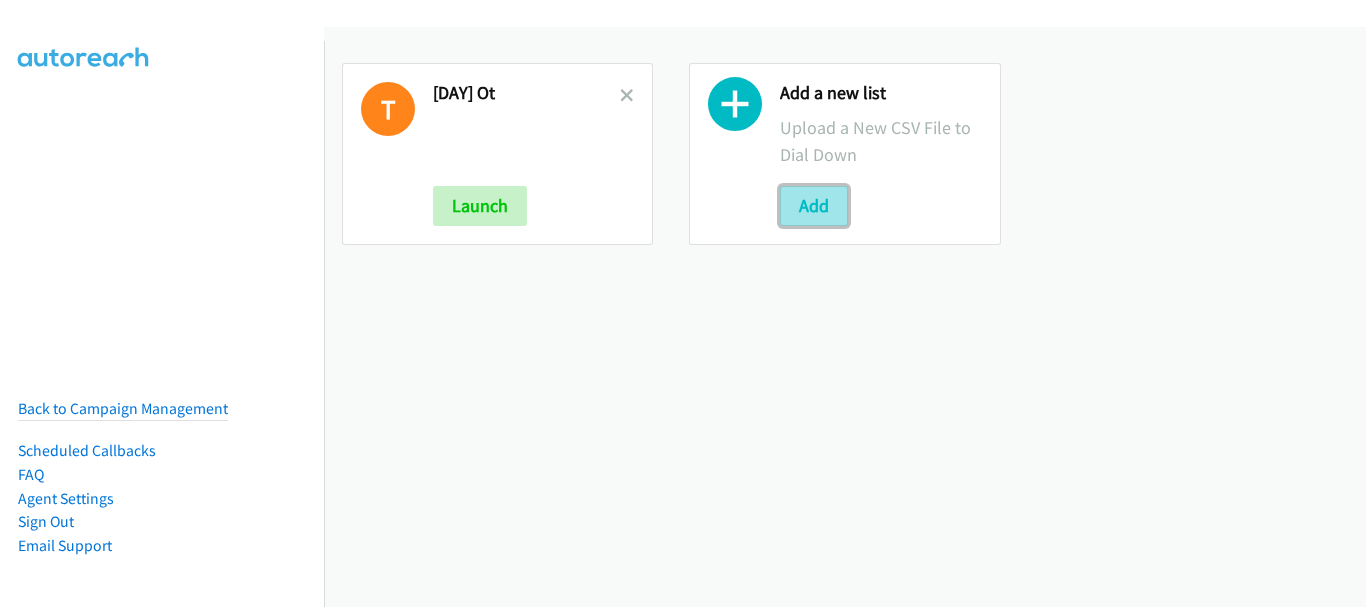 click on "Add" at bounding box center (814, 206) 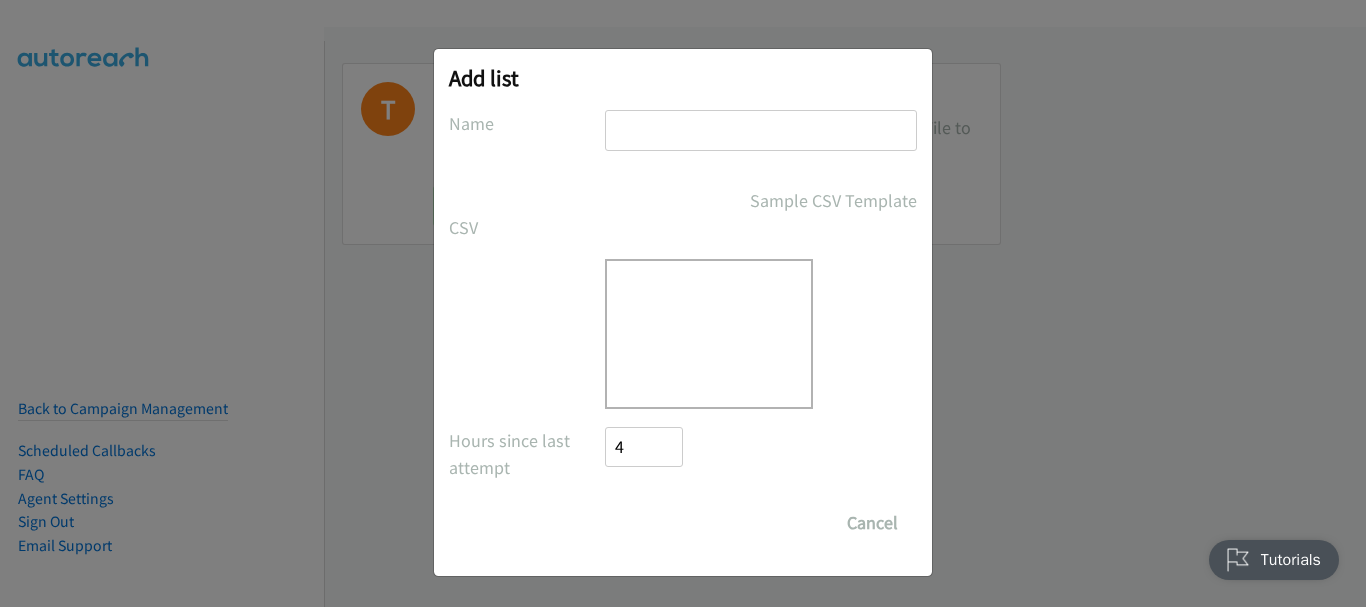 scroll, scrollTop: 0, scrollLeft: 0, axis: both 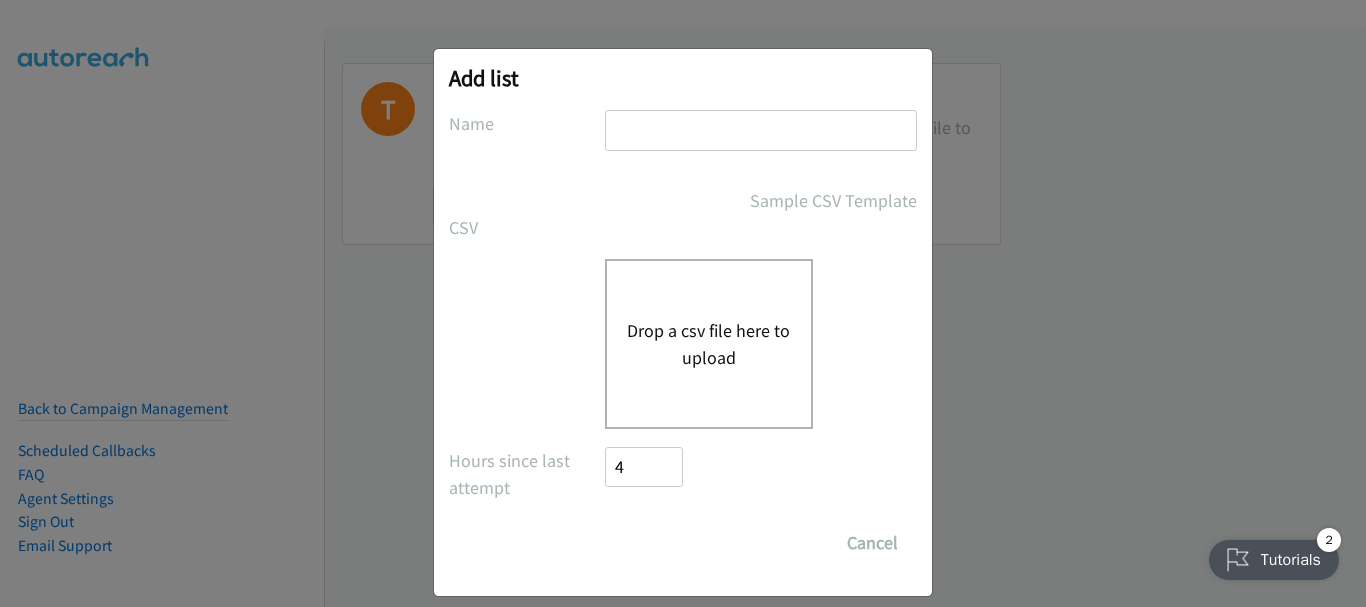 click at bounding box center [761, 139] 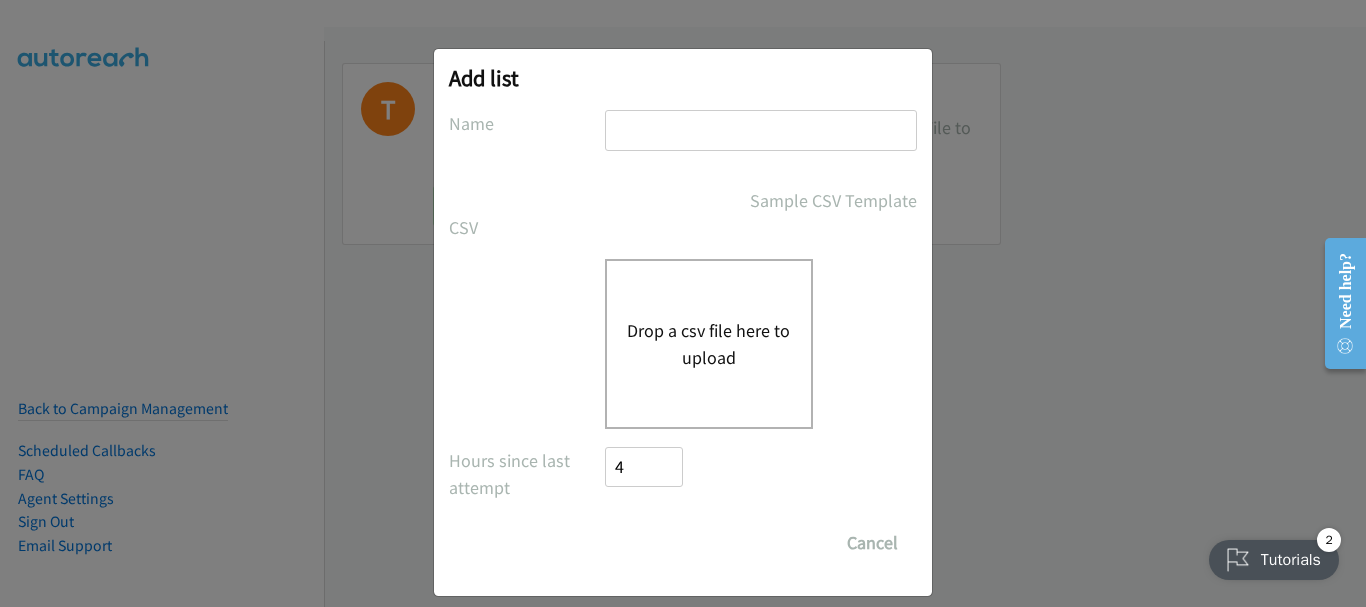 click at bounding box center [761, 130] 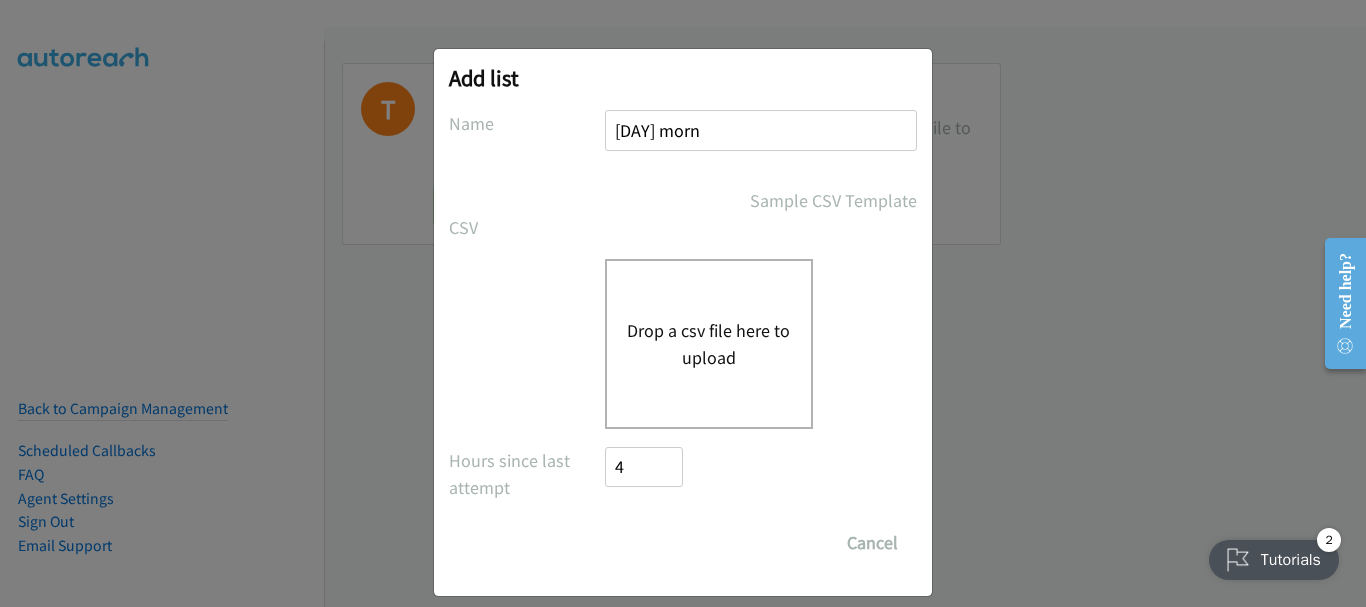 type on "Friday morn" 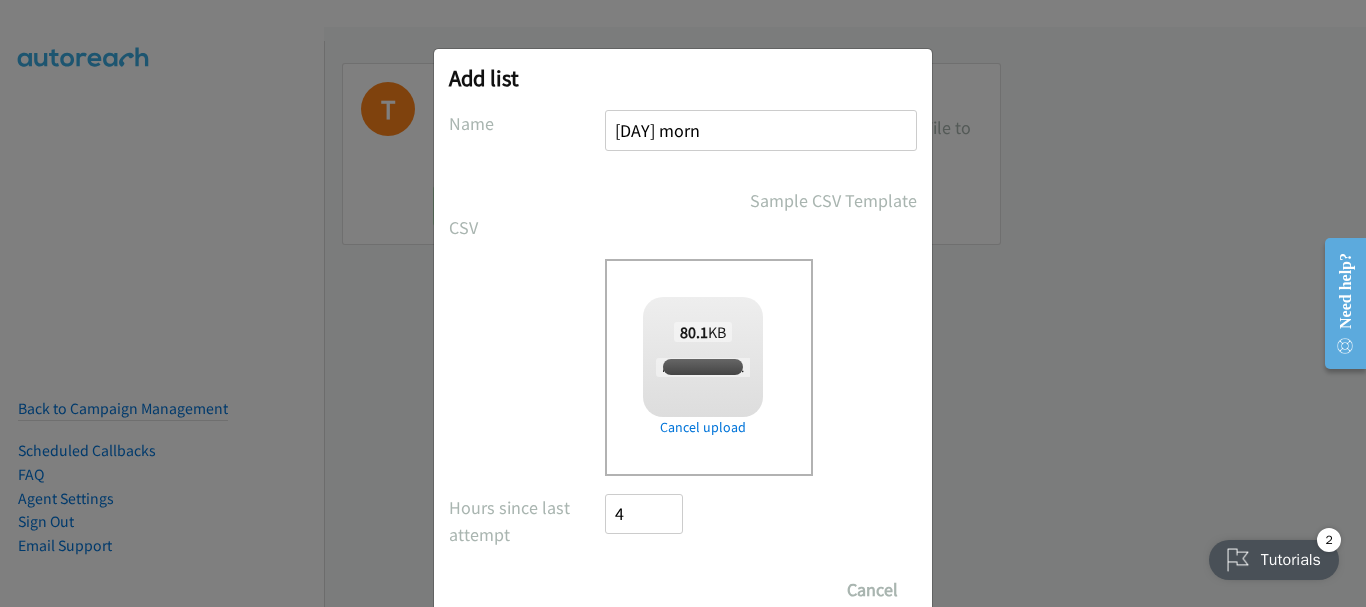 checkbox on "true" 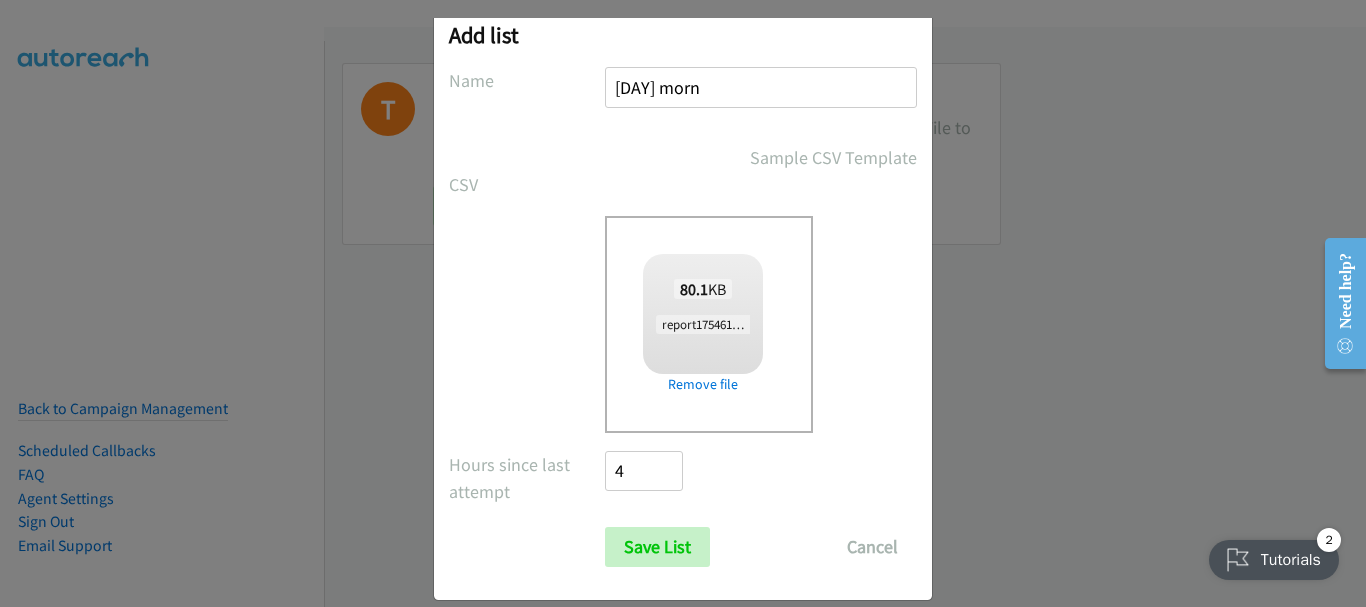 scroll, scrollTop: 67, scrollLeft: 0, axis: vertical 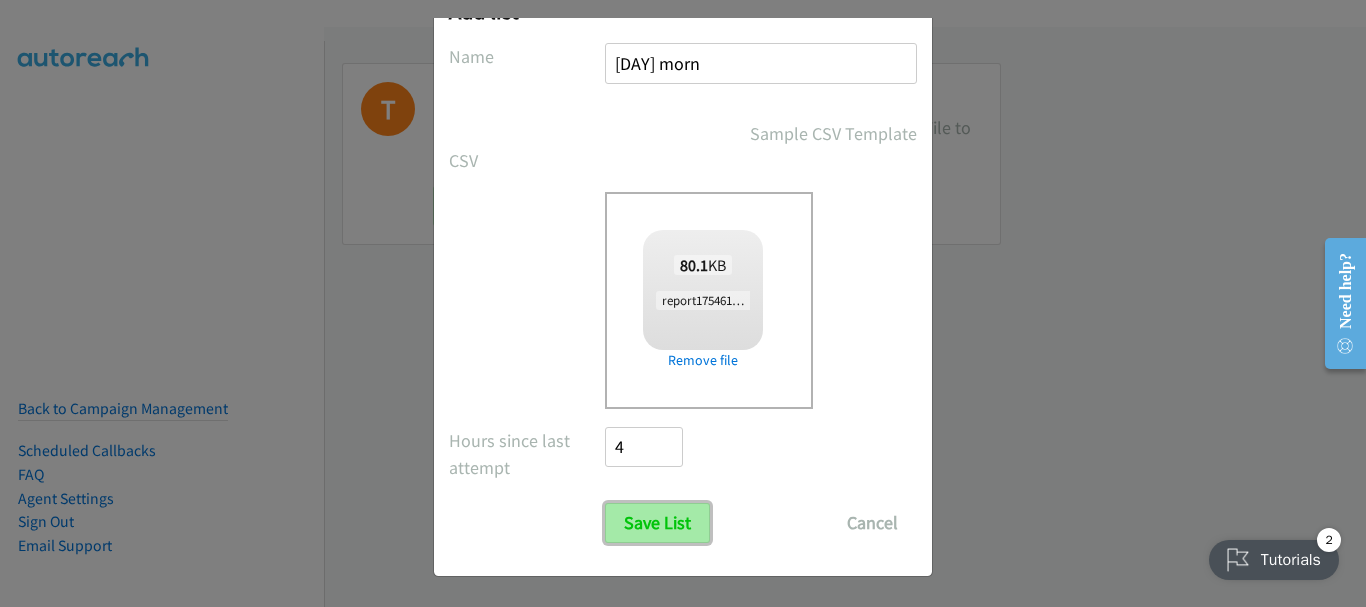 click on "Save List" at bounding box center (657, 523) 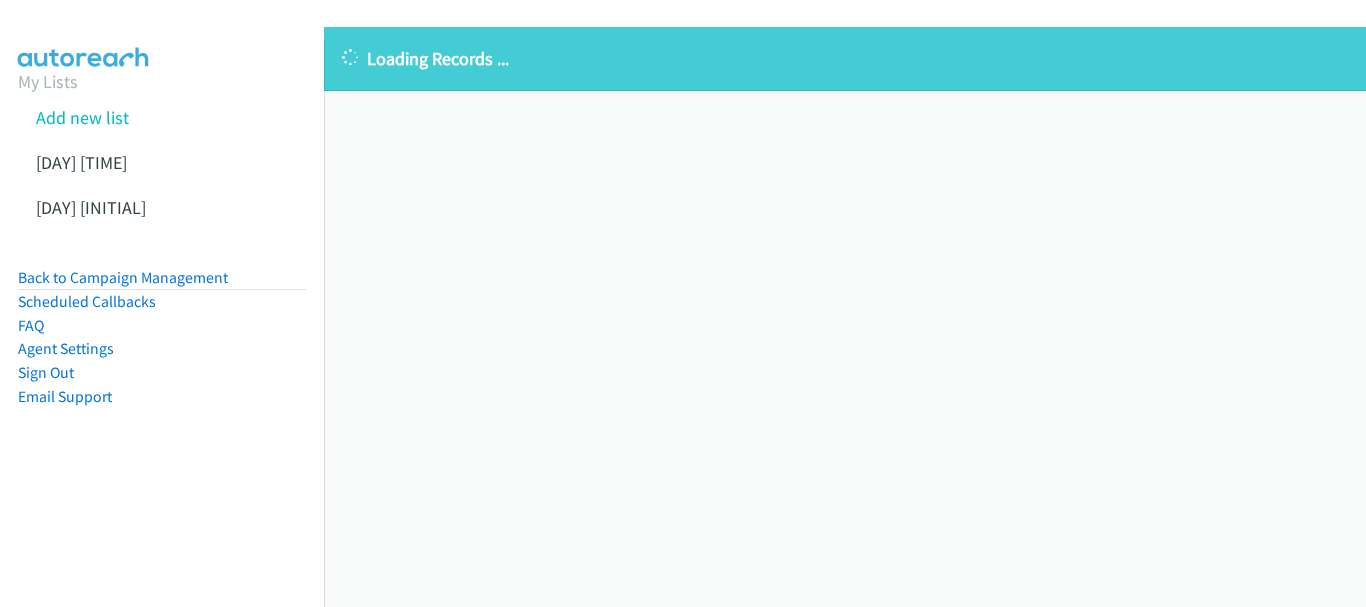 scroll, scrollTop: 0, scrollLeft: 0, axis: both 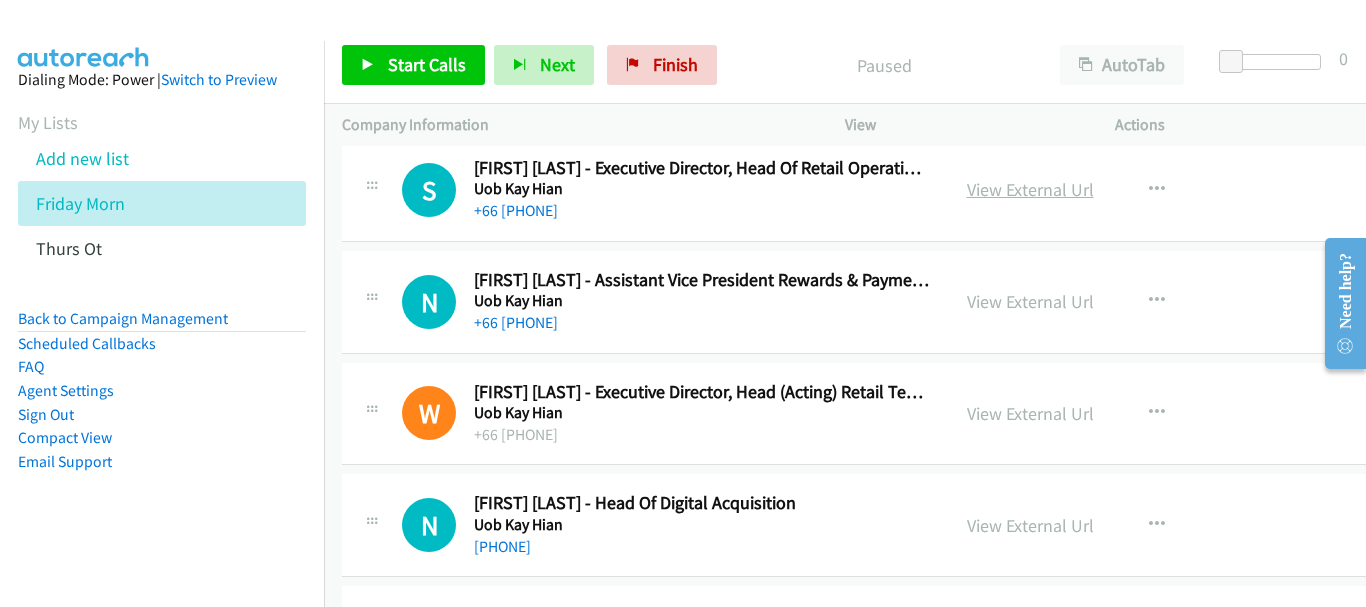 click on "View External Url" at bounding box center (1030, 189) 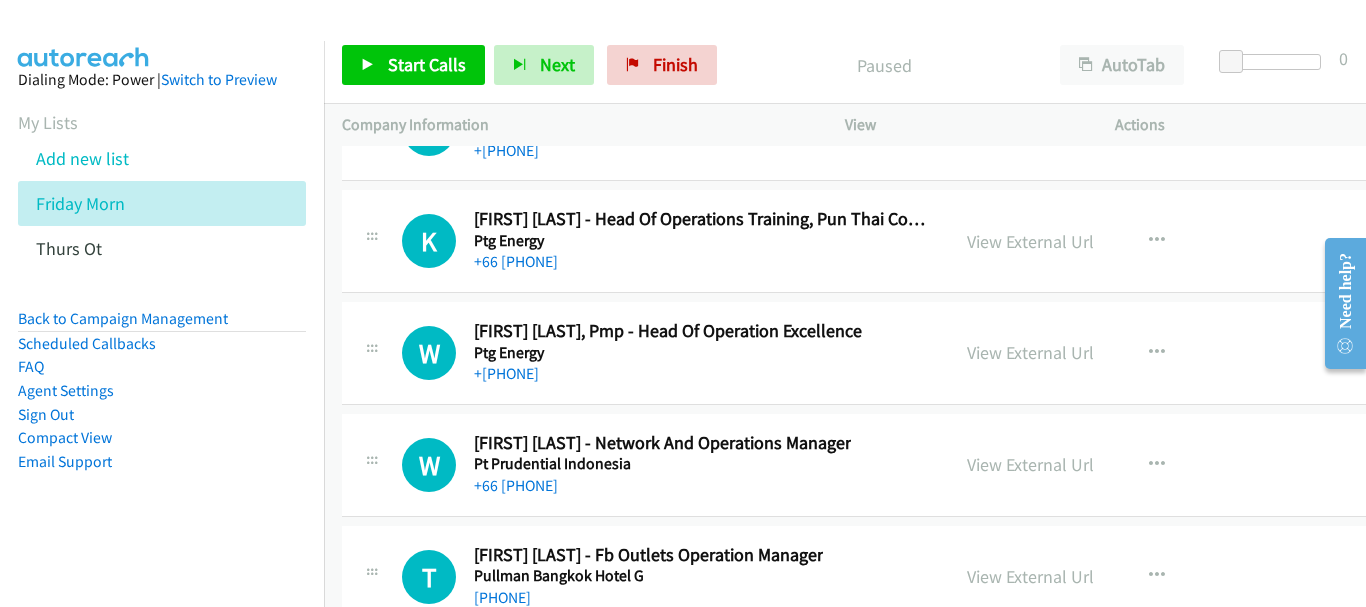 scroll, scrollTop: 0, scrollLeft: 0, axis: both 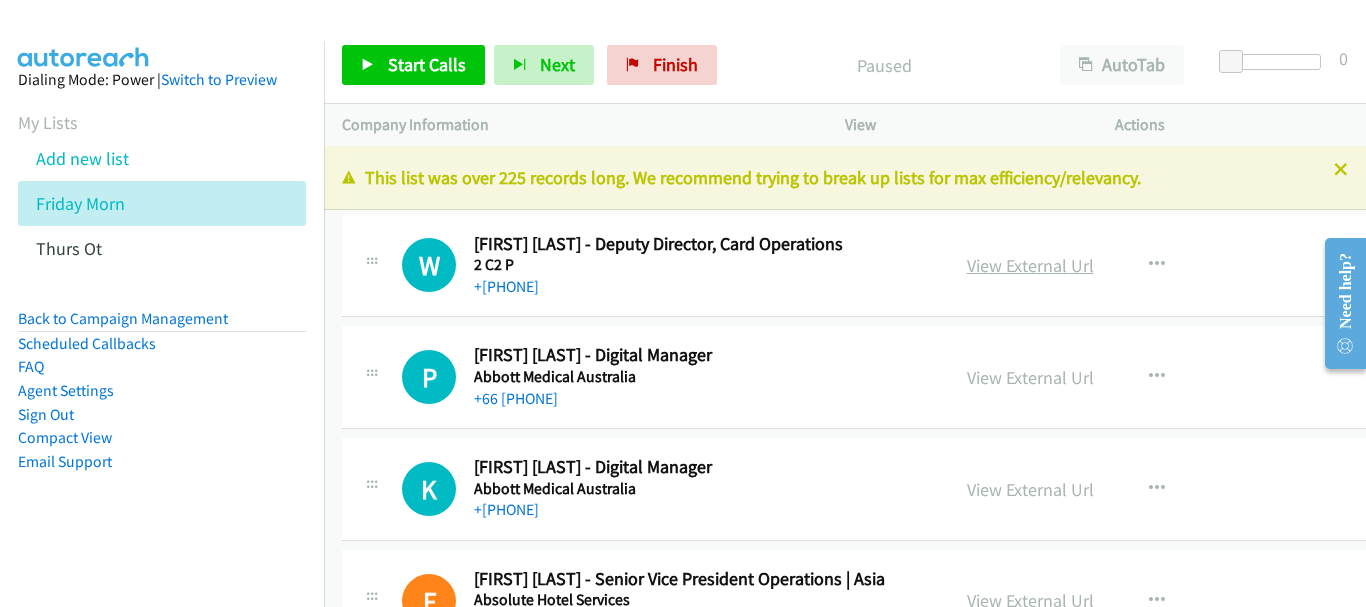 click on "View External Url" at bounding box center [1030, 265] 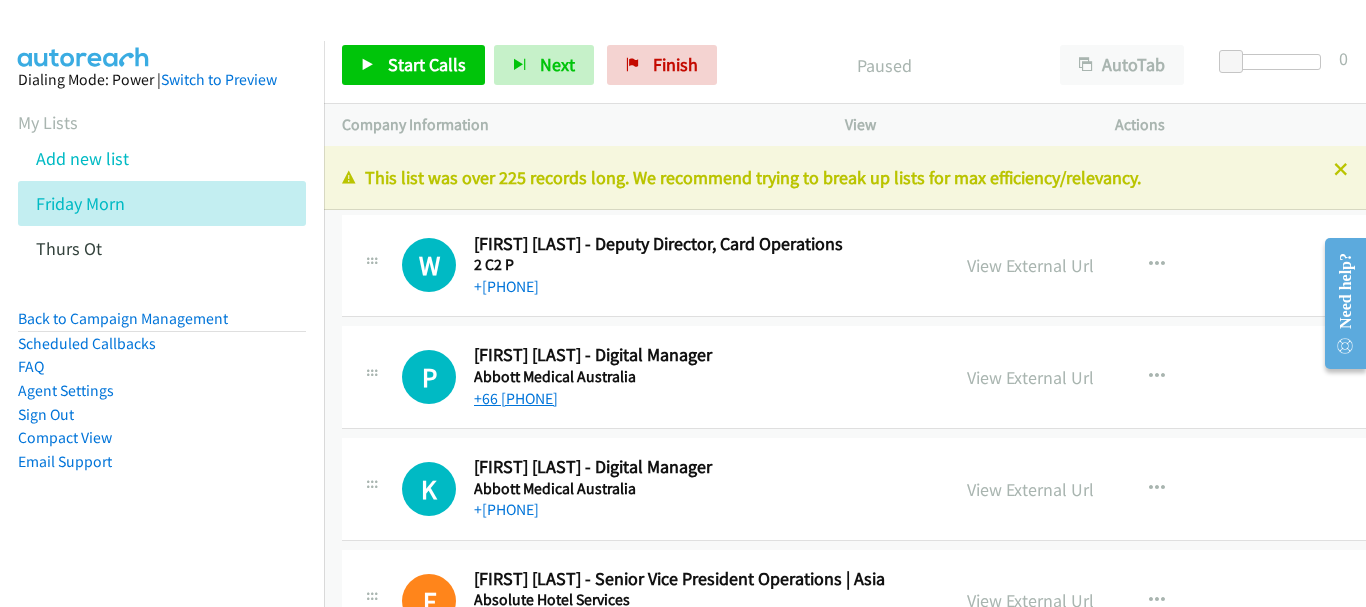 click on "[PHONE]" at bounding box center (516, 398) 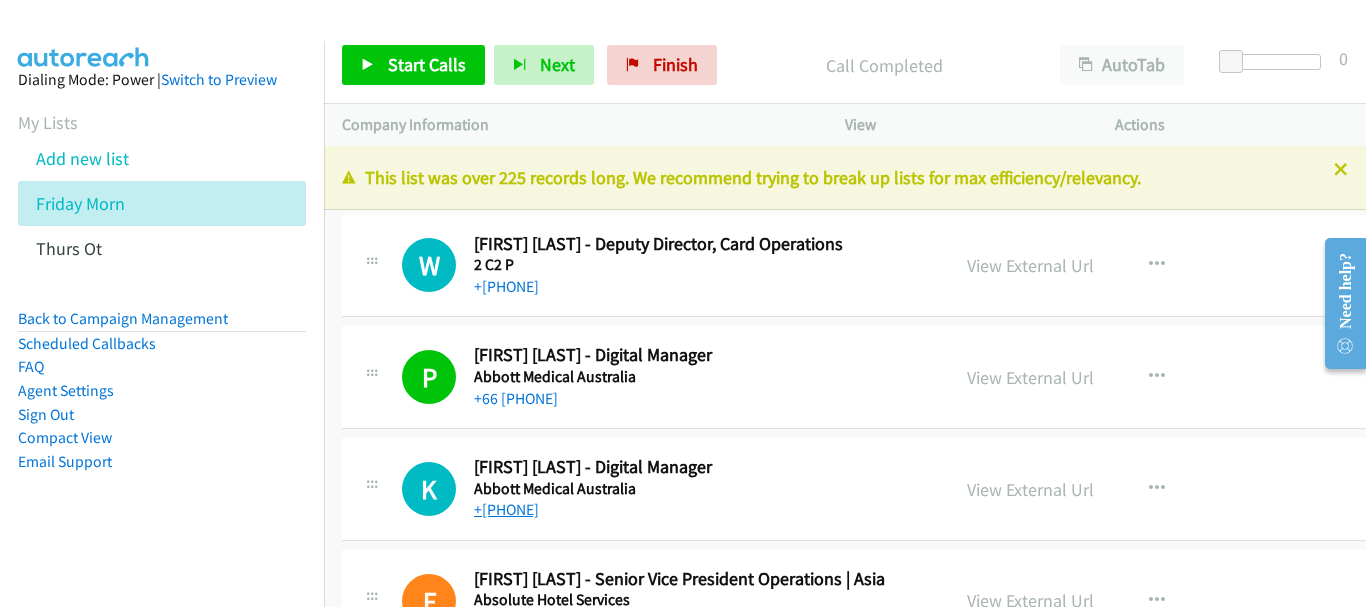 click on "+[PHONE]" at bounding box center (506, 509) 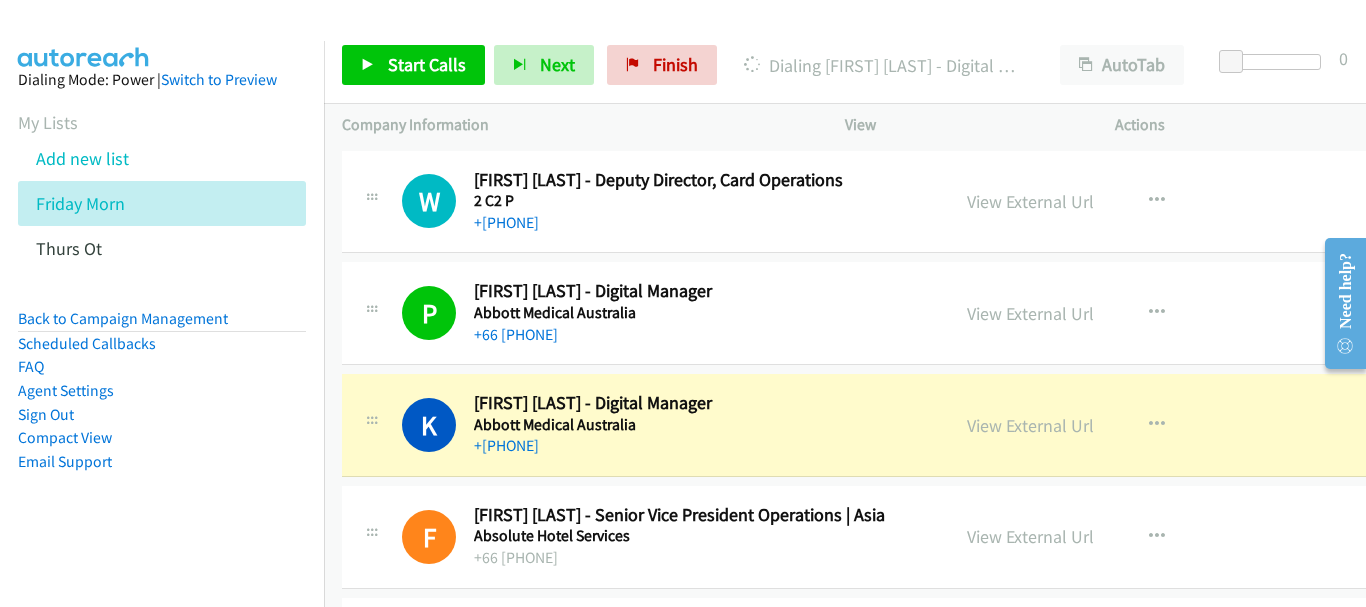 scroll, scrollTop: 100, scrollLeft: 0, axis: vertical 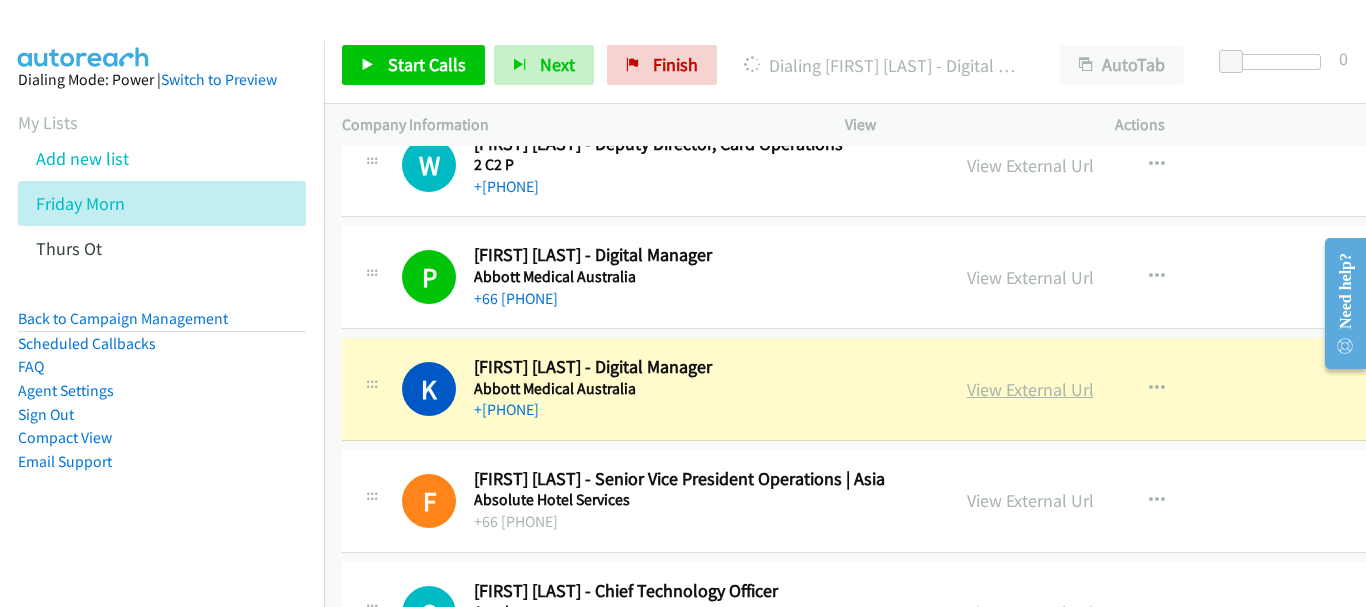 click on "View External Url" at bounding box center (1030, 389) 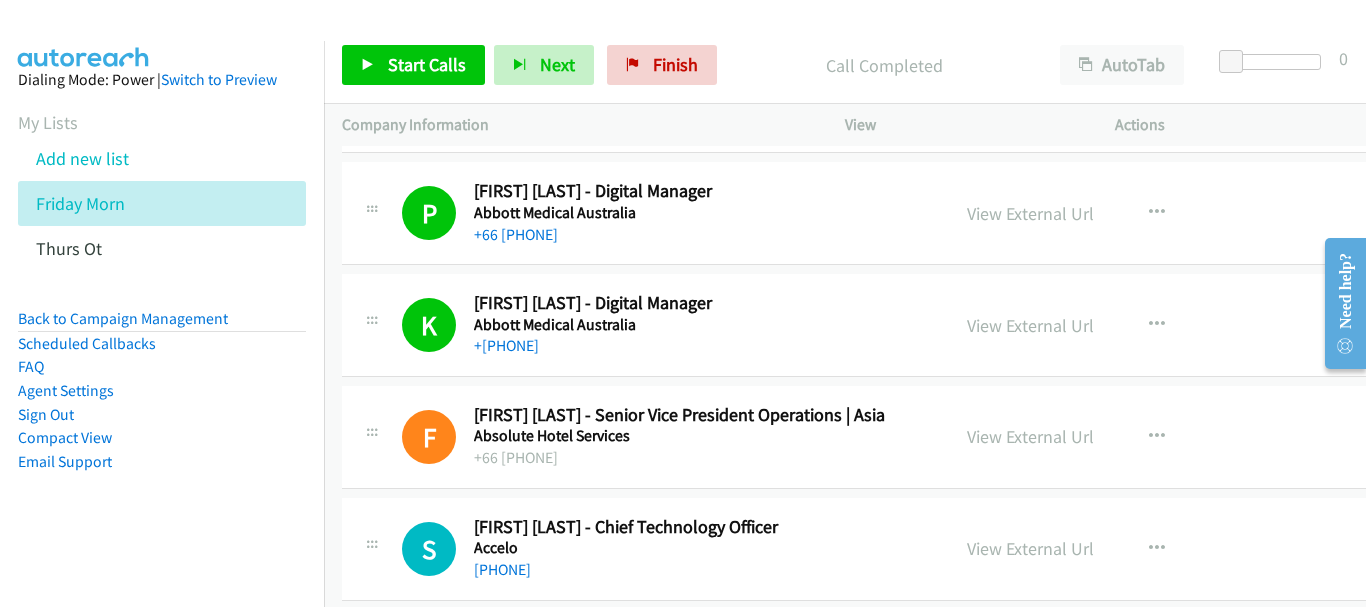 scroll, scrollTop: 200, scrollLeft: 0, axis: vertical 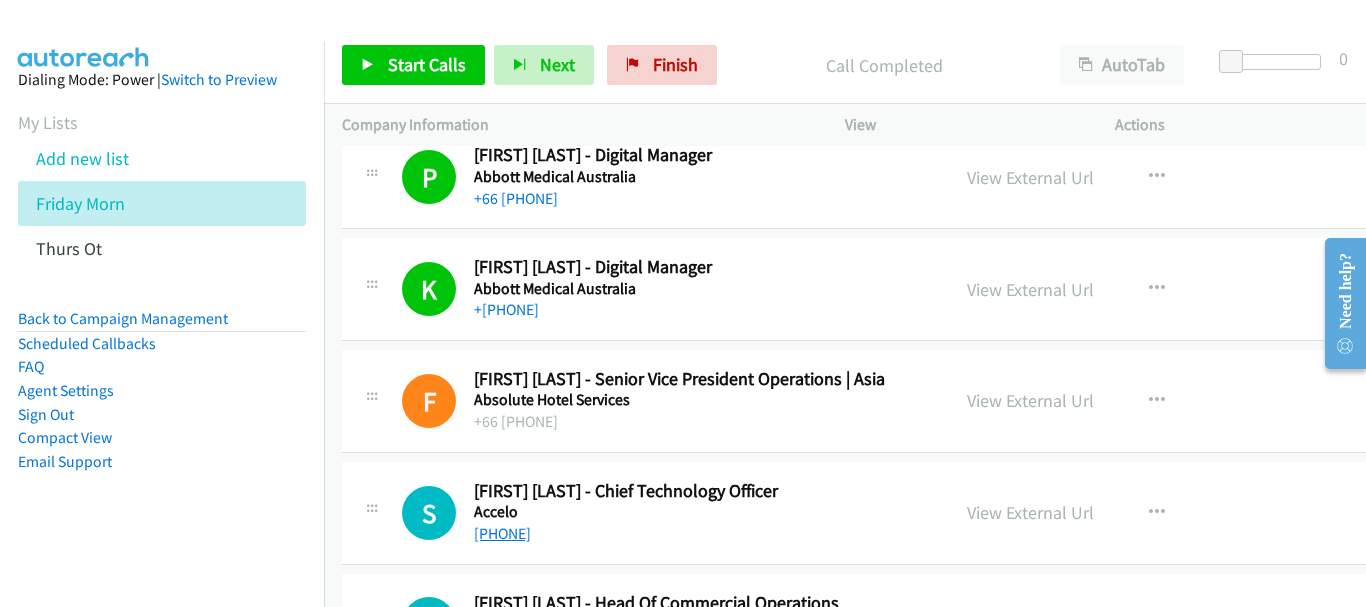 click on "[PHONE]" at bounding box center (502, 533) 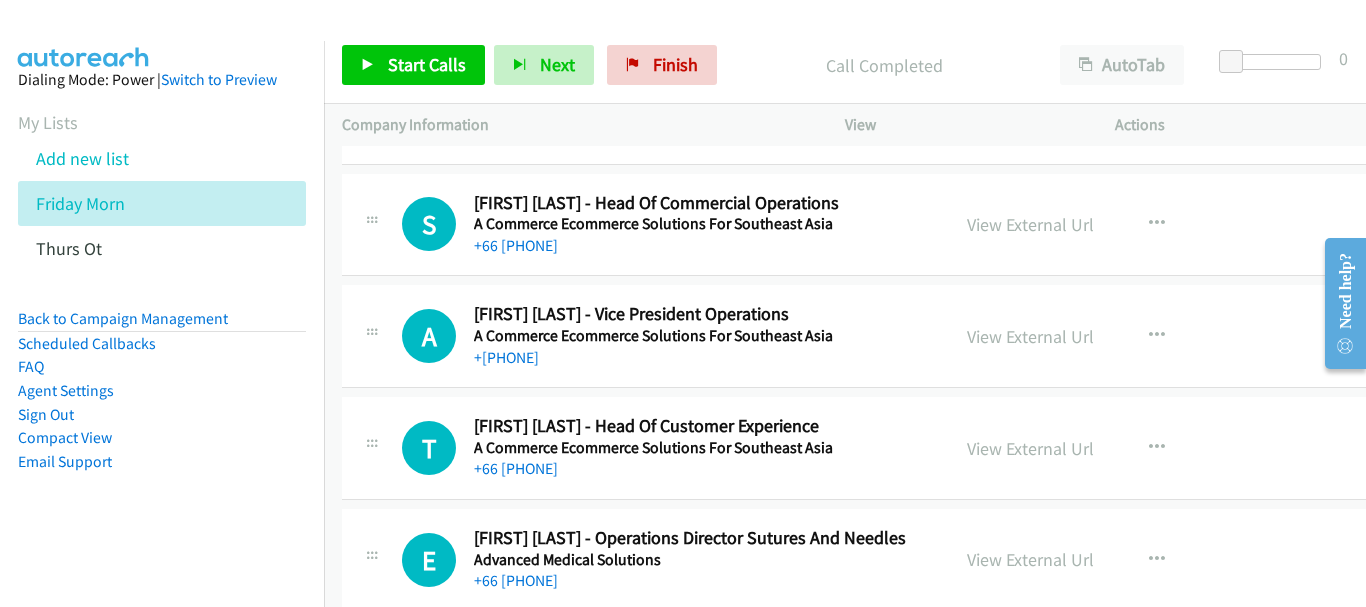 scroll, scrollTop: 800, scrollLeft: 0, axis: vertical 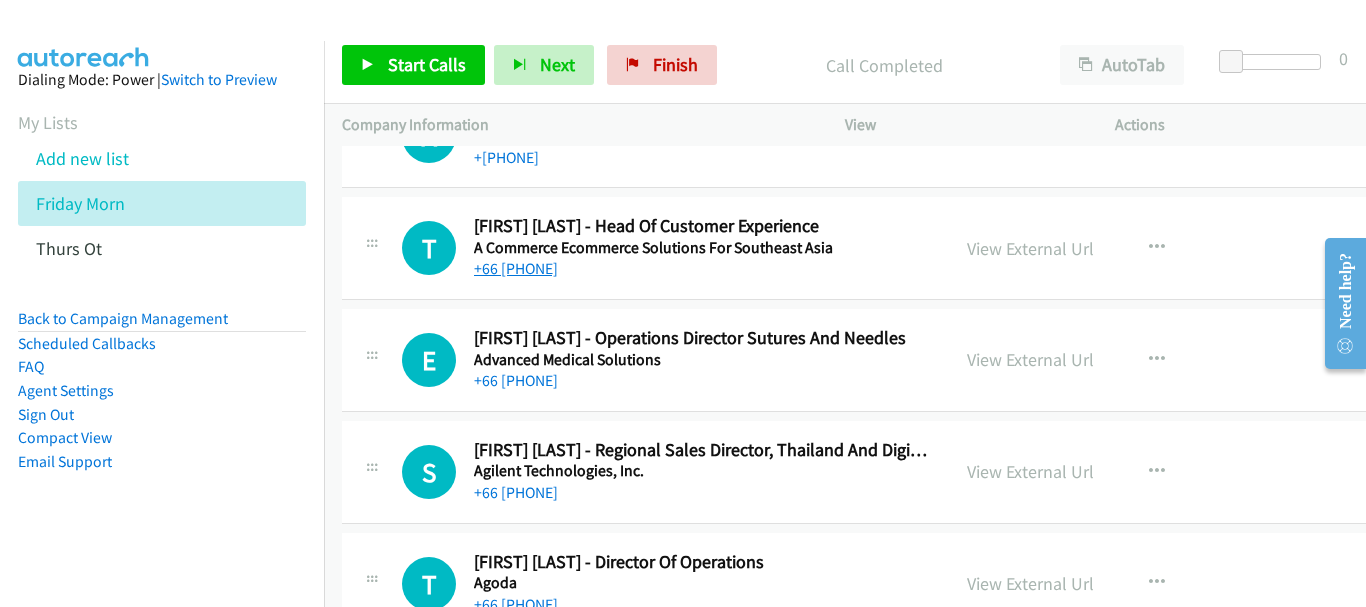 click on "+[PHONE]" at bounding box center [516, 268] 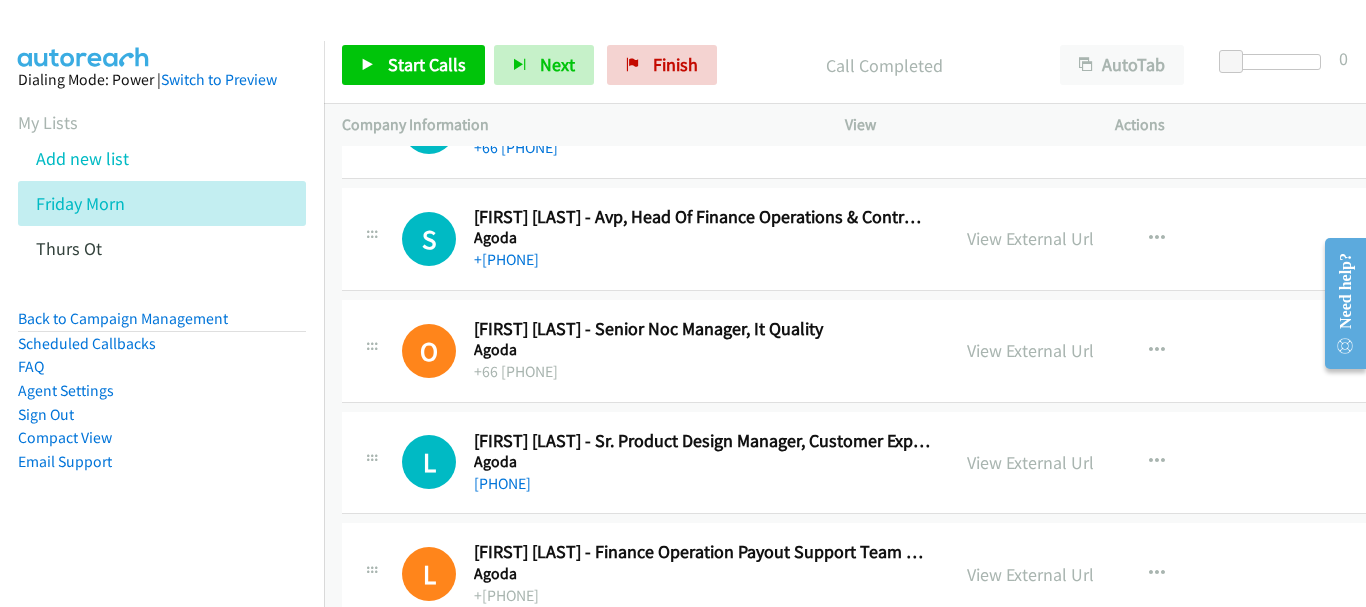 scroll, scrollTop: 2200, scrollLeft: 0, axis: vertical 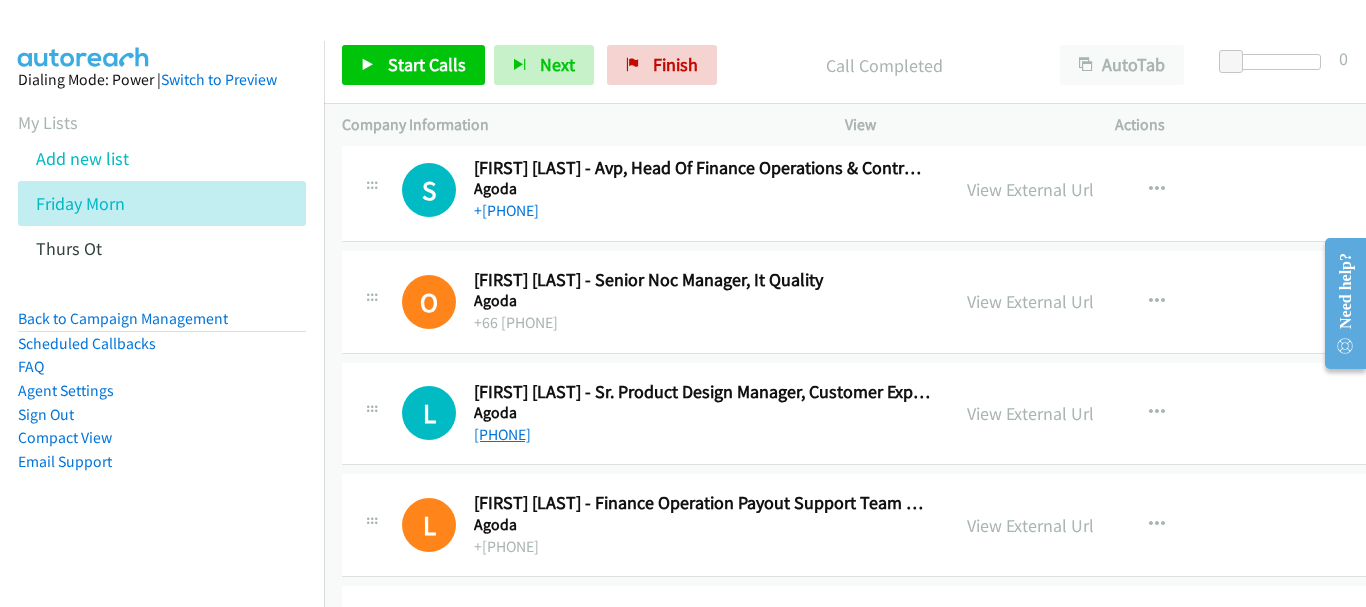 click on "[PHONE]" at bounding box center [502, 434] 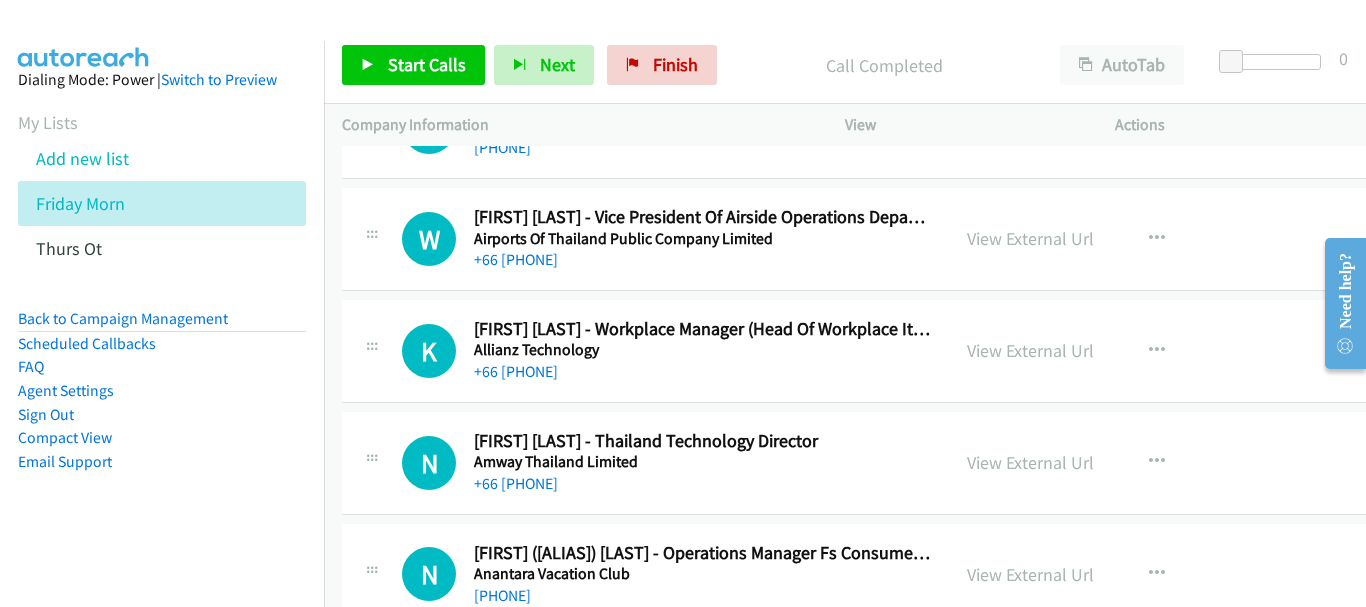 scroll, scrollTop: 3300, scrollLeft: 0, axis: vertical 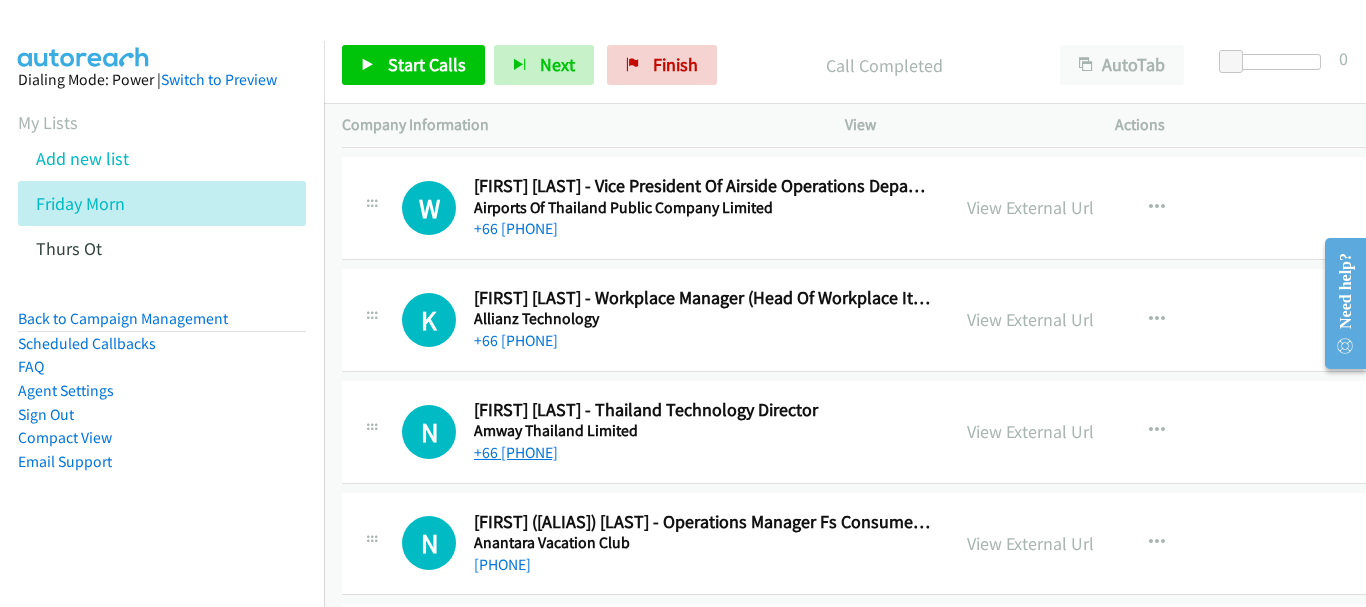 click on "+[PHONE]" at bounding box center [516, 452] 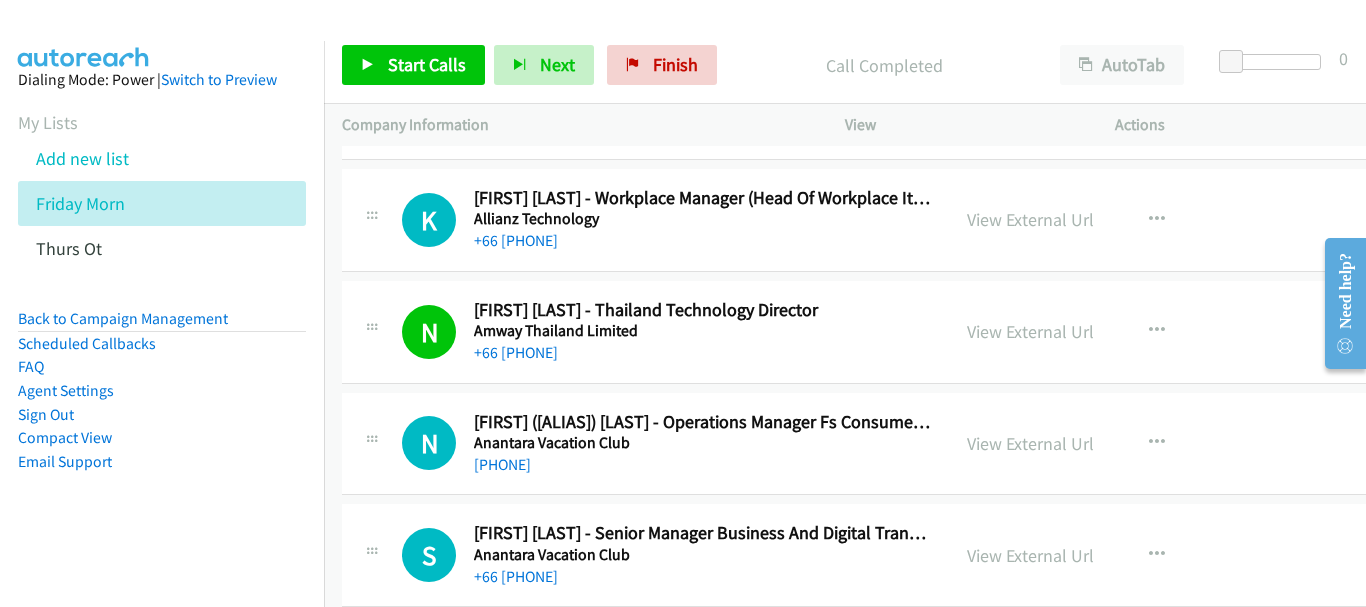 scroll, scrollTop: 3500, scrollLeft: 0, axis: vertical 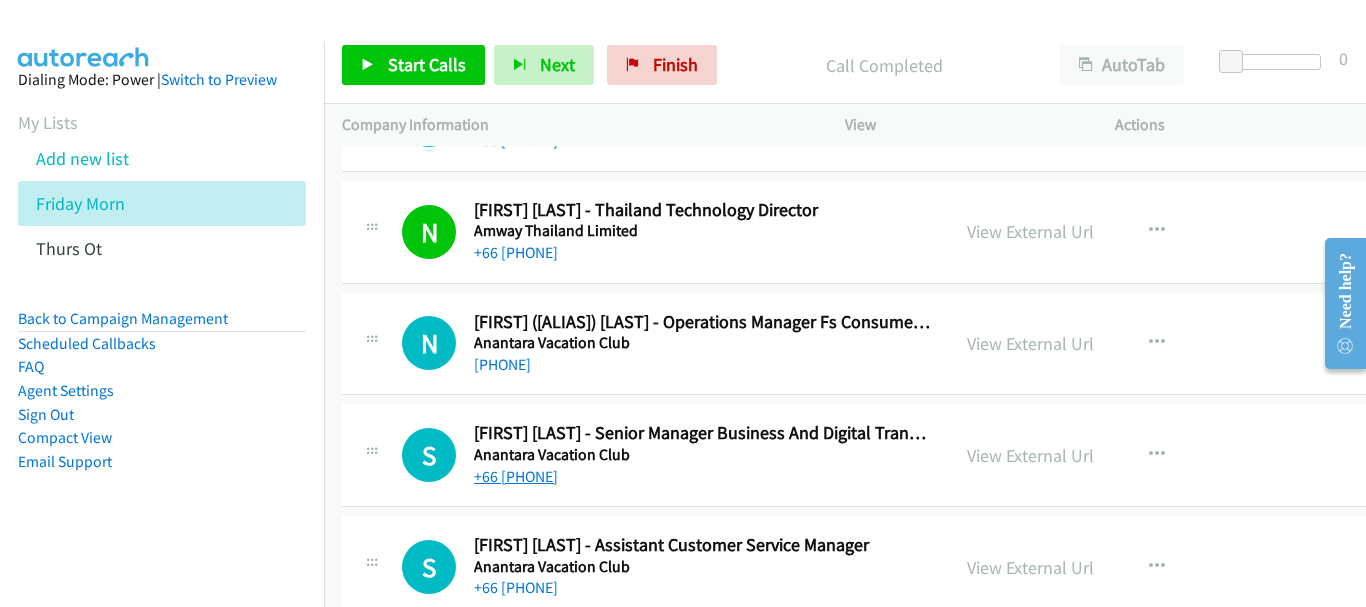click on "+[PHONE]" at bounding box center (516, 476) 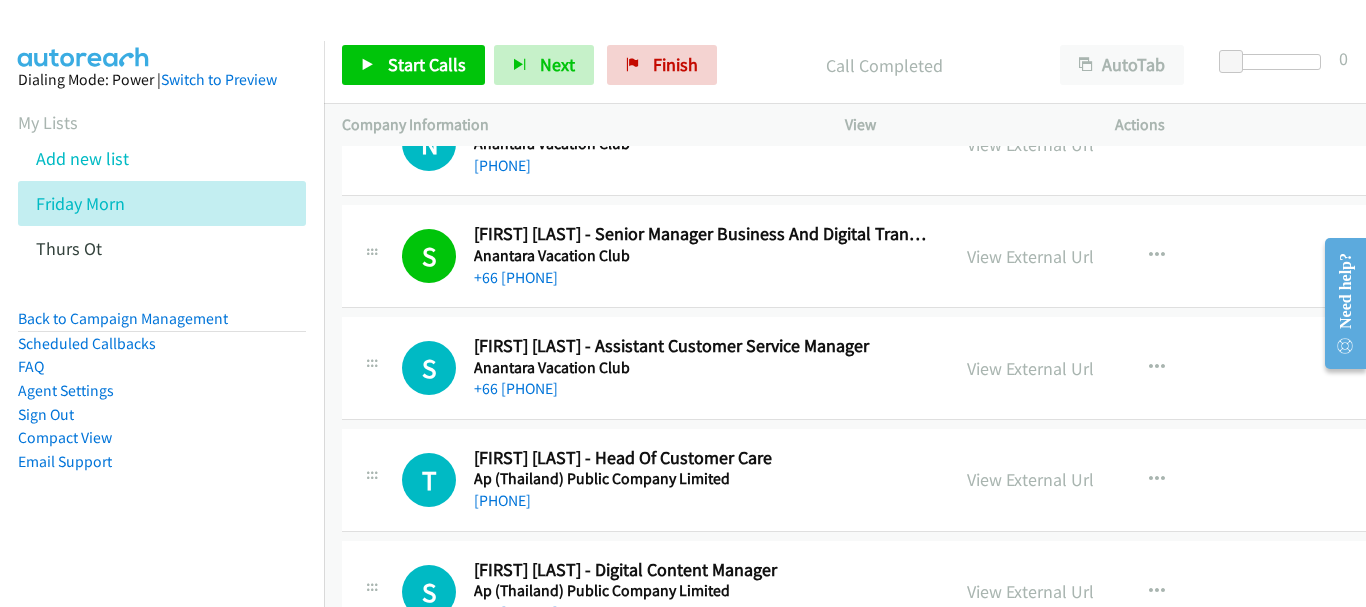 scroll, scrollTop: 3700, scrollLeft: 0, axis: vertical 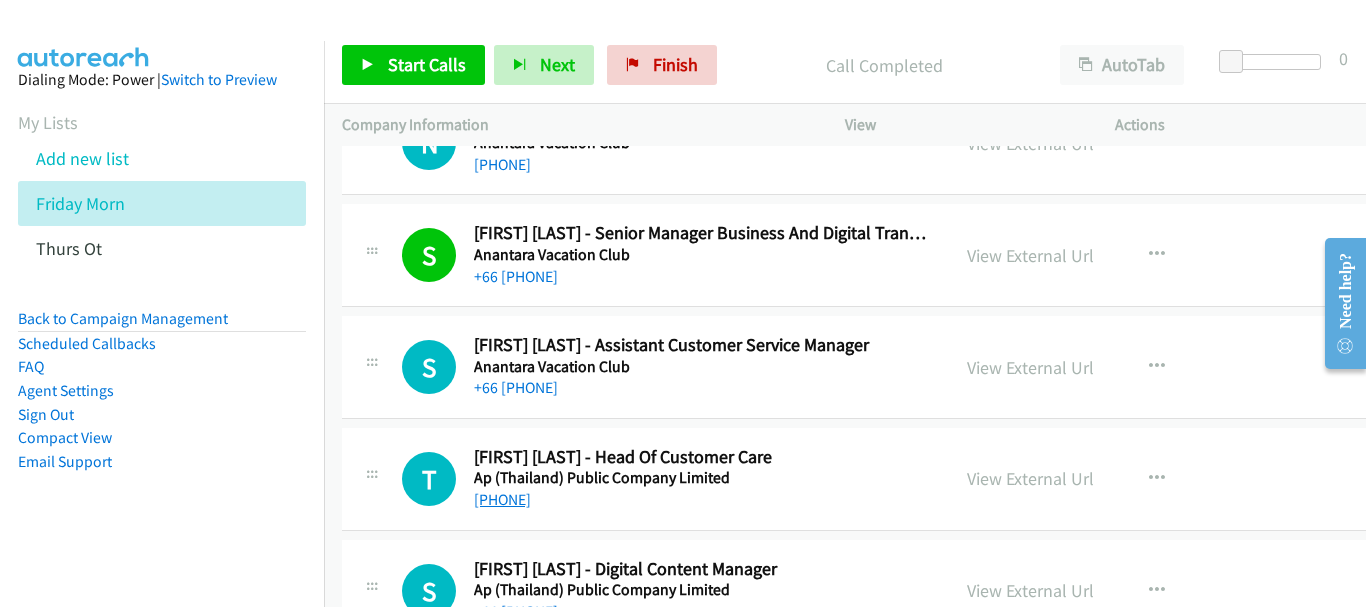 click on "+[PHONE]" at bounding box center [502, 499] 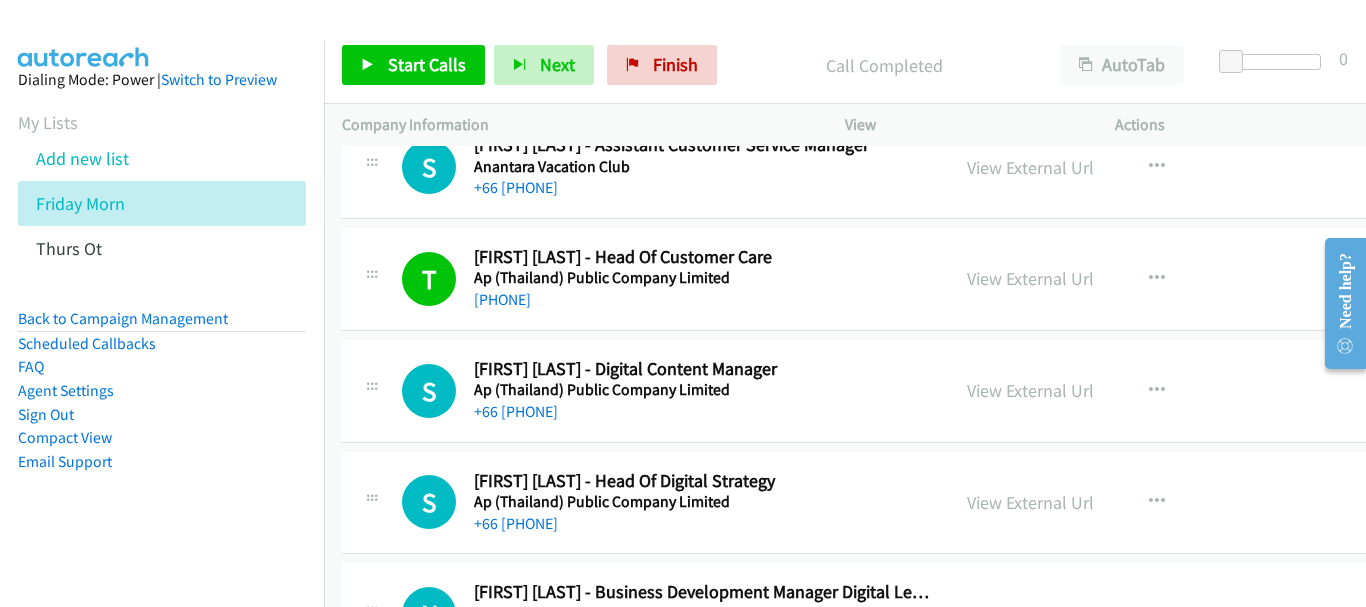scroll, scrollTop: 4000, scrollLeft: 0, axis: vertical 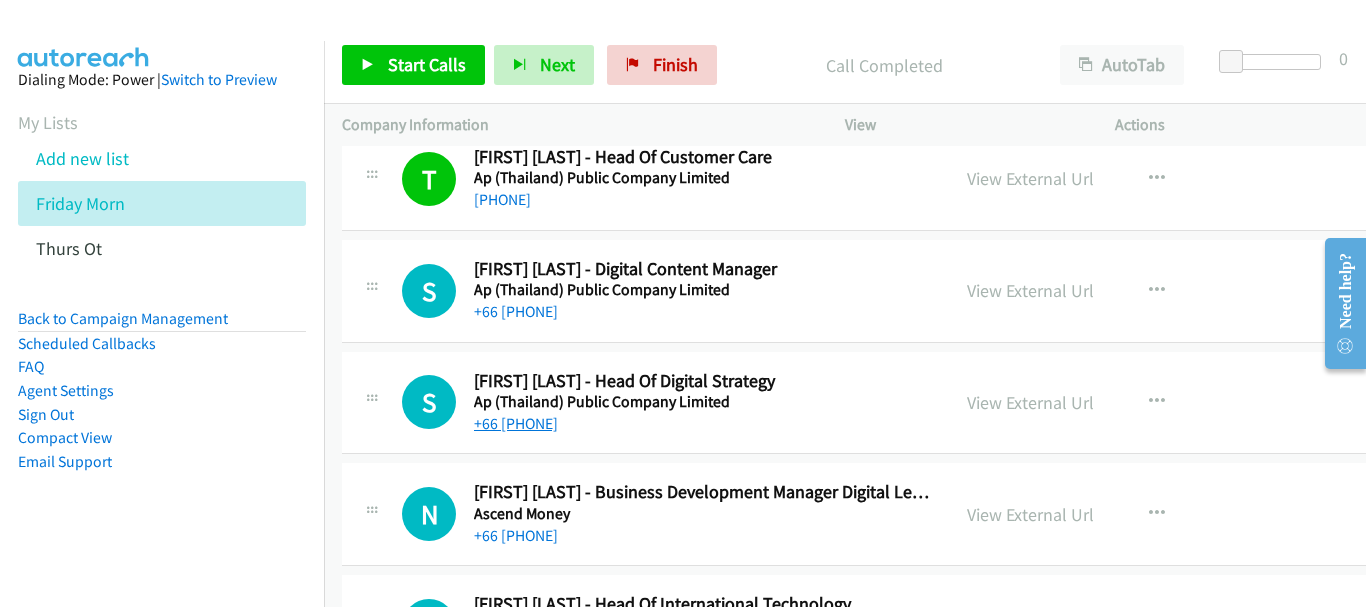 click on "+[PHONE]" at bounding box center (516, 423) 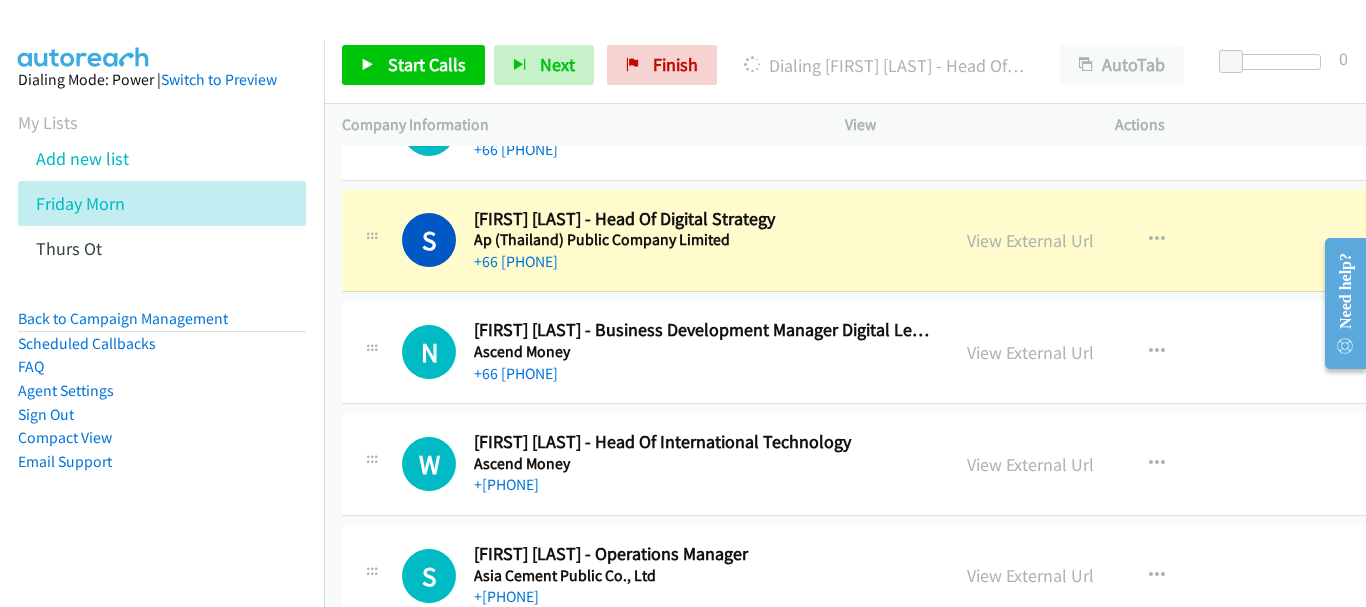 scroll, scrollTop: 4200, scrollLeft: 0, axis: vertical 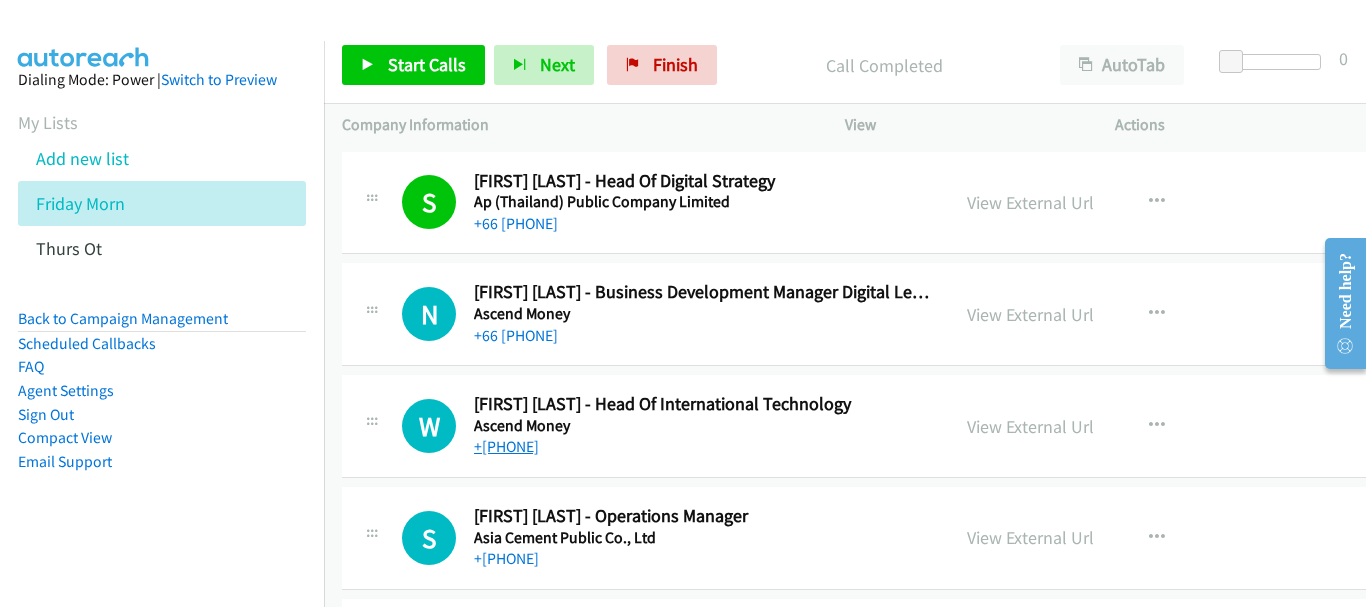 click on "[PHONE]" at bounding box center (506, 446) 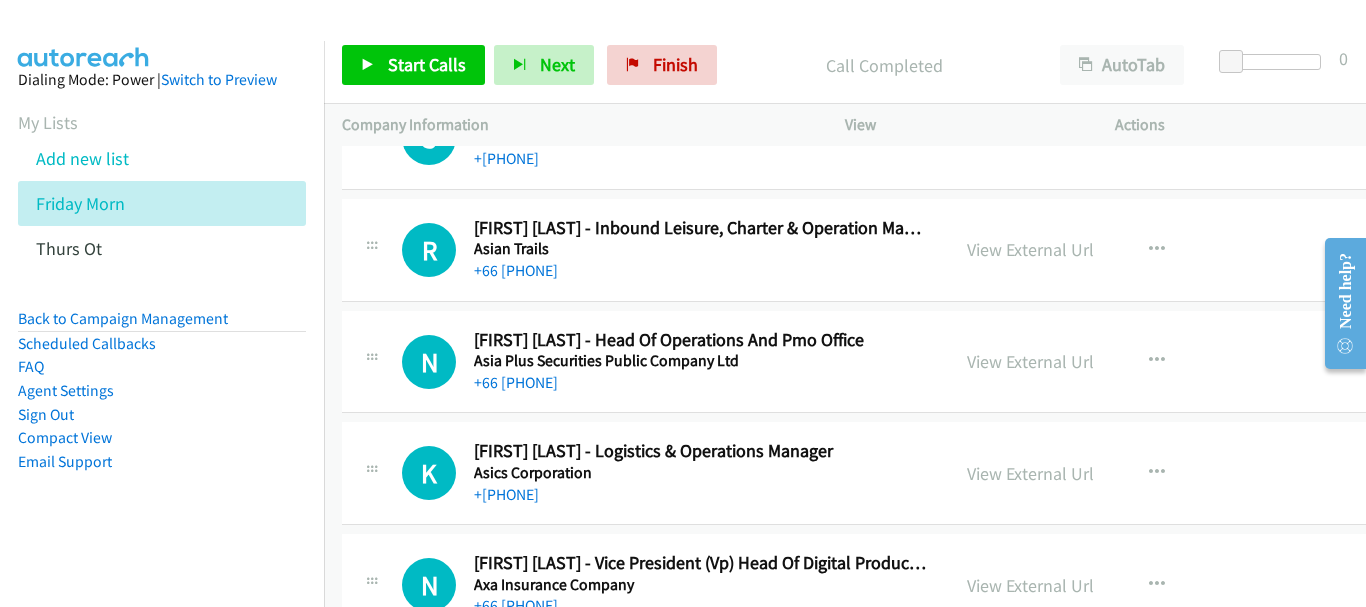 scroll, scrollTop: 4700, scrollLeft: 0, axis: vertical 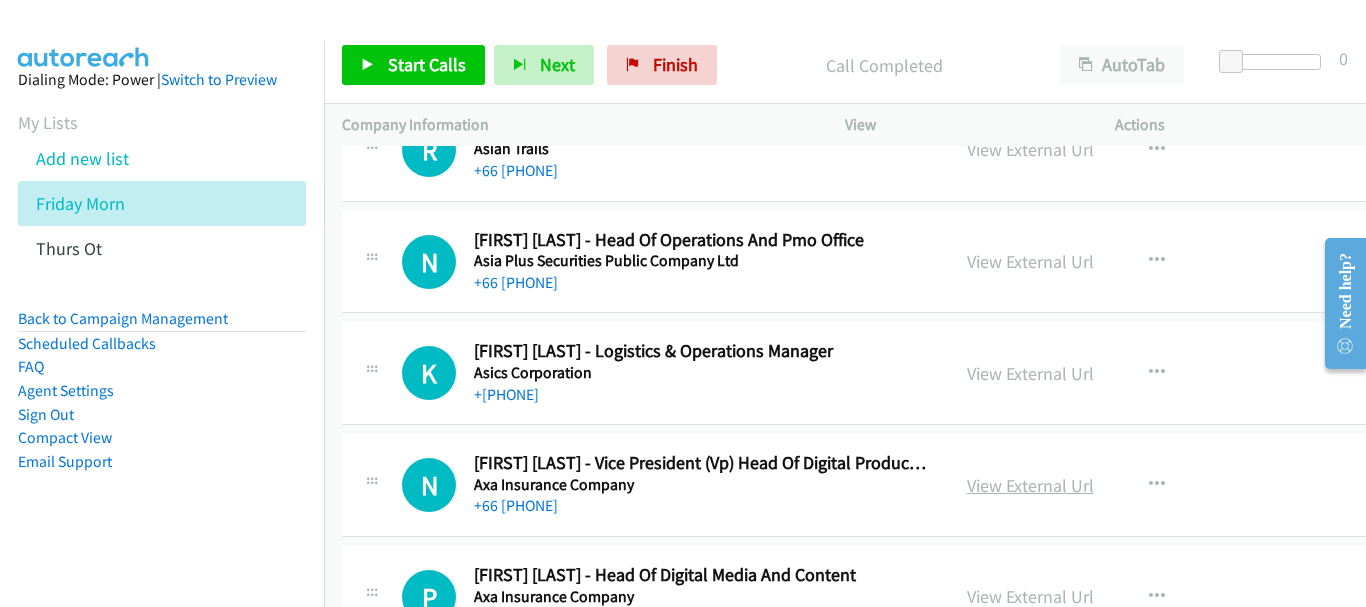 click on "View External Url" at bounding box center [1030, 485] 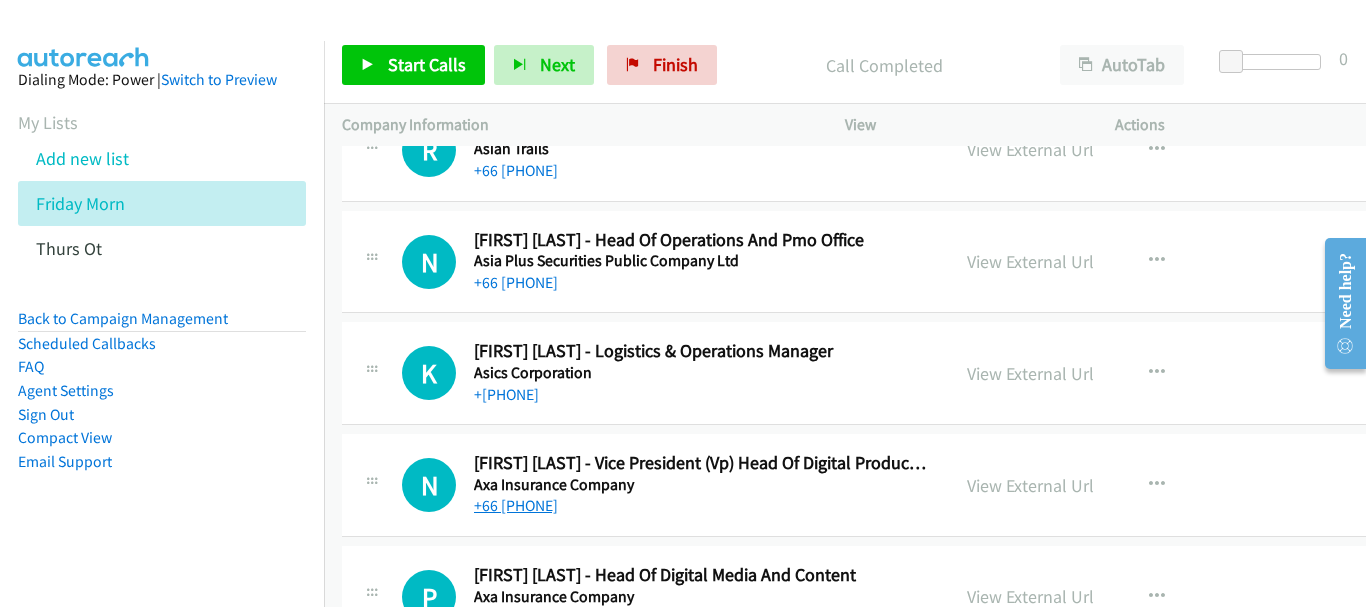 click on "[PHONE]" at bounding box center (516, 505) 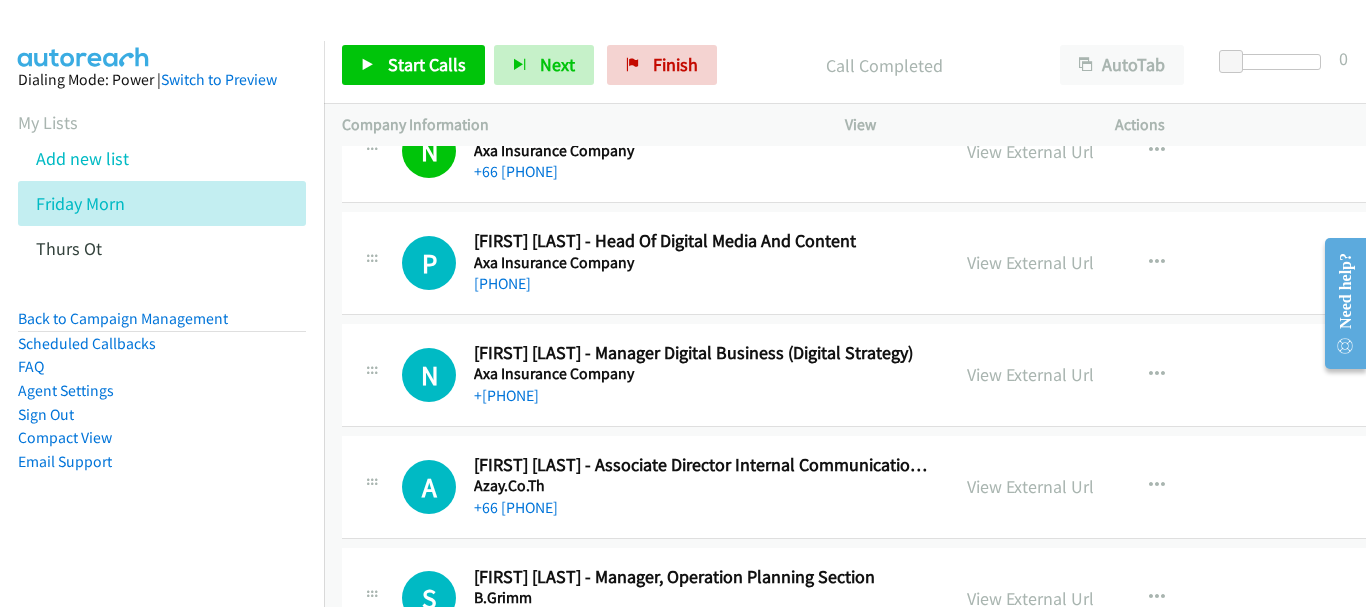 scroll, scrollTop: 5100, scrollLeft: 0, axis: vertical 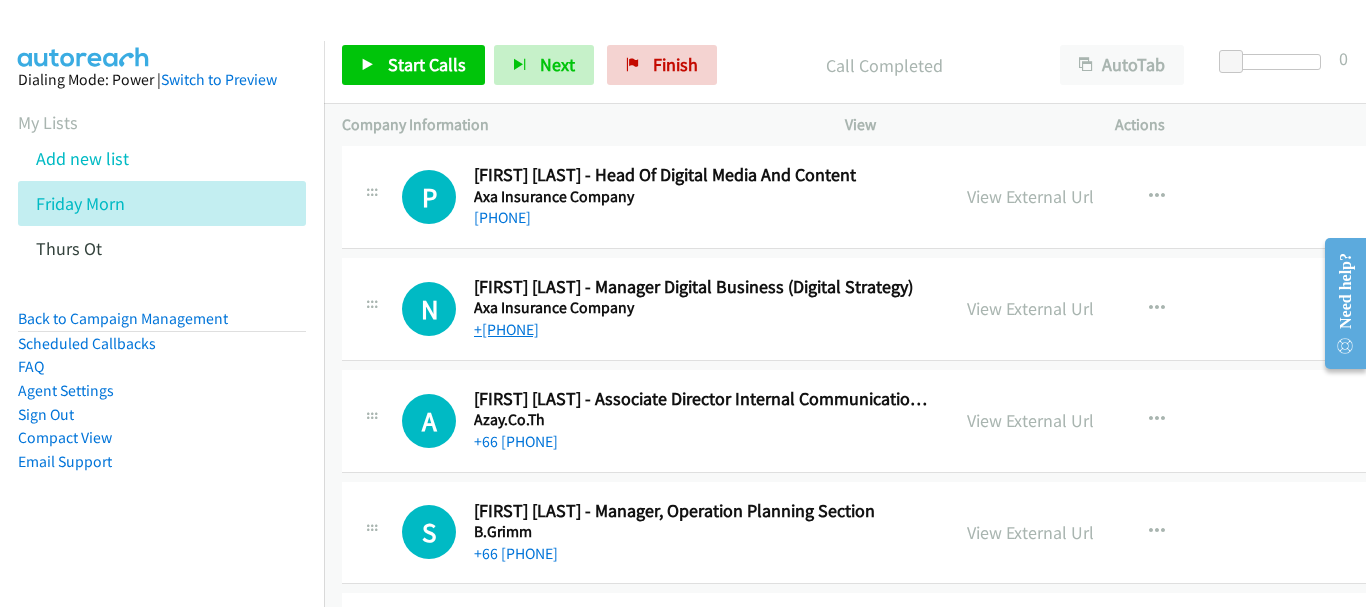 click on "+[PHONE]" at bounding box center (506, 329) 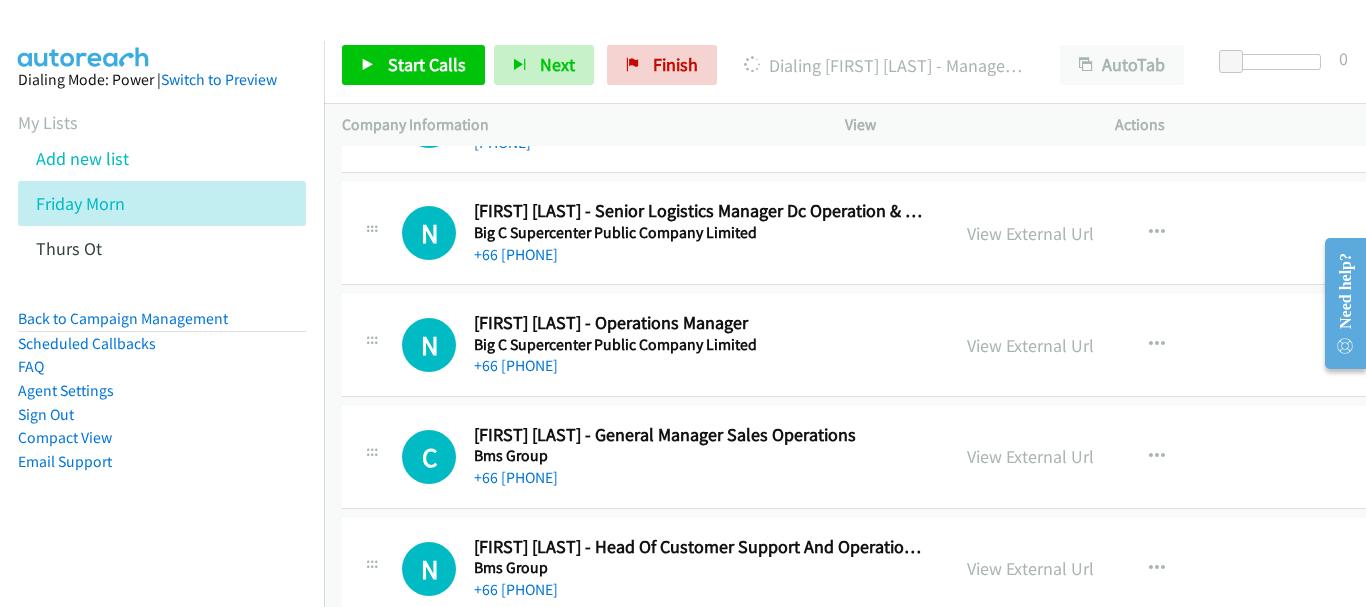 scroll, scrollTop: 7400, scrollLeft: 0, axis: vertical 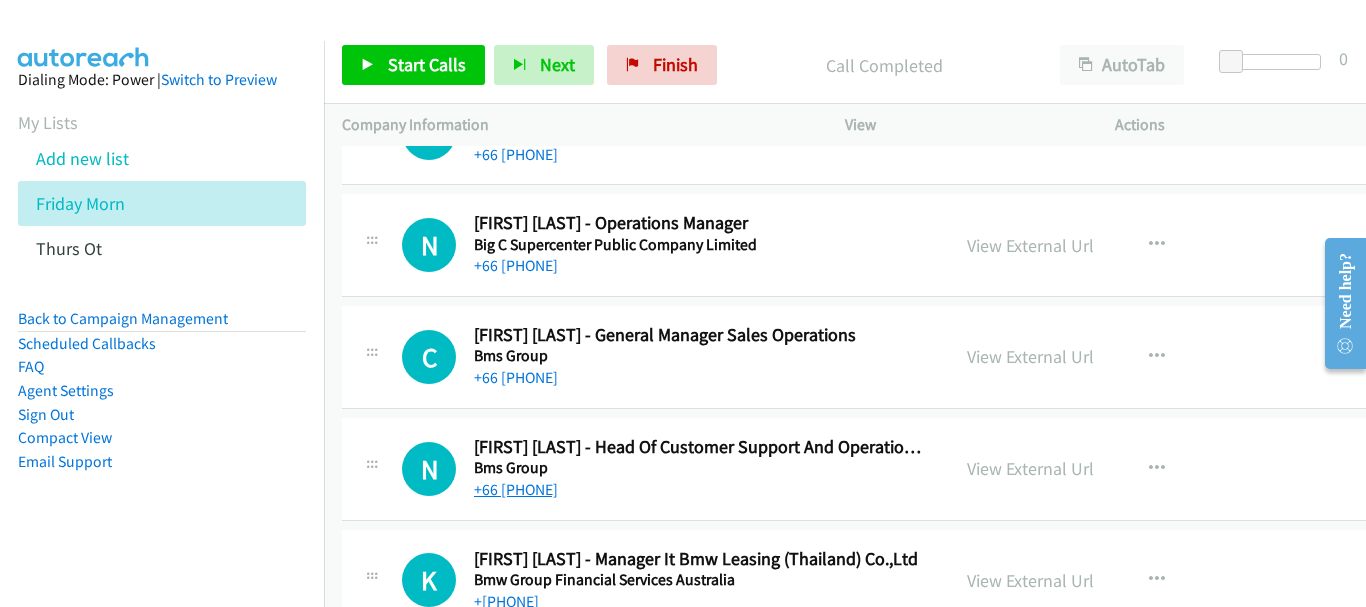 click on "[PHONE]" at bounding box center (516, 489) 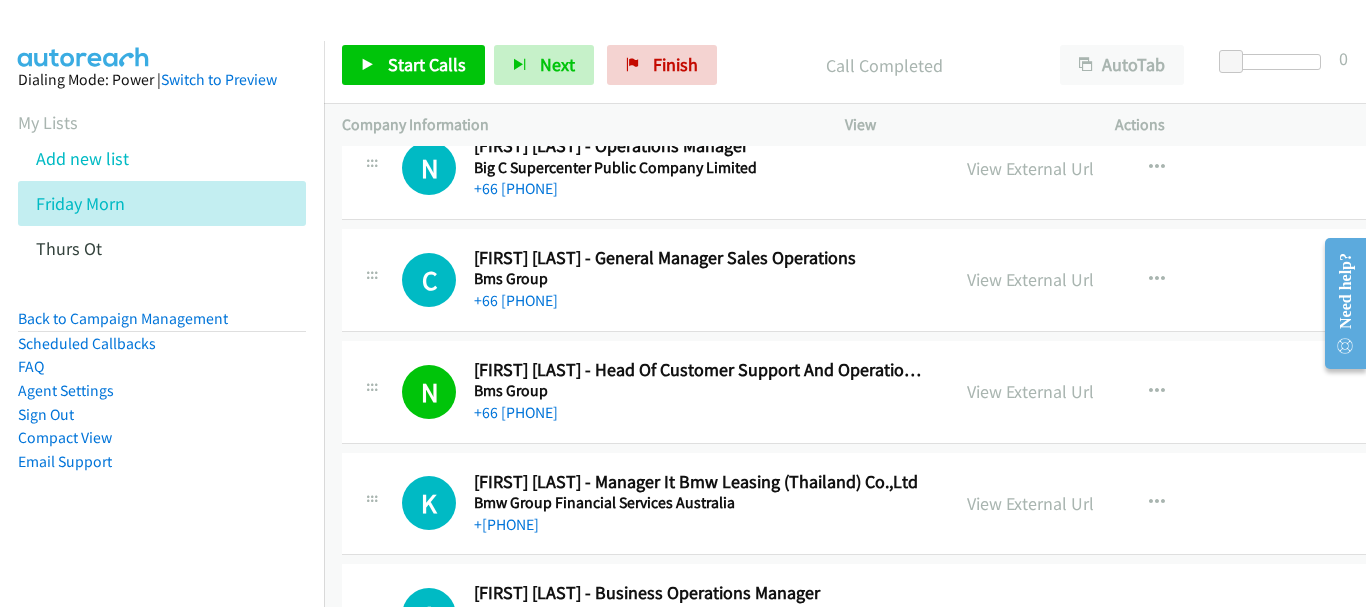 scroll, scrollTop: 7500, scrollLeft: 0, axis: vertical 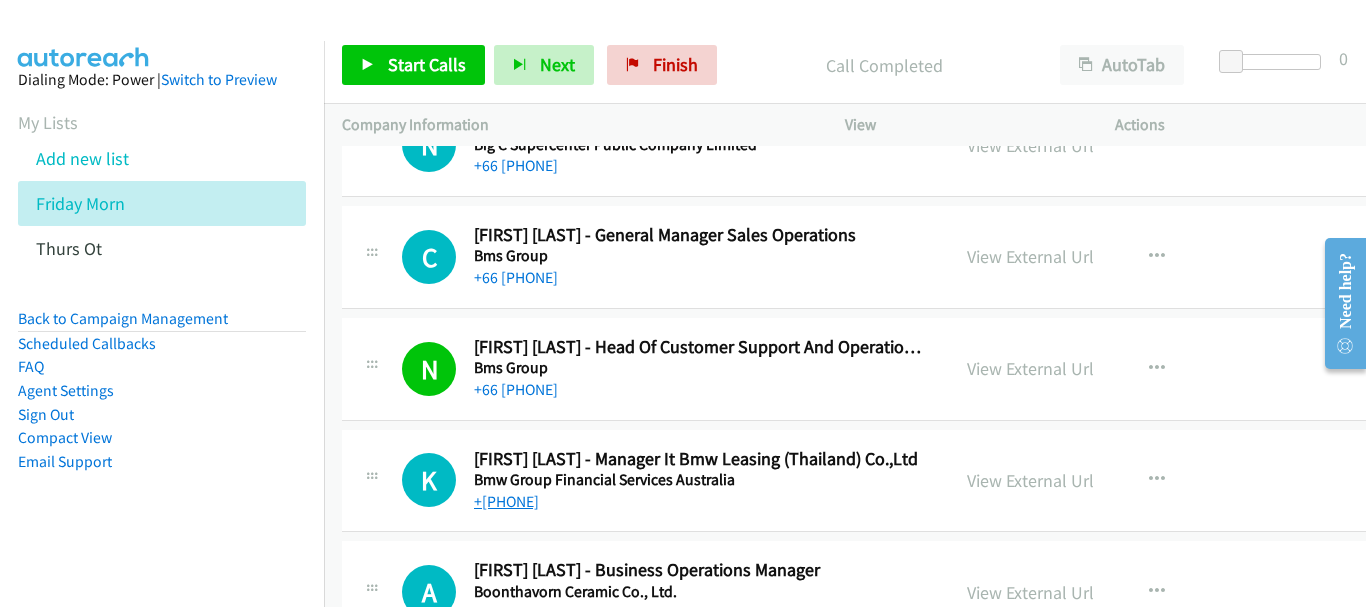 click on "[PHONE]" at bounding box center [506, 501] 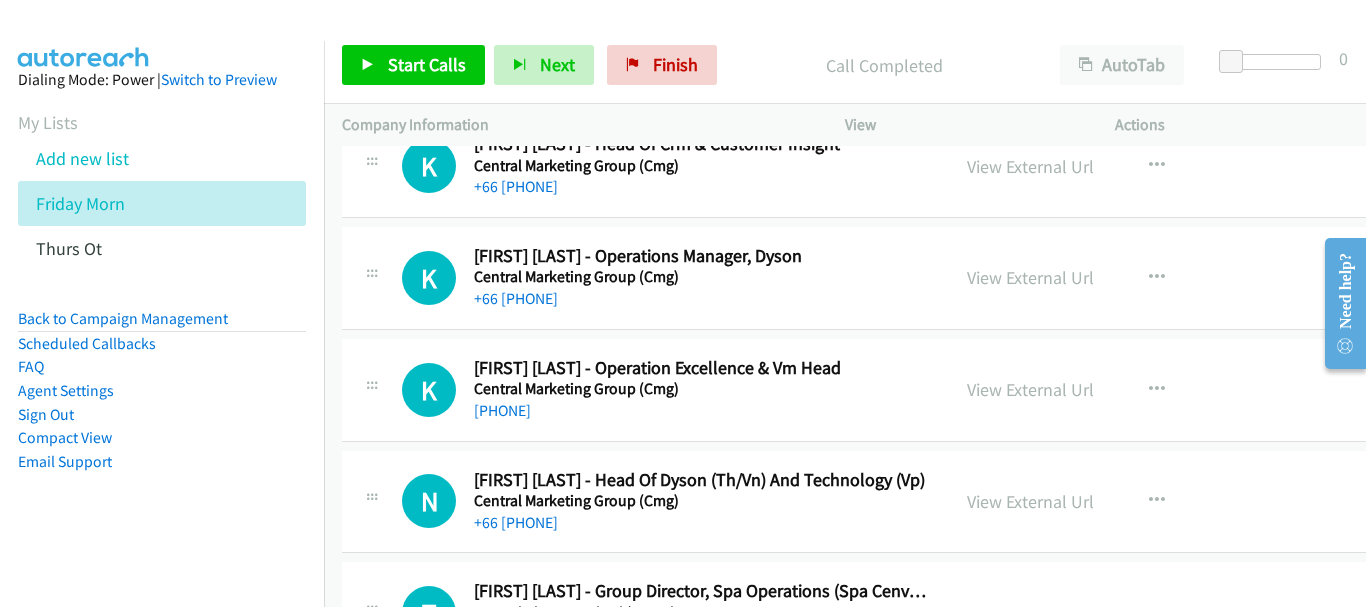 scroll, scrollTop: 9300, scrollLeft: 0, axis: vertical 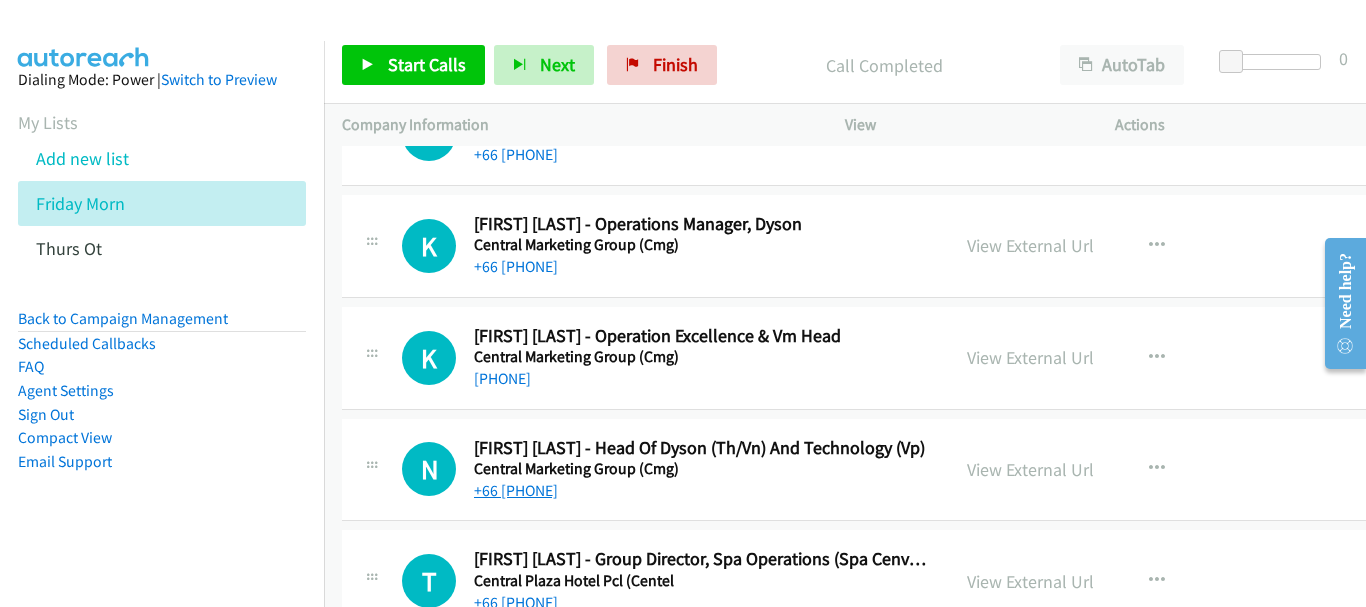click on "[PHONE]" at bounding box center (516, 490) 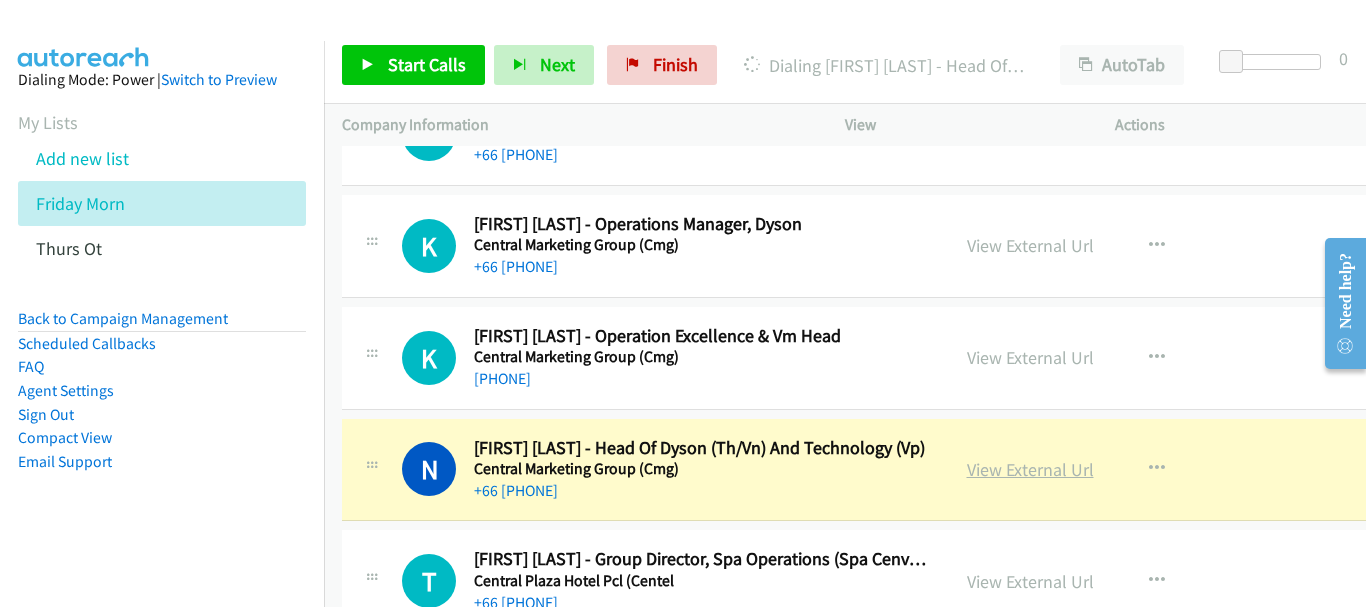click on "View External Url" at bounding box center (1030, 469) 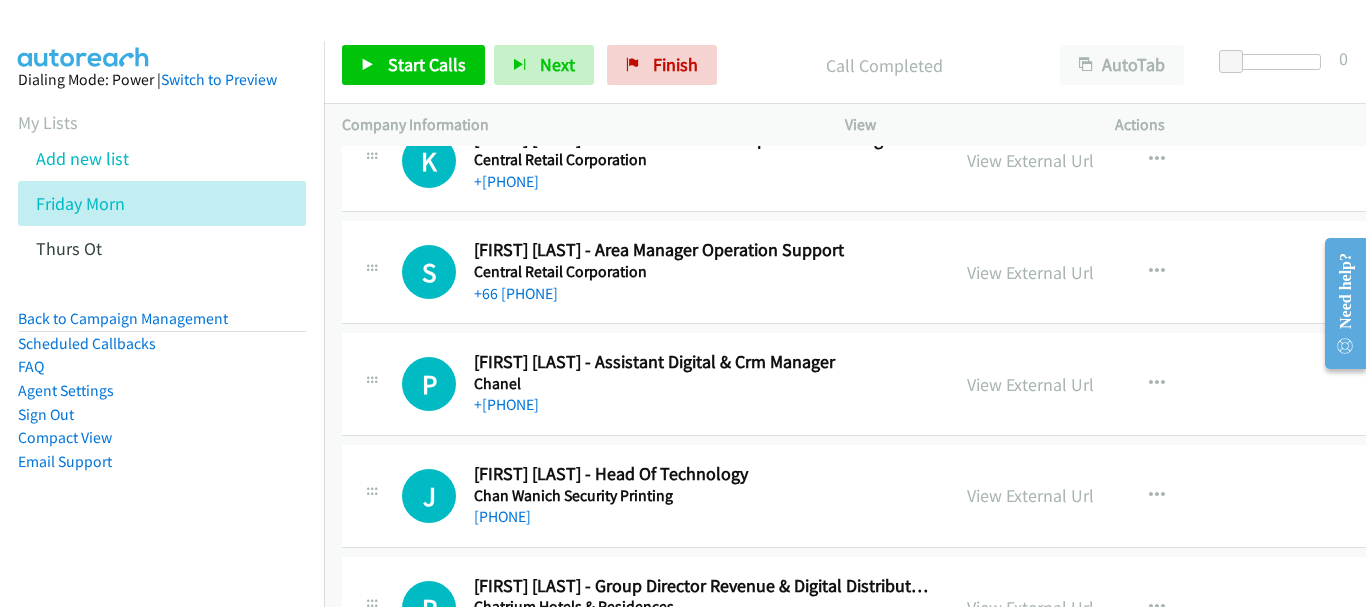 scroll, scrollTop: 10200, scrollLeft: 0, axis: vertical 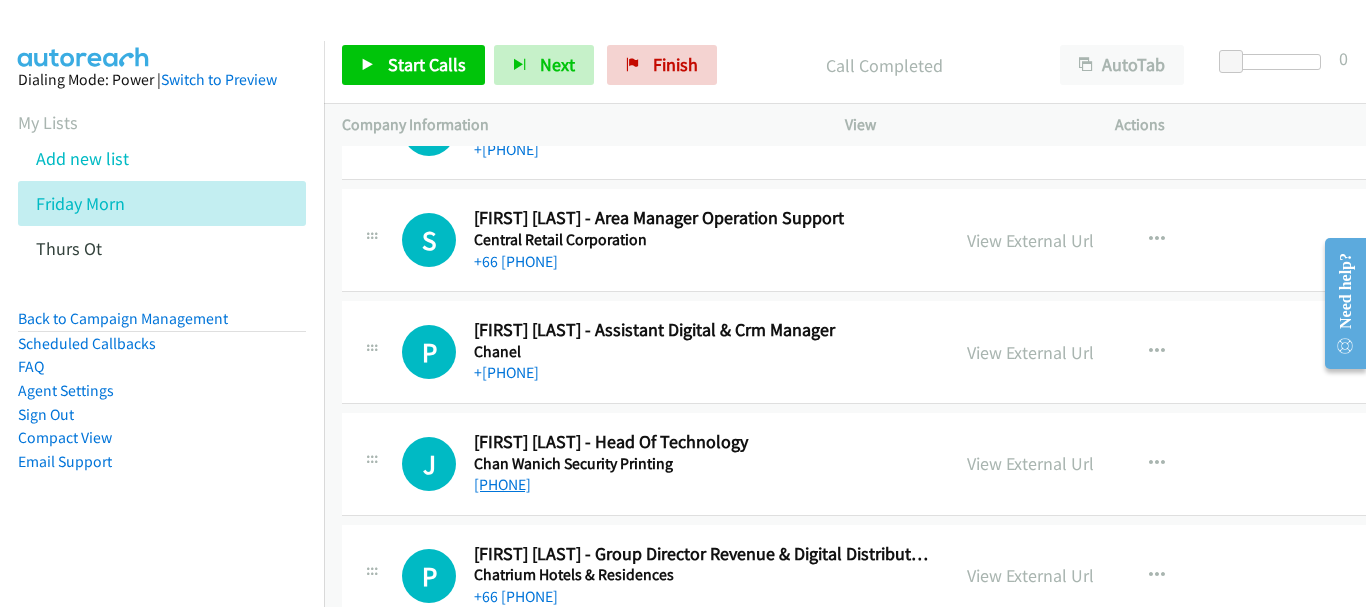 click on "[PHONE]" at bounding box center (502, 484) 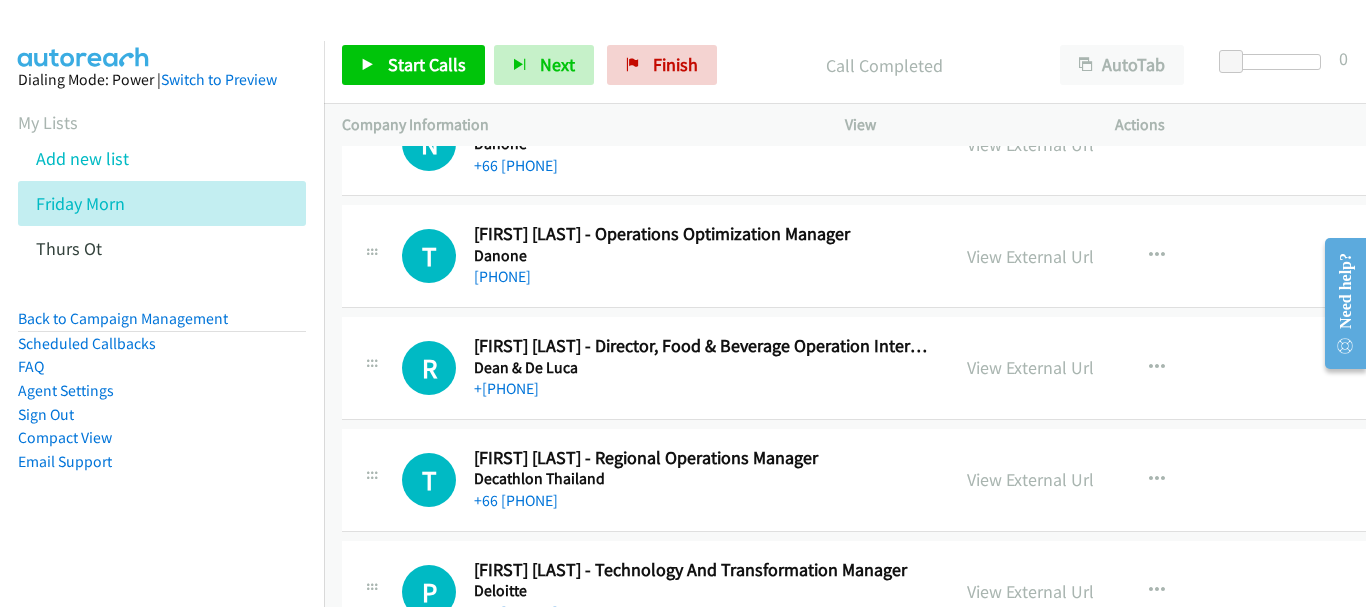 scroll, scrollTop: 12200, scrollLeft: 0, axis: vertical 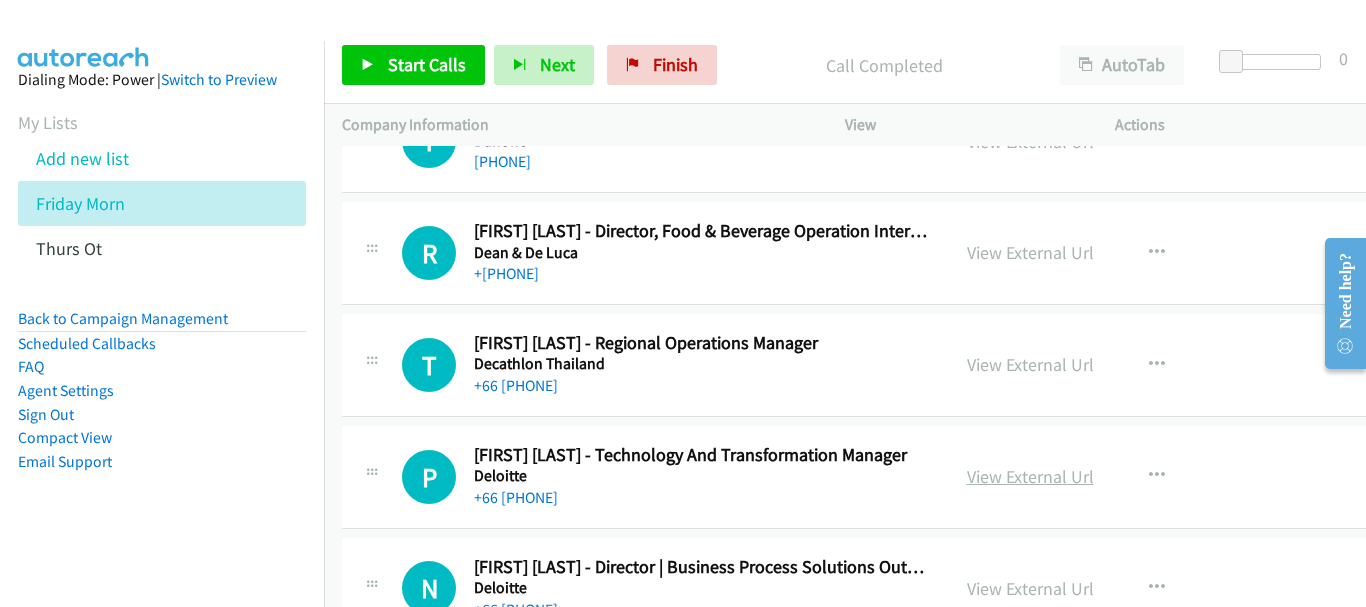 click on "View External Url" at bounding box center [1030, 476] 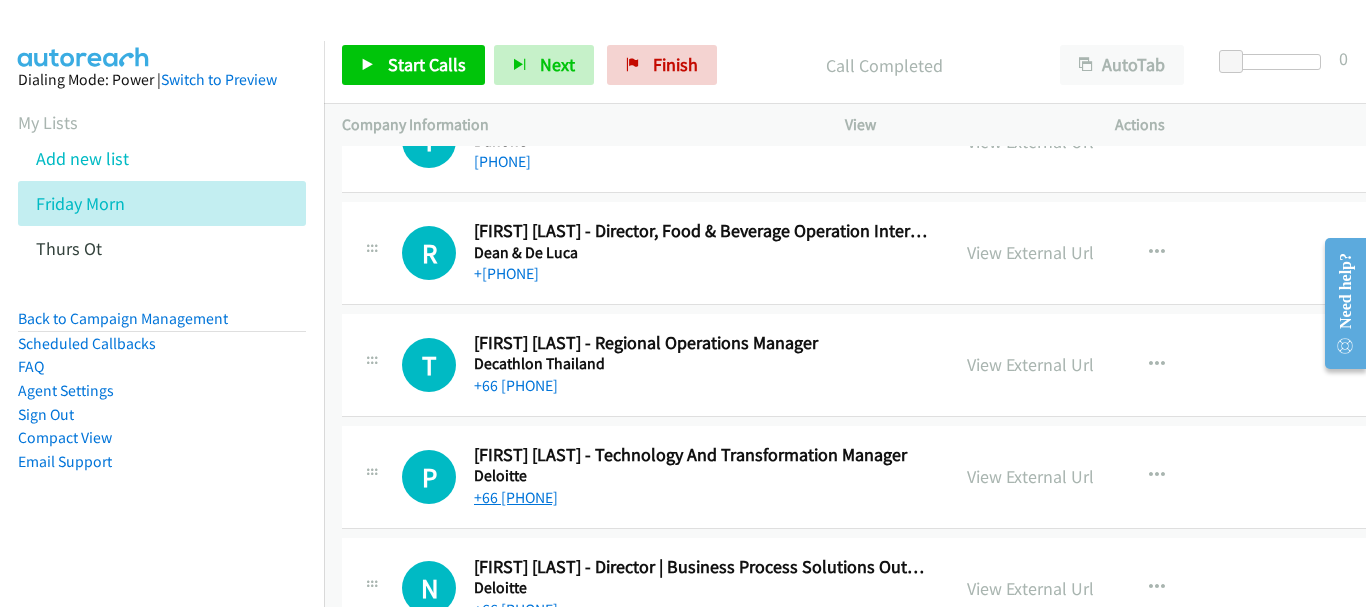 click on "[PHONE]" at bounding box center [516, 497] 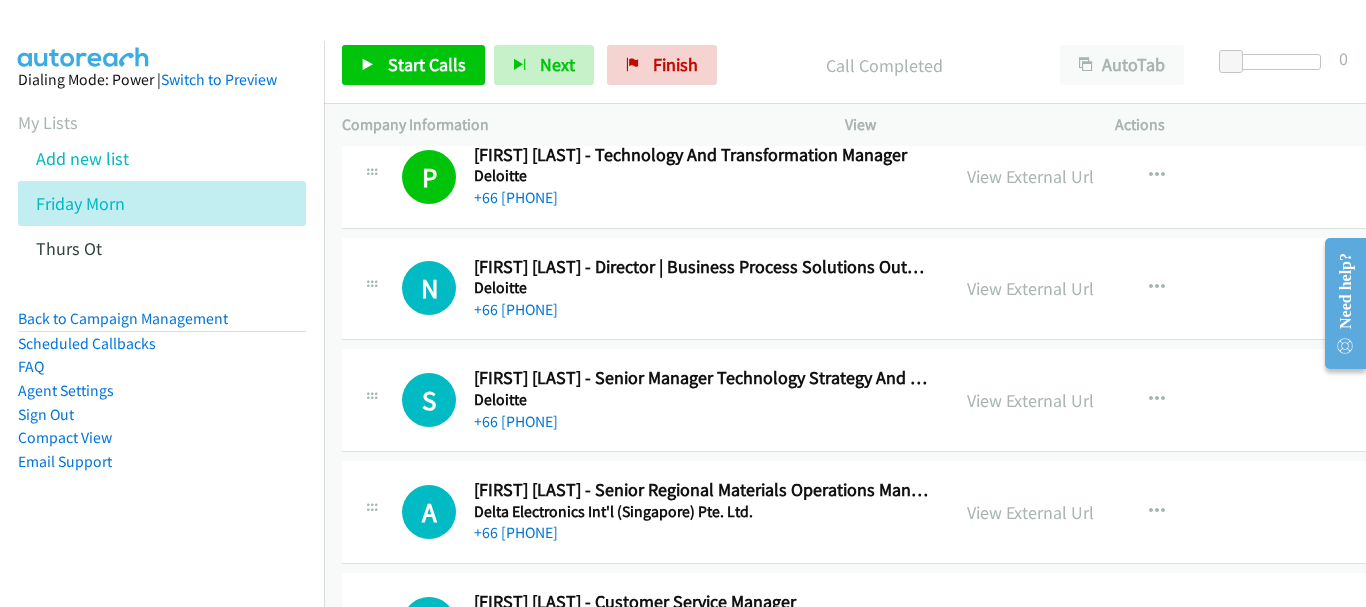 scroll, scrollTop: 12600, scrollLeft: 0, axis: vertical 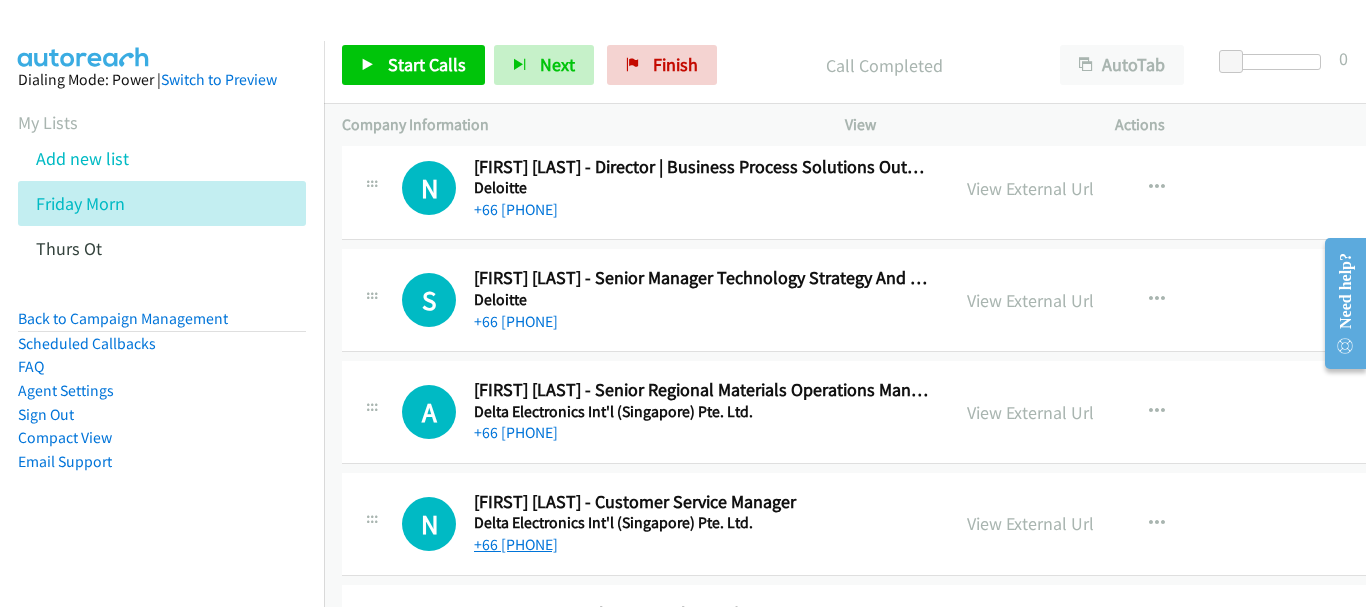 click on "+[PHONE]" at bounding box center (516, 544) 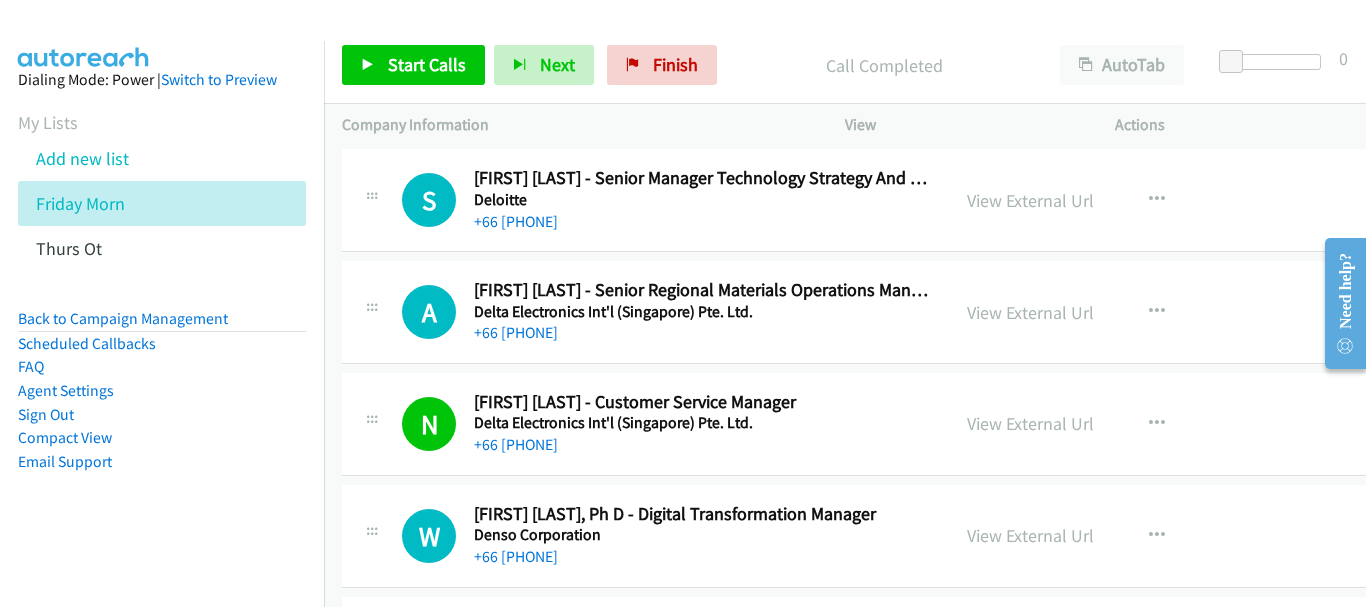 scroll, scrollTop: 12800, scrollLeft: 0, axis: vertical 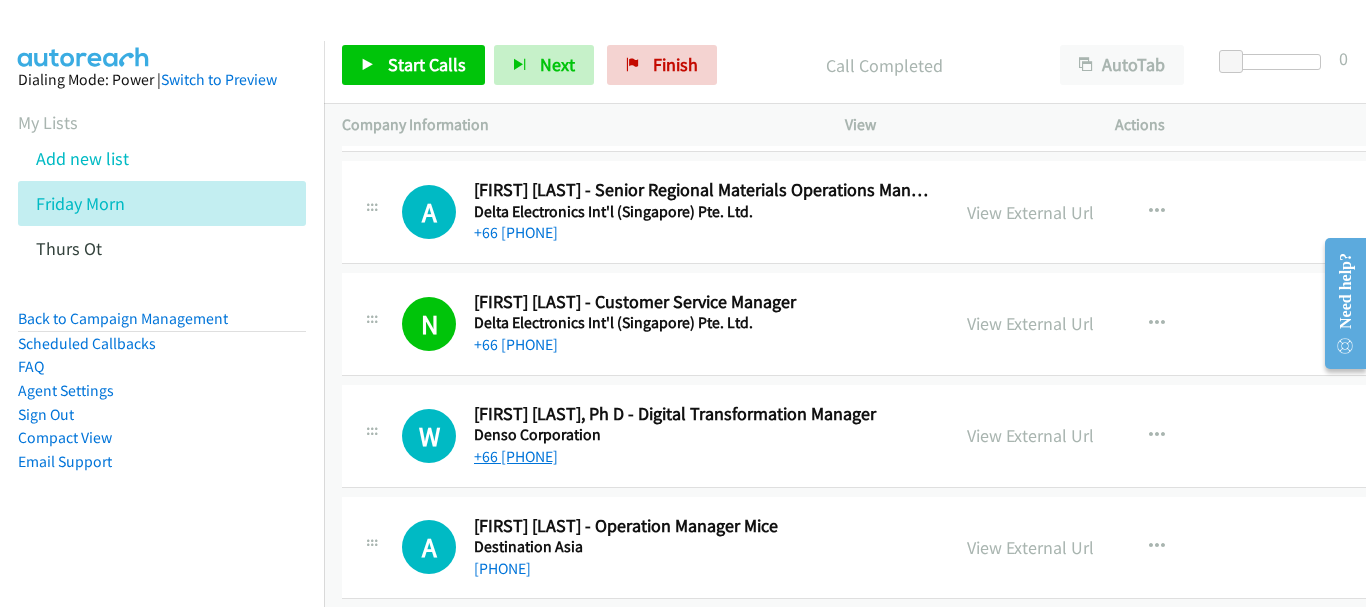 click on "[PHONE]" at bounding box center (516, 456) 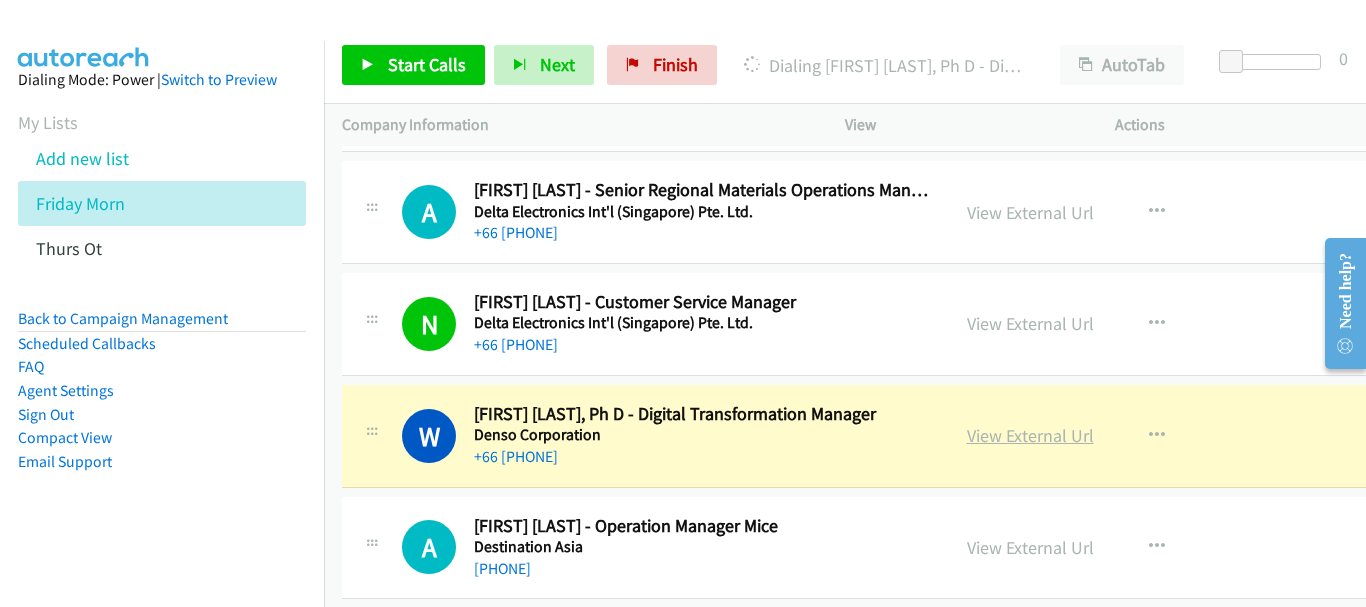 click on "View External Url" at bounding box center (1030, 435) 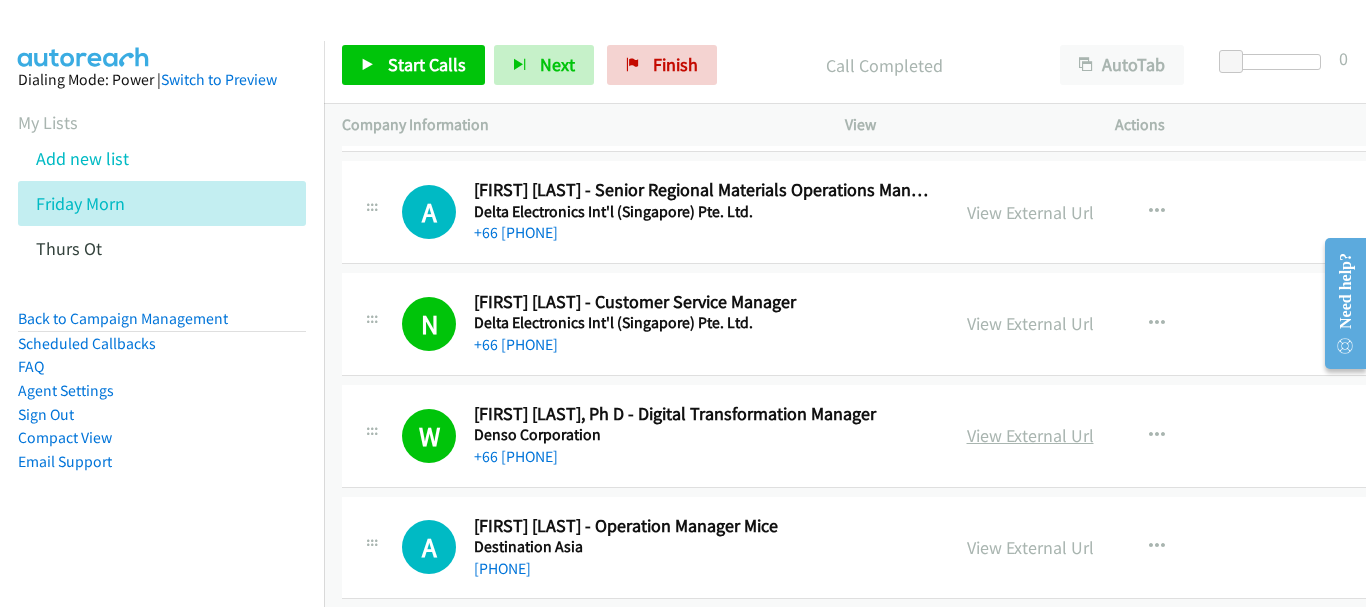 click on "View External Url" at bounding box center [1030, 435] 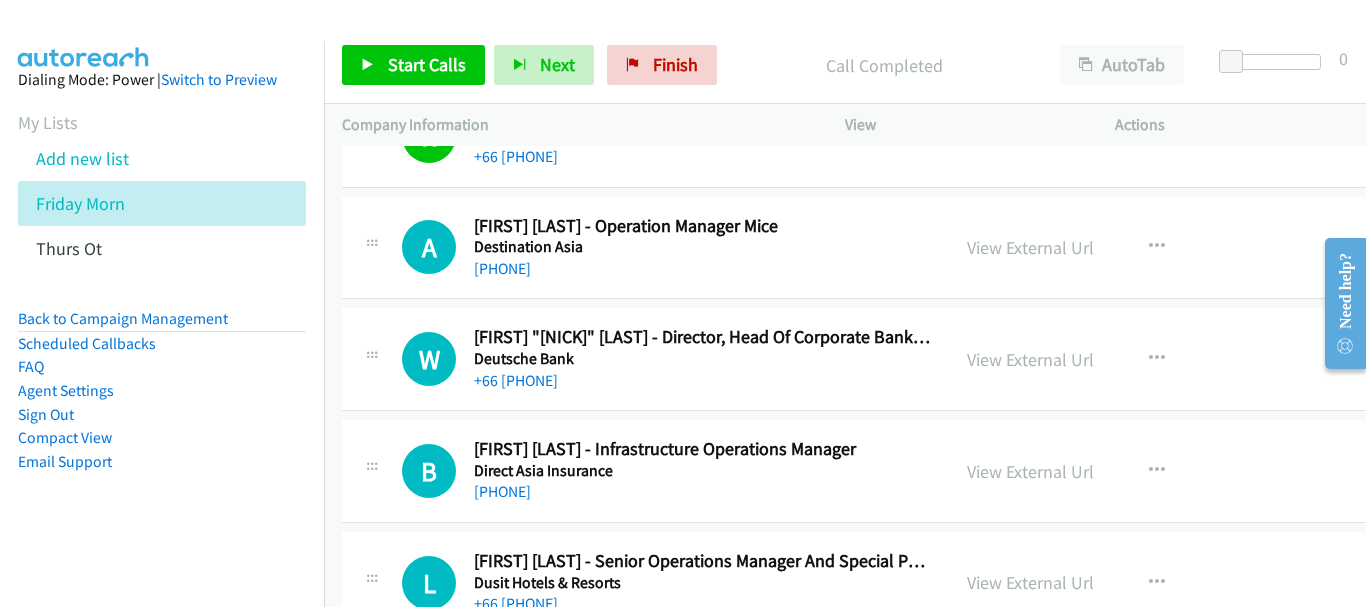 scroll, scrollTop: 13200, scrollLeft: 0, axis: vertical 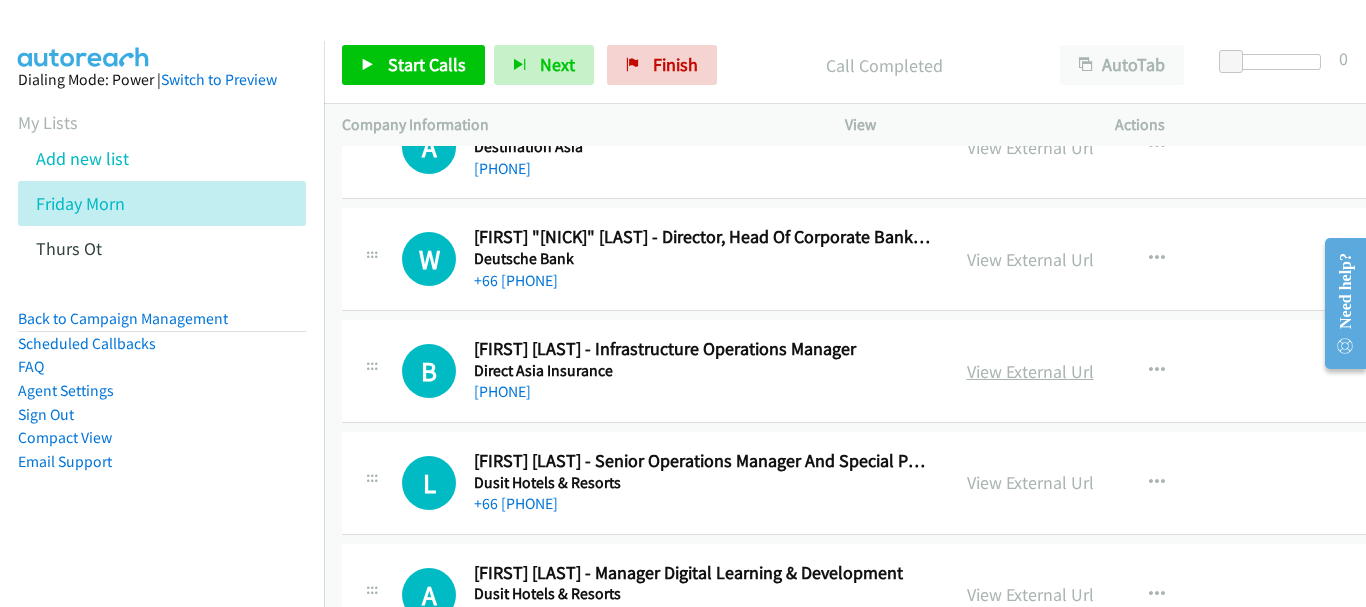 click on "View External Url" at bounding box center [1030, 371] 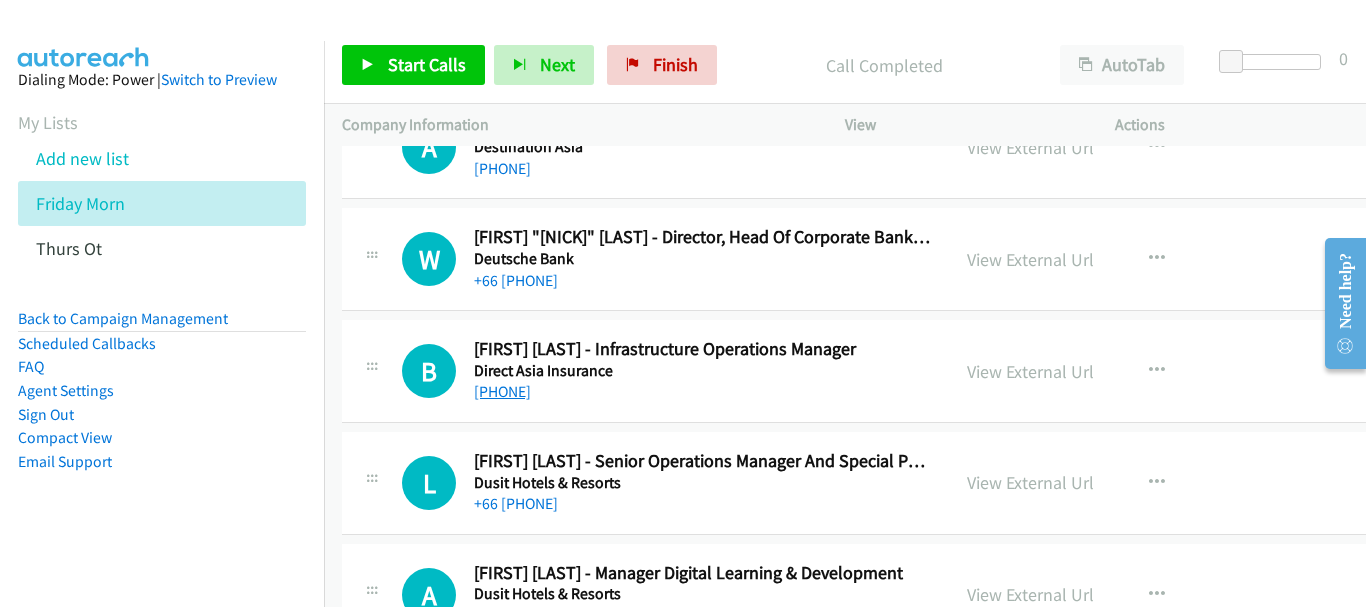 click on "[PHONE]" at bounding box center [502, 391] 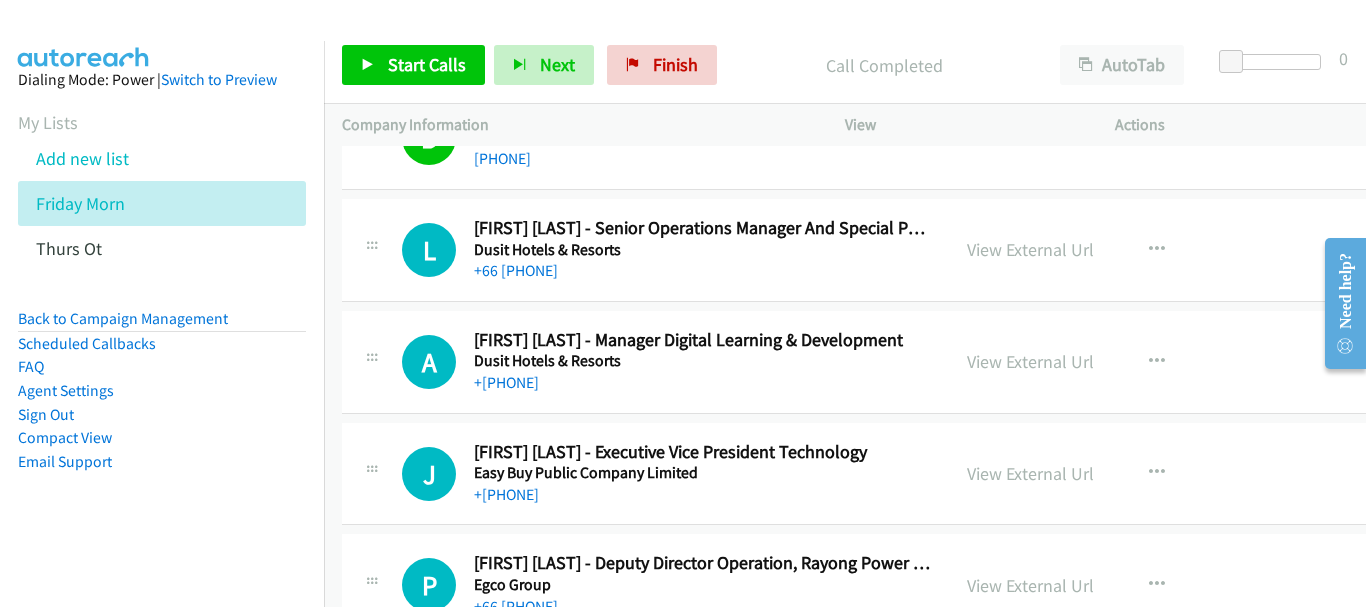 scroll, scrollTop: 13400, scrollLeft: 0, axis: vertical 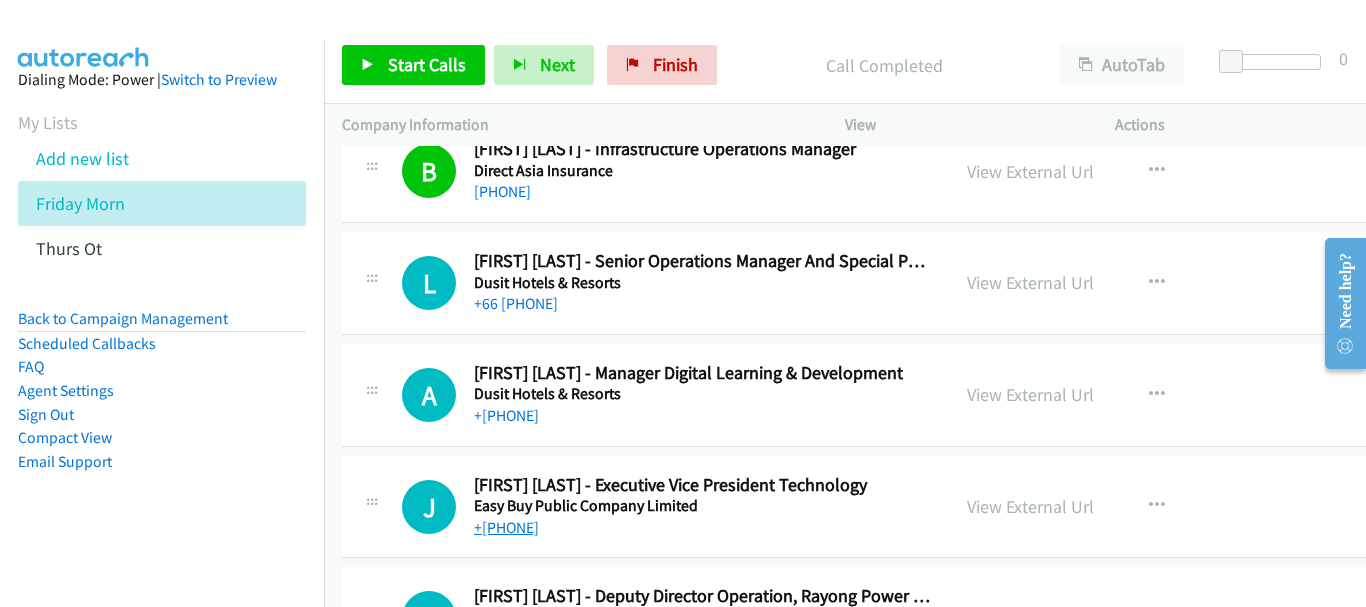 click on "[PHONE]" at bounding box center [506, 527] 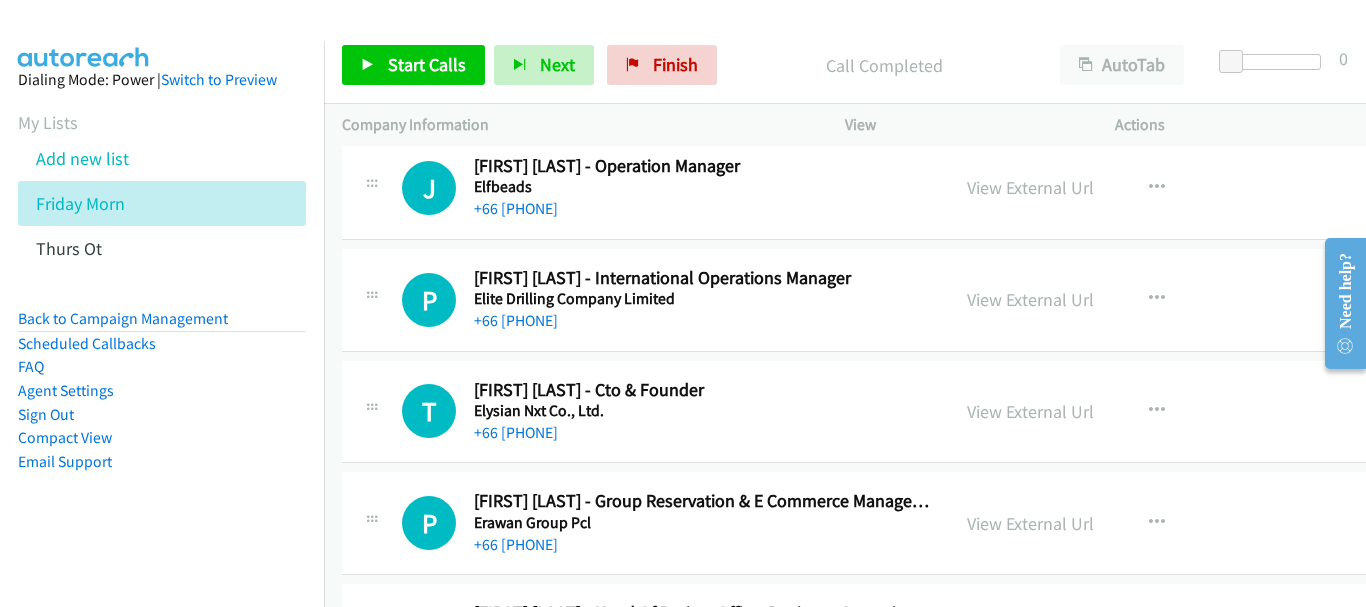 scroll, scrollTop: 14200, scrollLeft: 0, axis: vertical 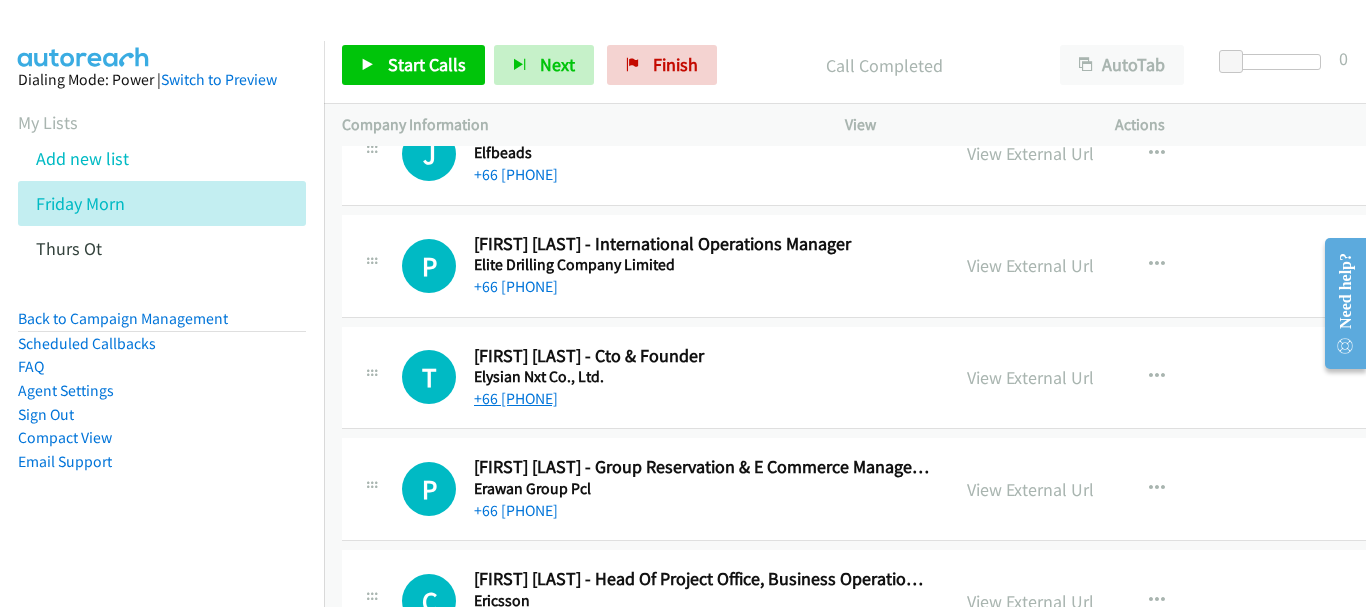 click on "[PHONE]" at bounding box center [516, 398] 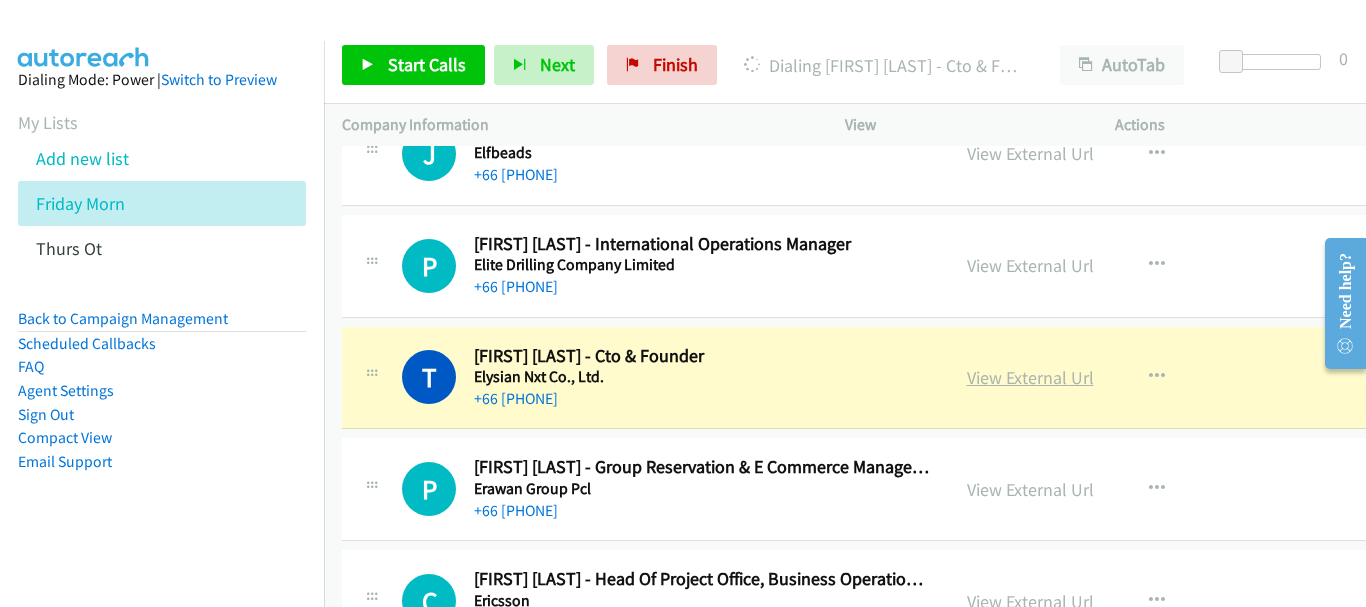 click on "View External Url" at bounding box center (1030, 377) 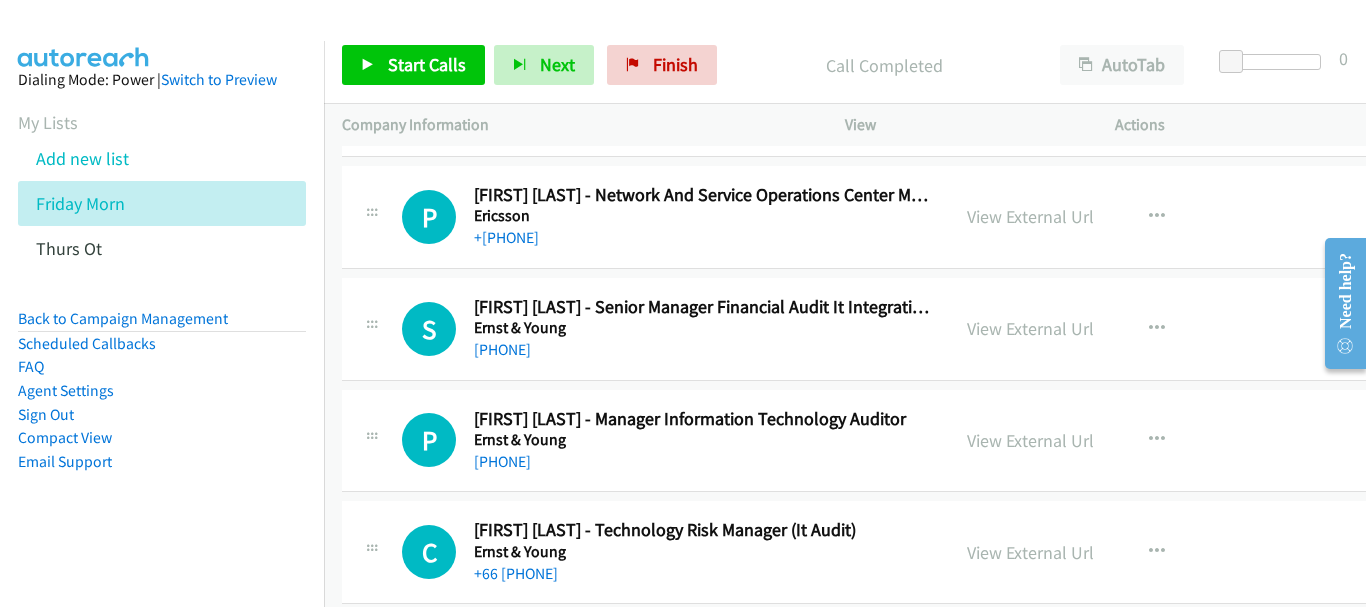 scroll, scrollTop: 14700, scrollLeft: 0, axis: vertical 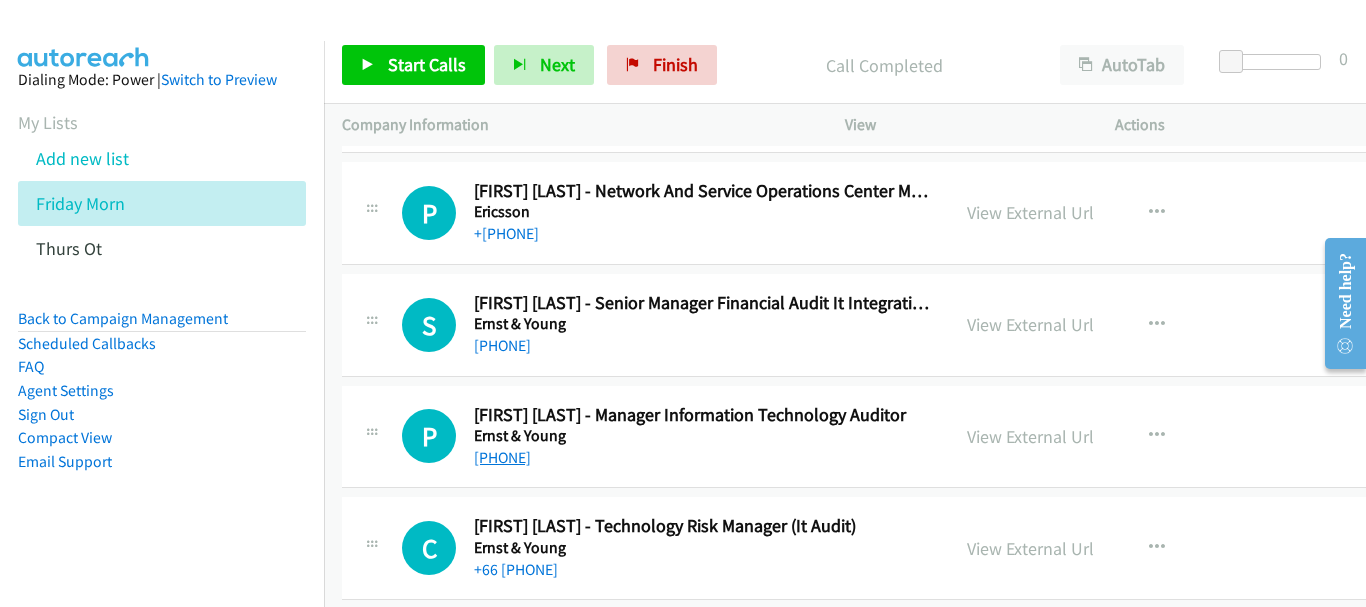 click on "[PHONE]" at bounding box center (502, 457) 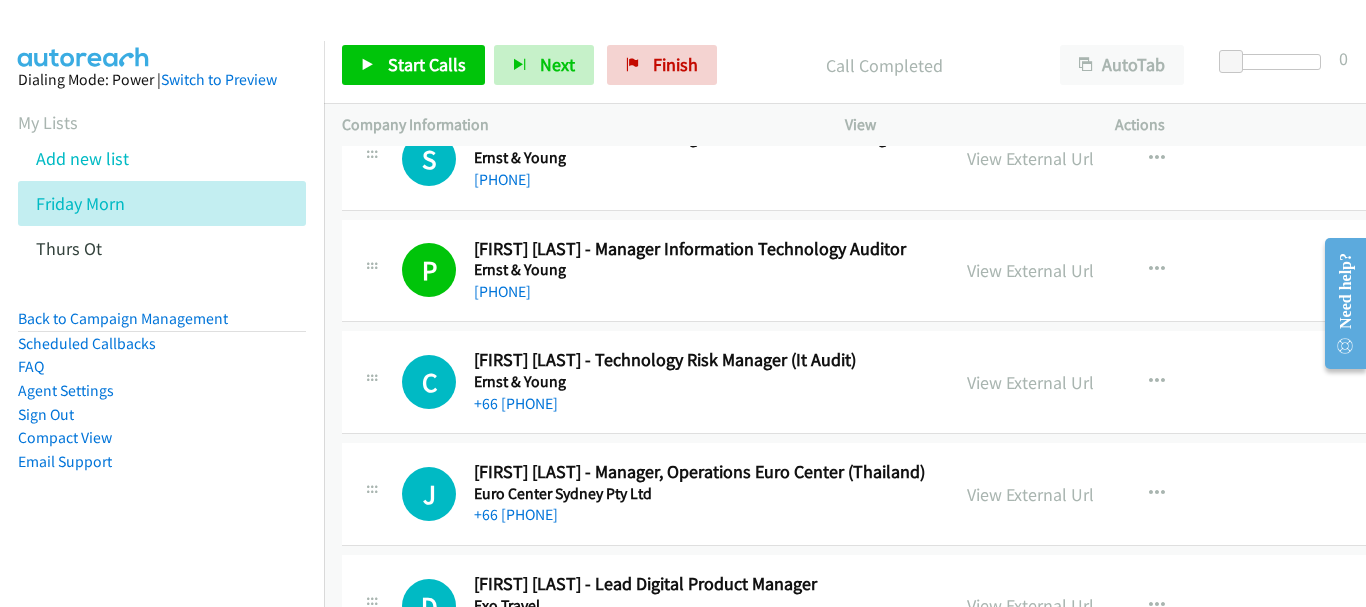 scroll, scrollTop: 14900, scrollLeft: 0, axis: vertical 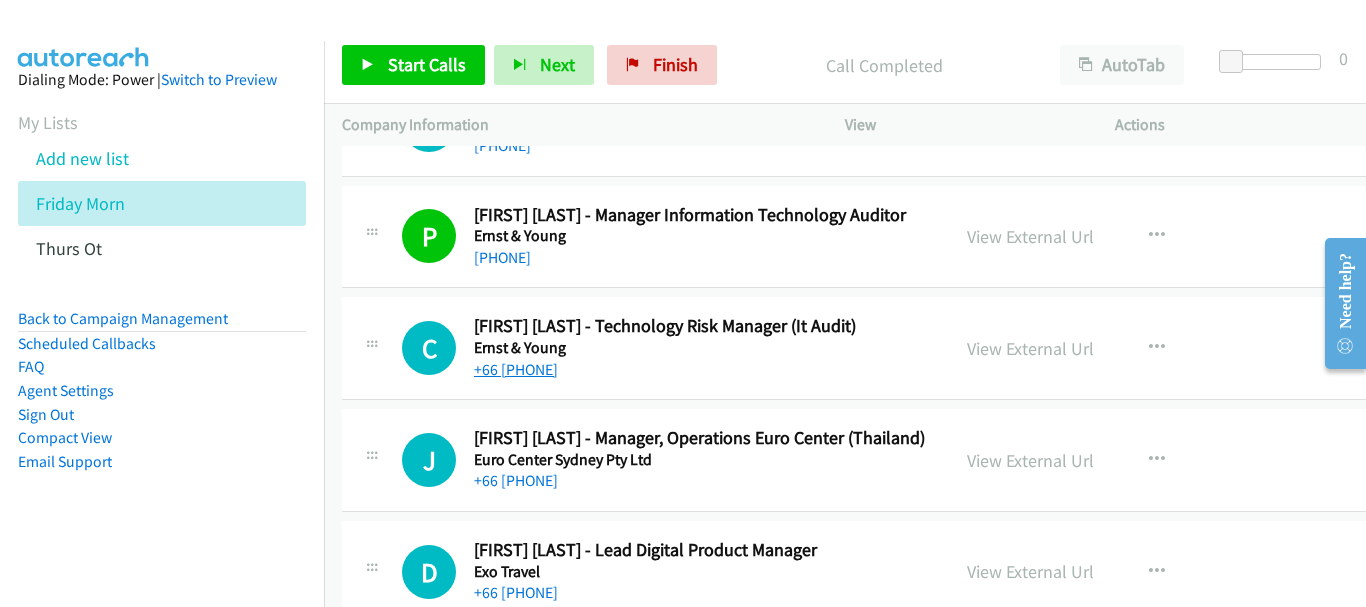 click on "[PHONE]" at bounding box center [516, 369] 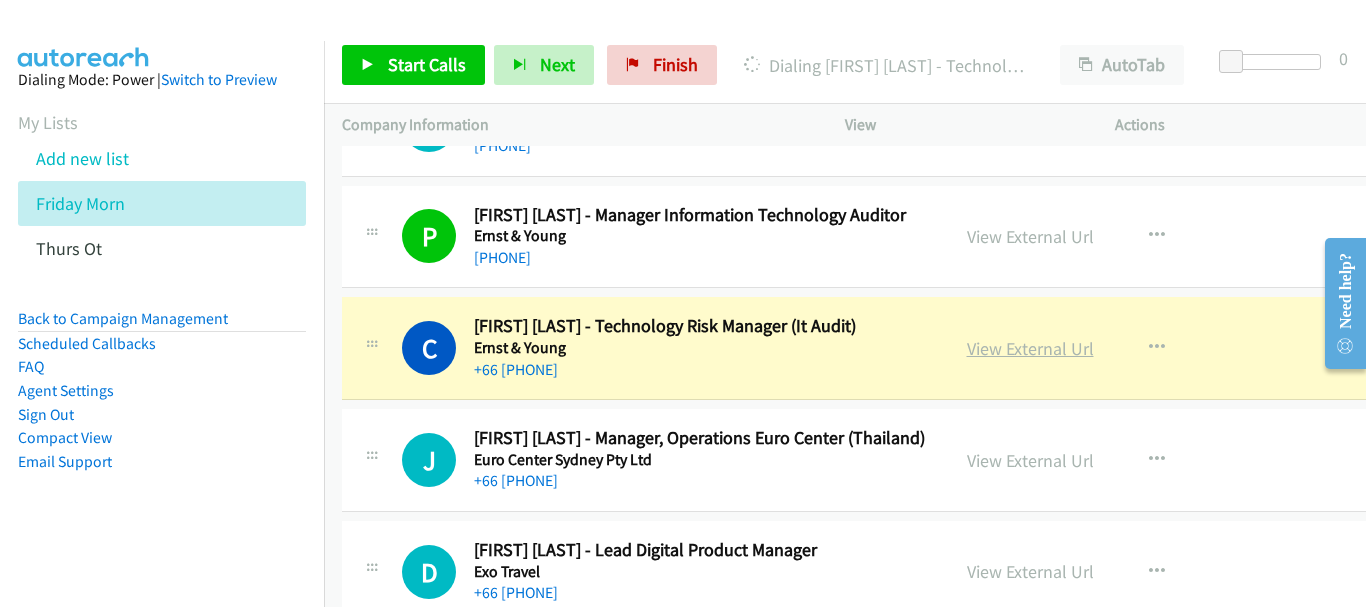 click on "View External Url" at bounding box center [1030, 348] 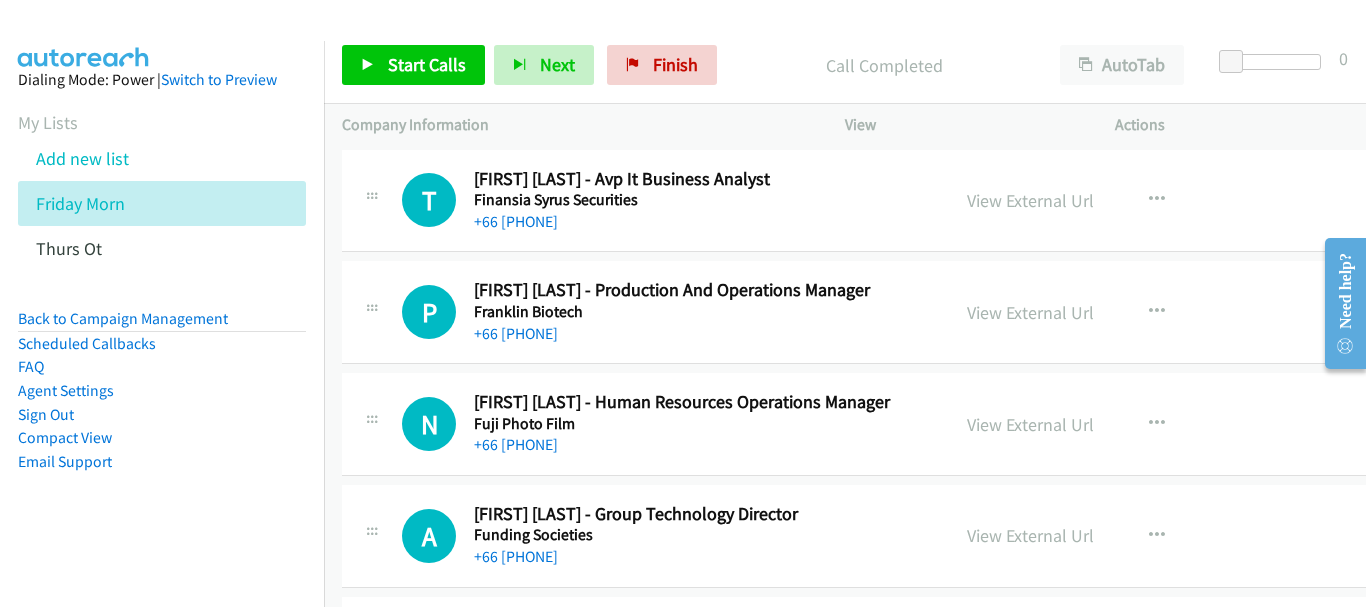 scroll, scrollTop: 16200, scrollLeft: 0, axis: vertical 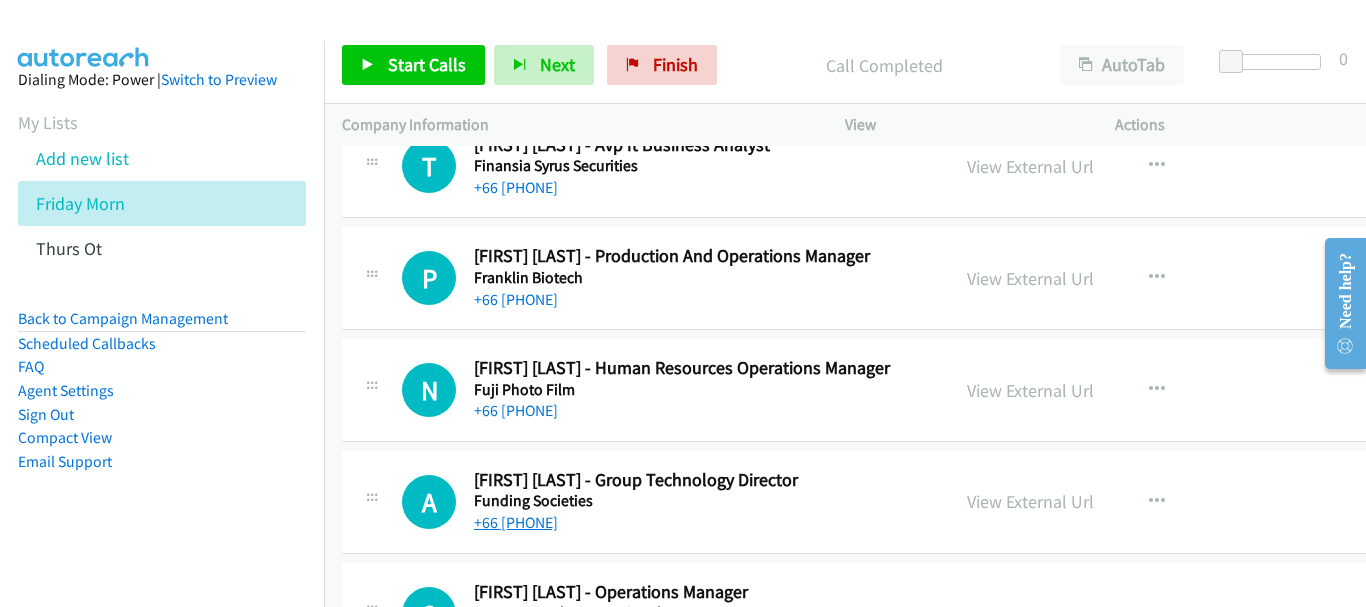 click on "+[PHONE]" at bounding box center (516, 522) 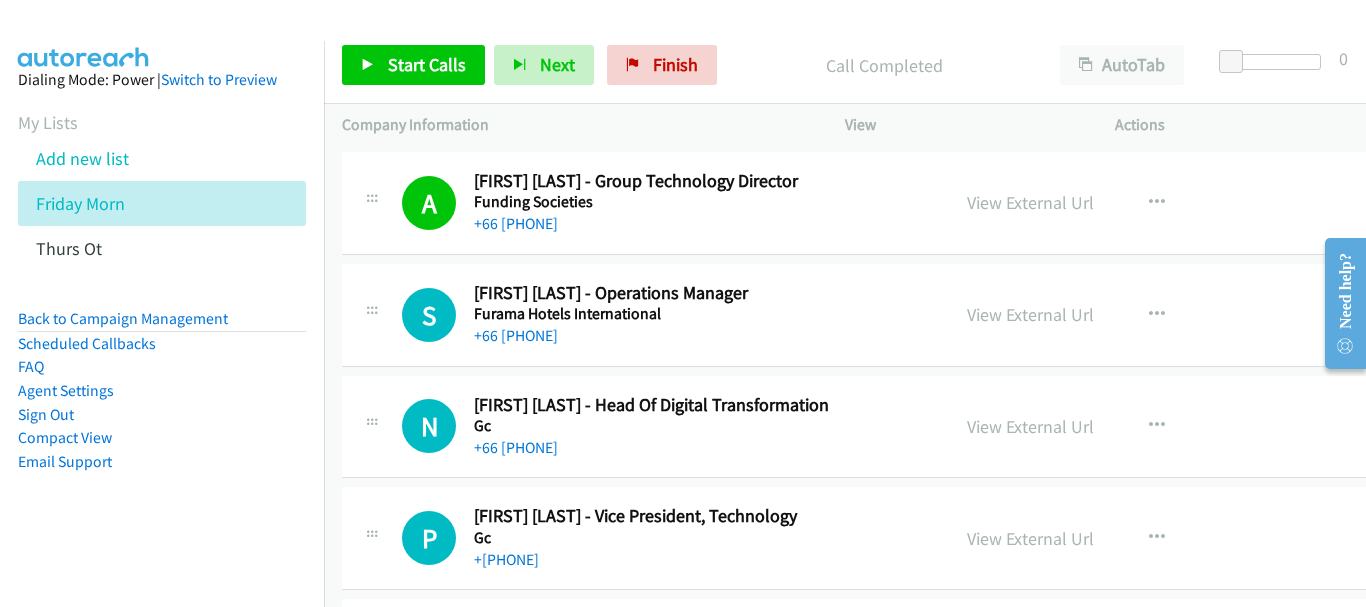 scroll, scrollTop: 16500, scrollLeft: 0, axis: vertical 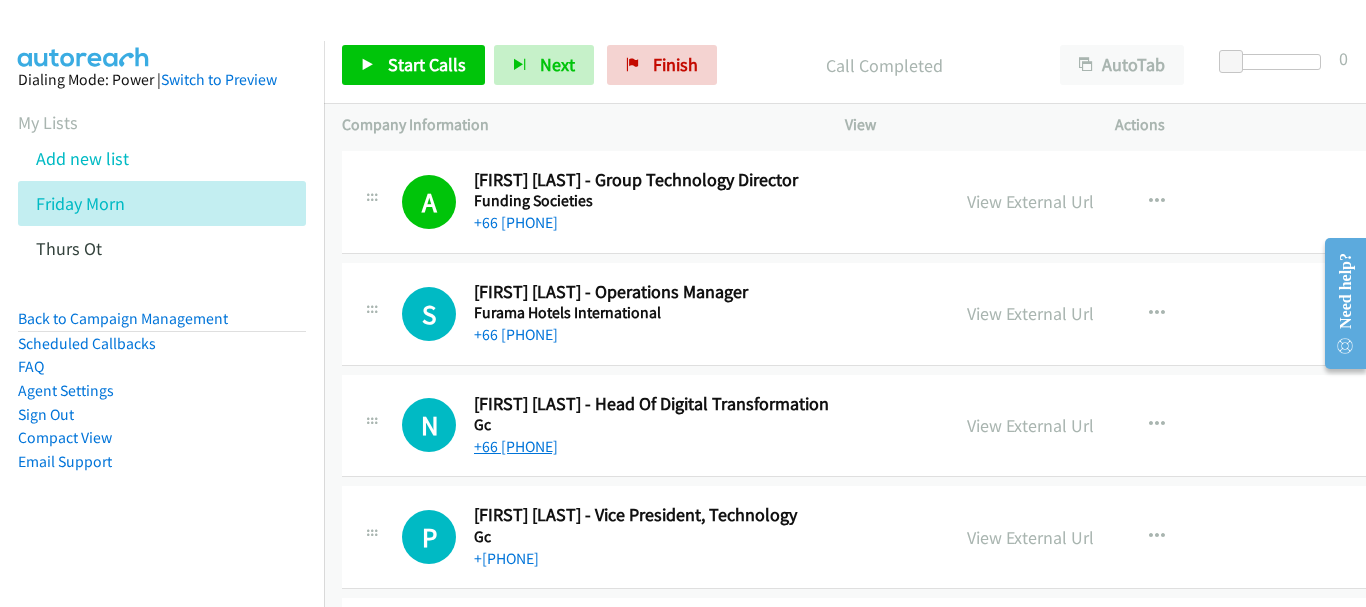 click on "[PHONE]" at bounding box center (516, 446) 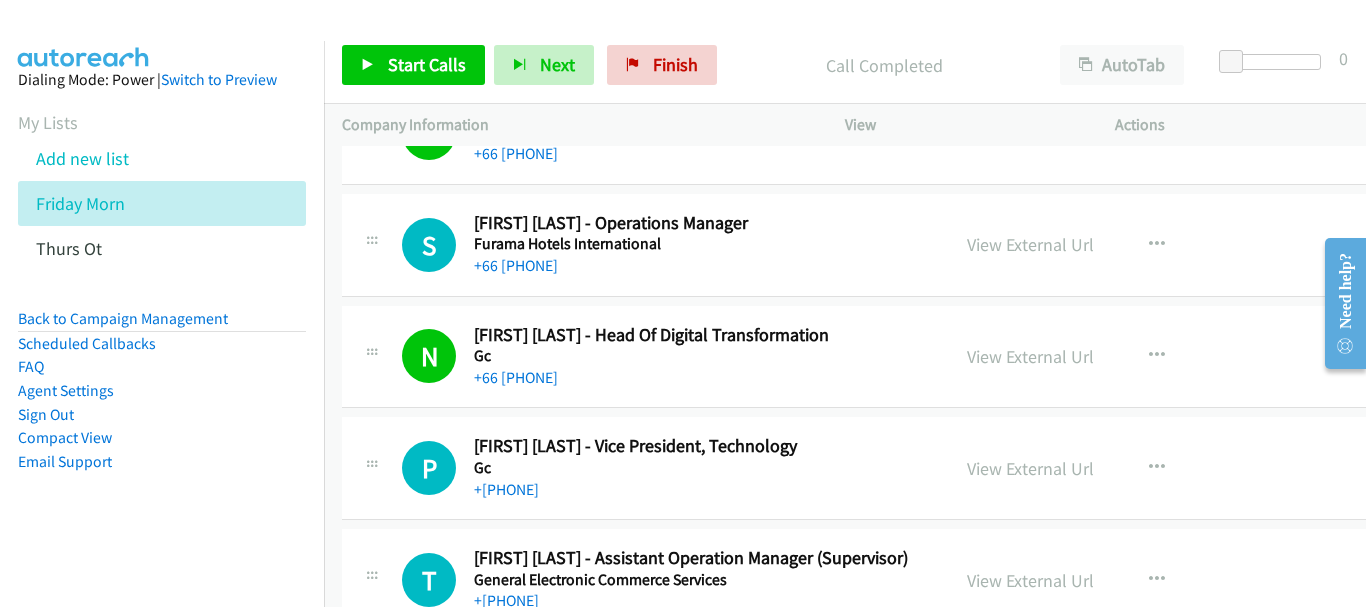 scroll, scrollTop: 16600, scrollLeft: 0, axis: vertical 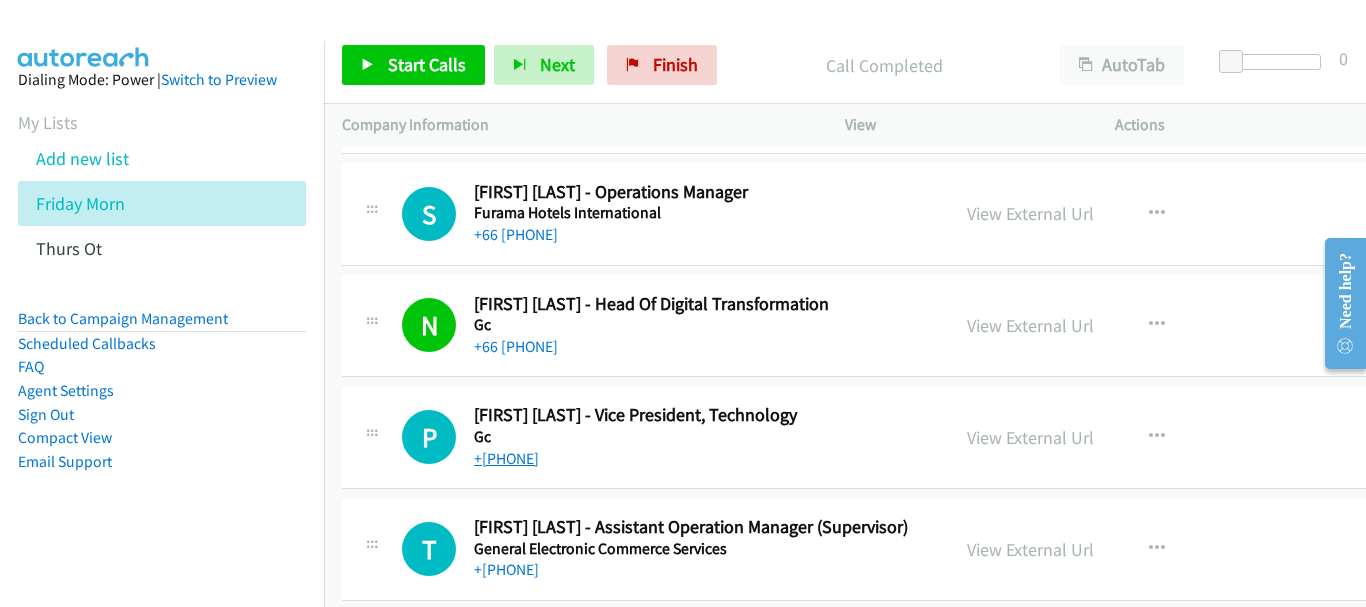 click on "[PHONE]" at bounding box center (506, 458) 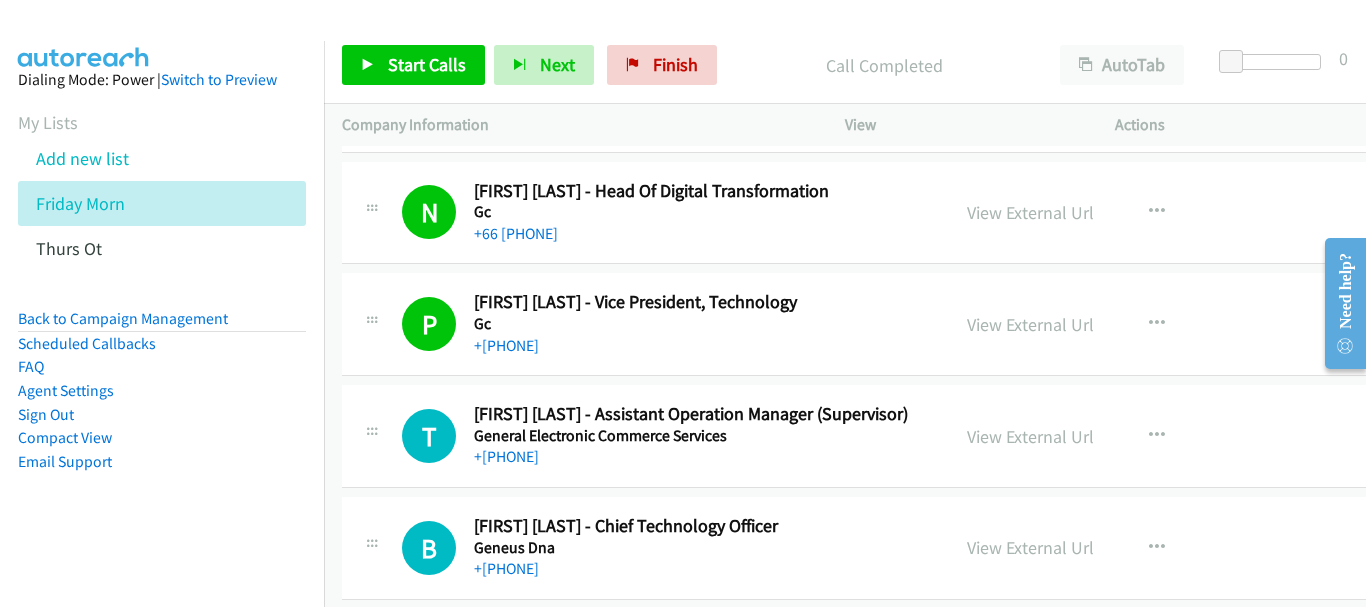 scroll, scrollTop: 16800, scrollLeft: 0, axis: vertical 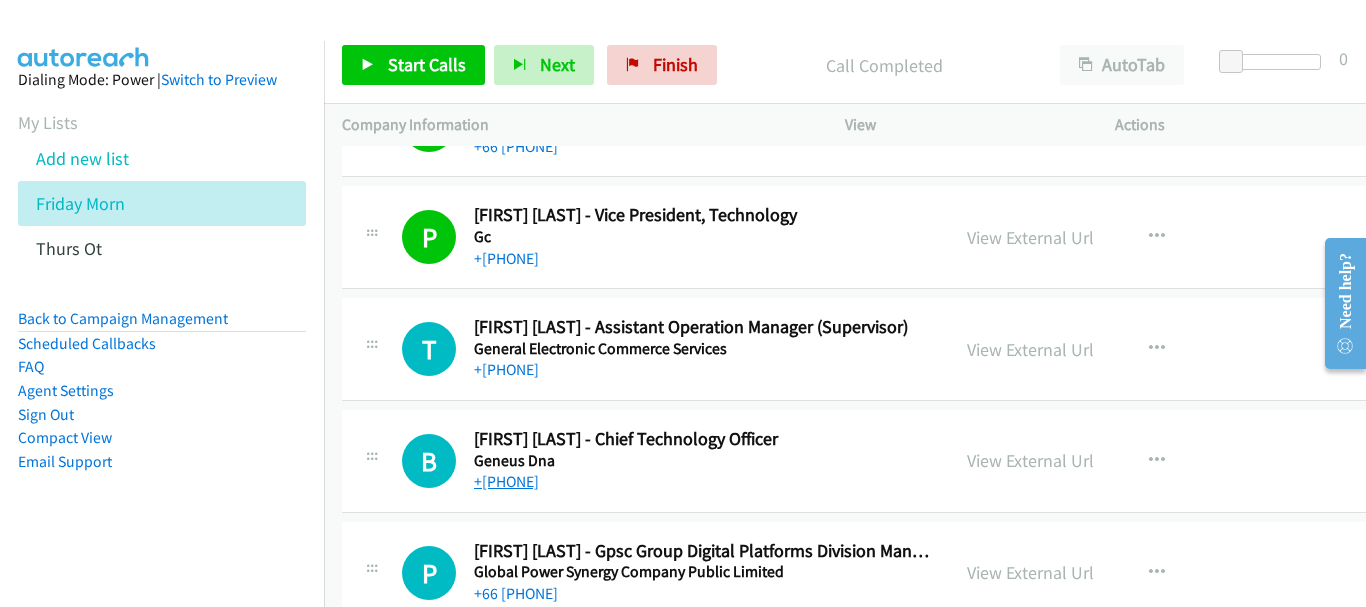 click on "+[PHONE]" at bounding box center (506, 481) 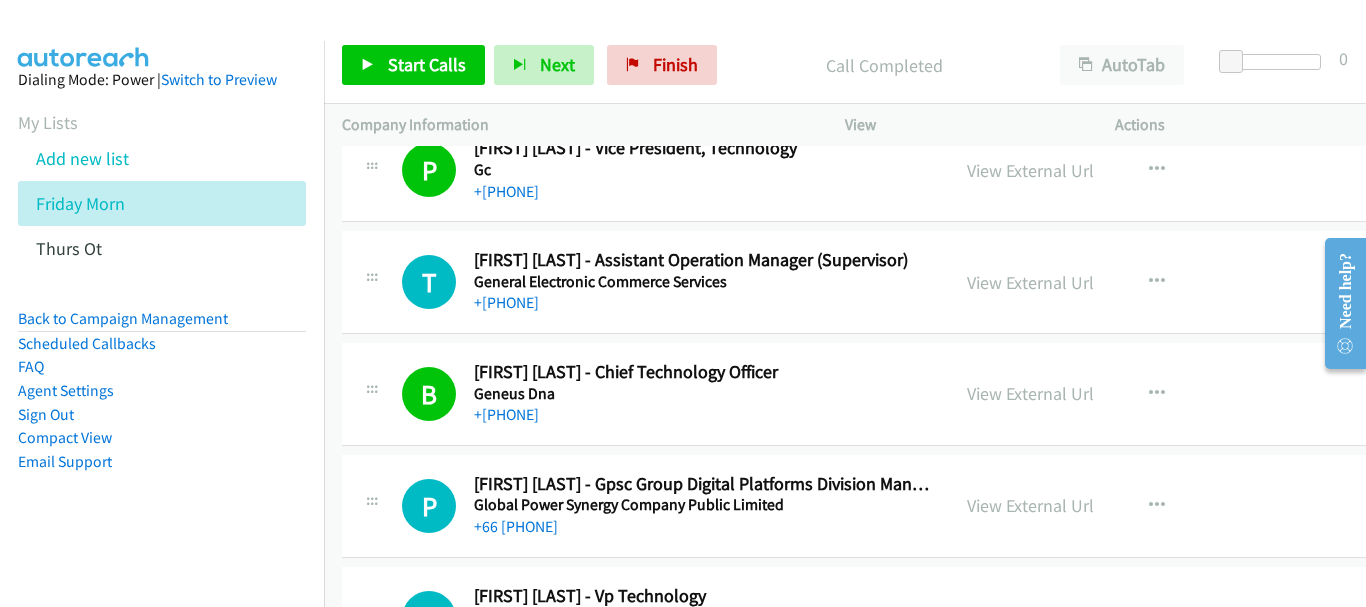 scroll, scrollTop: 16900, scrollLeft: 0, axis: vertical 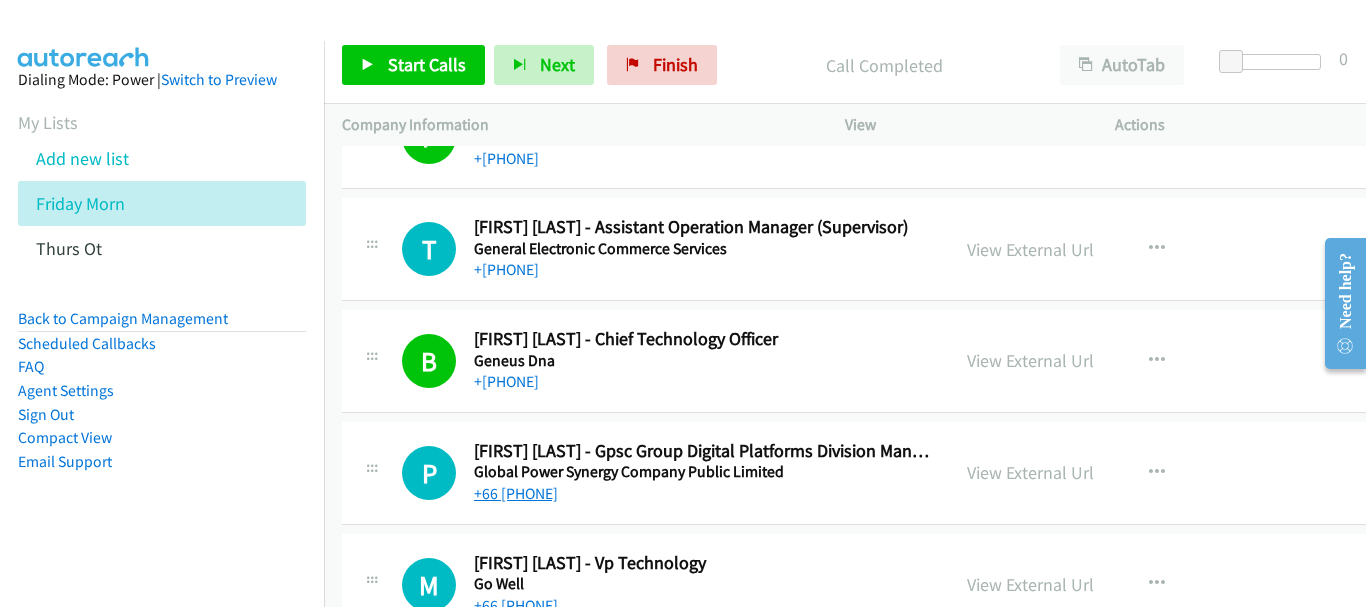 click on "[PHONE]" at bounding box center (516, 493) 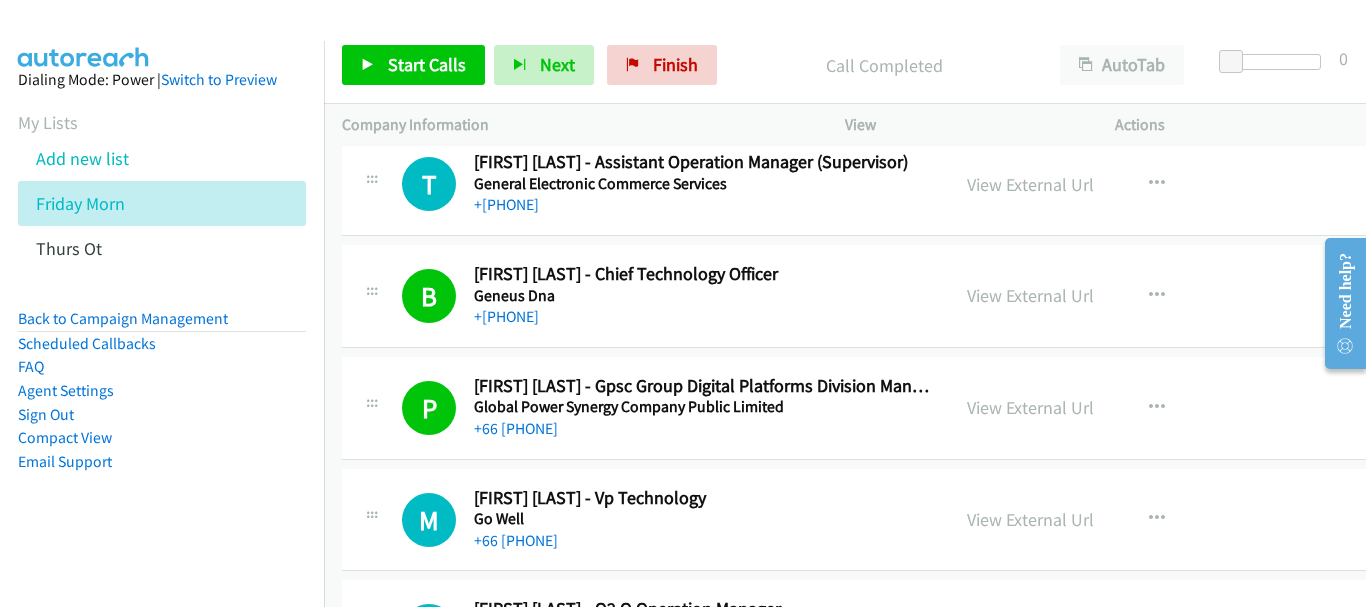 scroll, scrollTop: 17000, scrollLeft: 0, axis: vertical 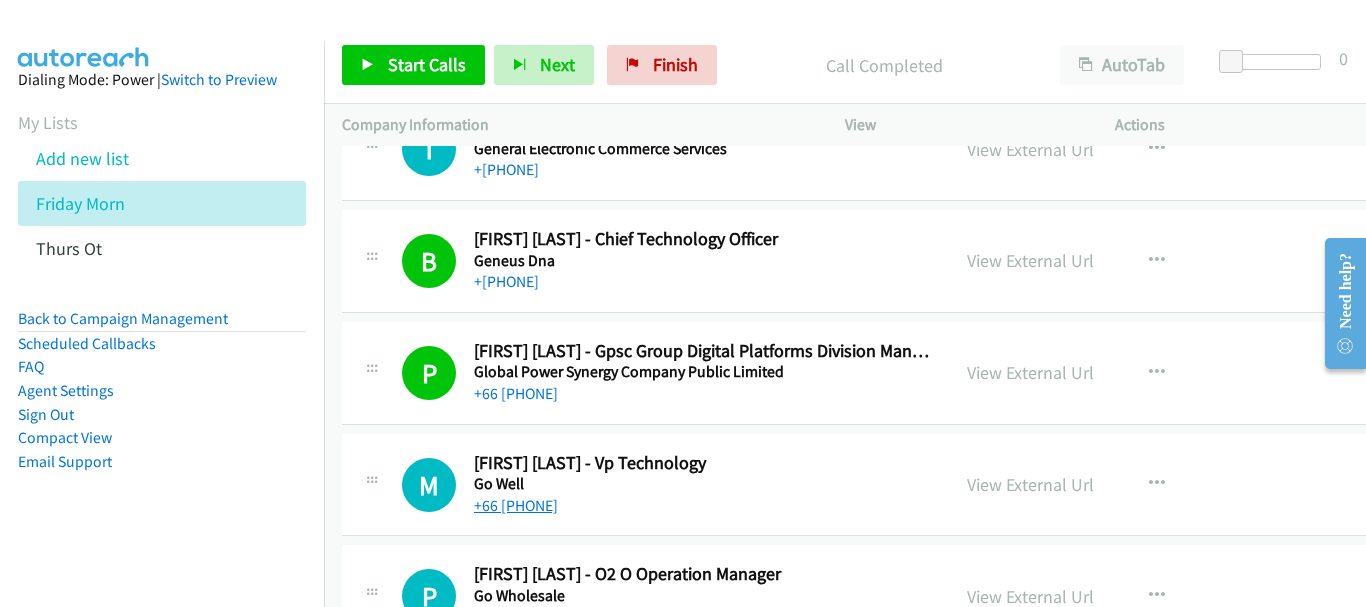 click on "[PHONE]" at bounding box center (516, 505) 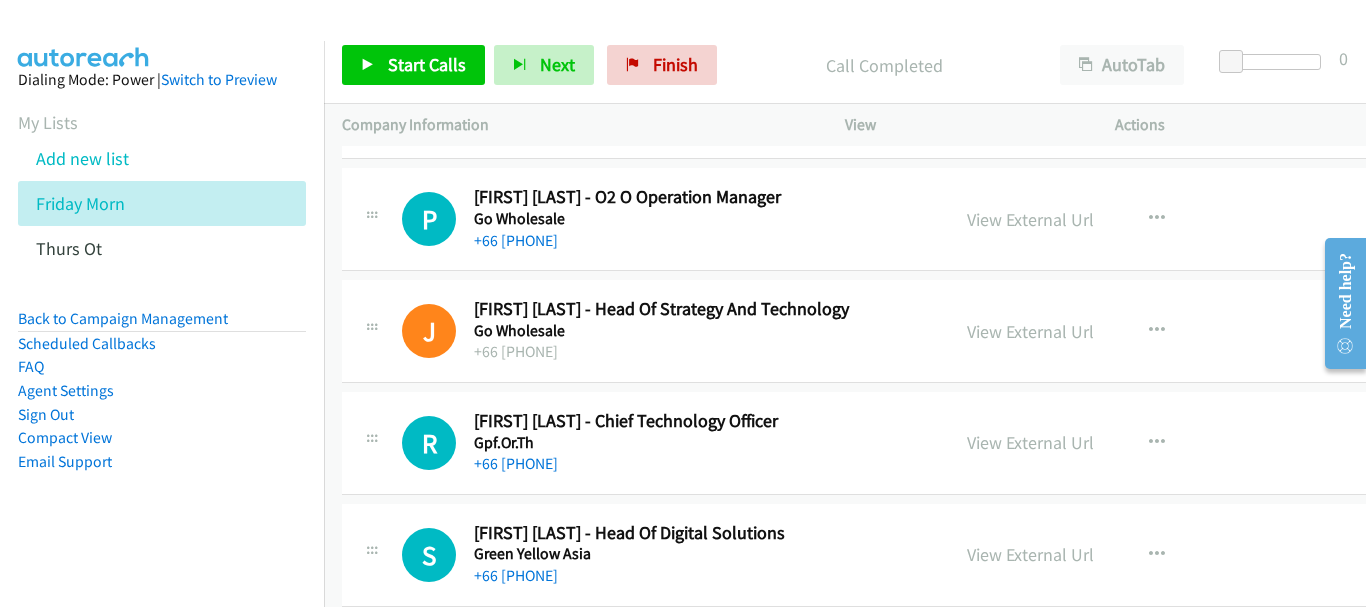 scroll, scrollTop: 17400, scrollLeft: 0, axis: vertical 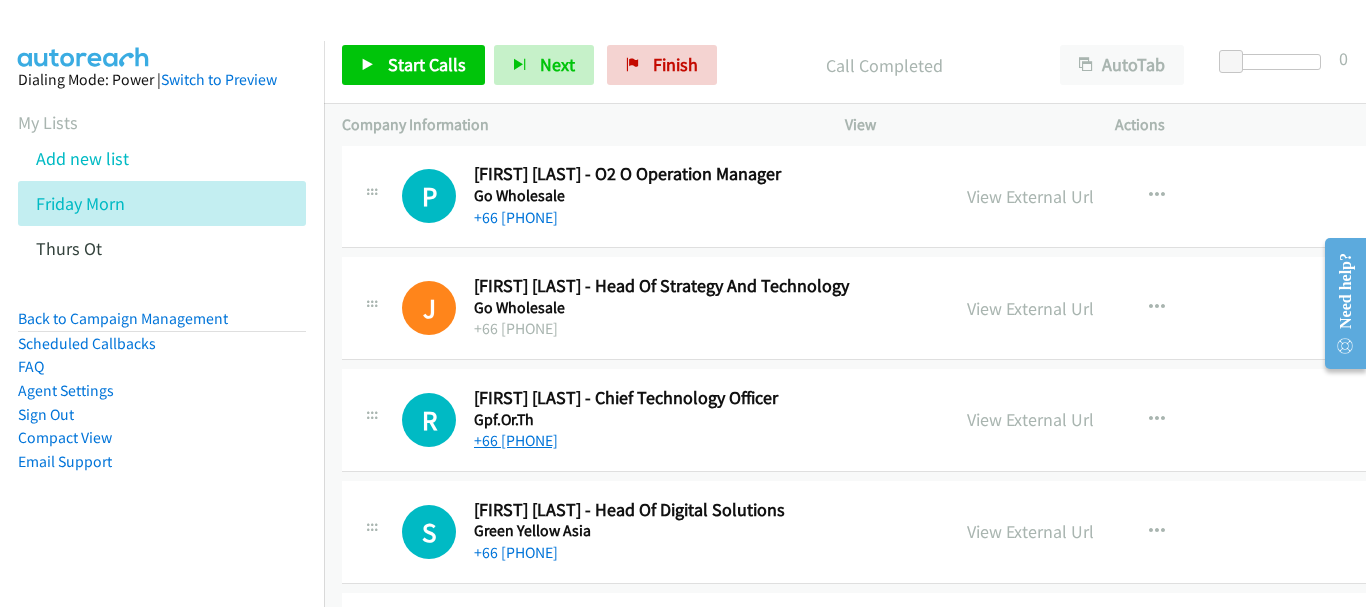 click on "[PHONE]" at bounding box center (516, 440) 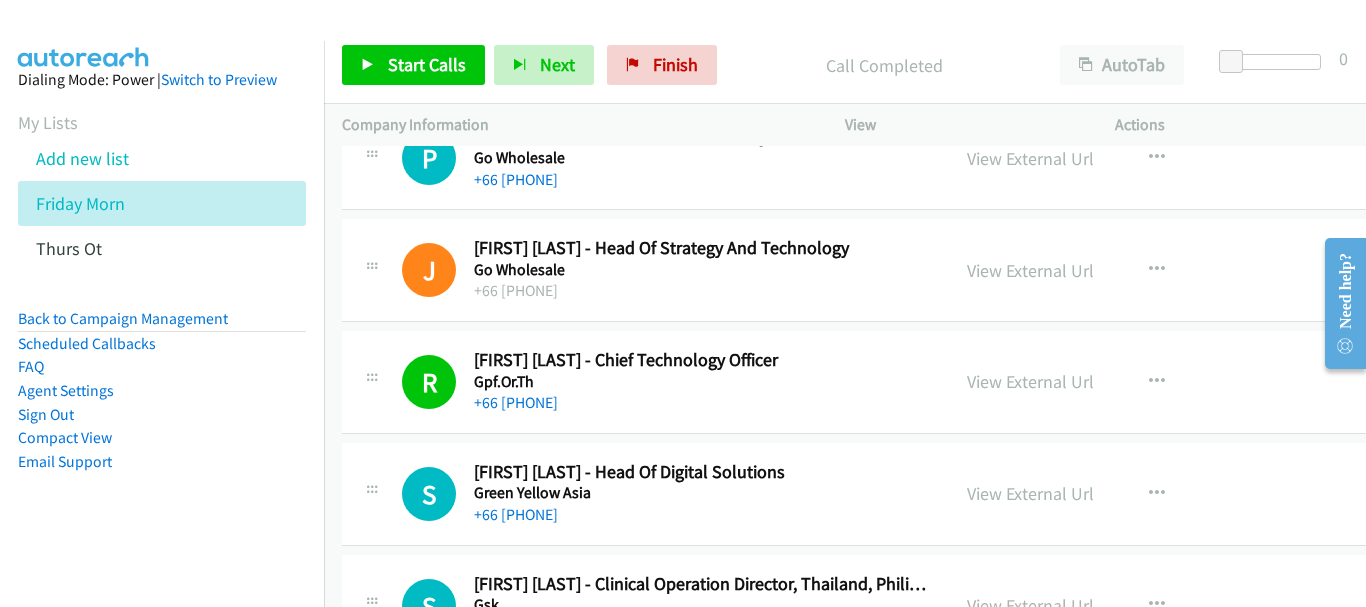 scroll, scrollTop: 17500, scrollLeft: 0, axis: vertical 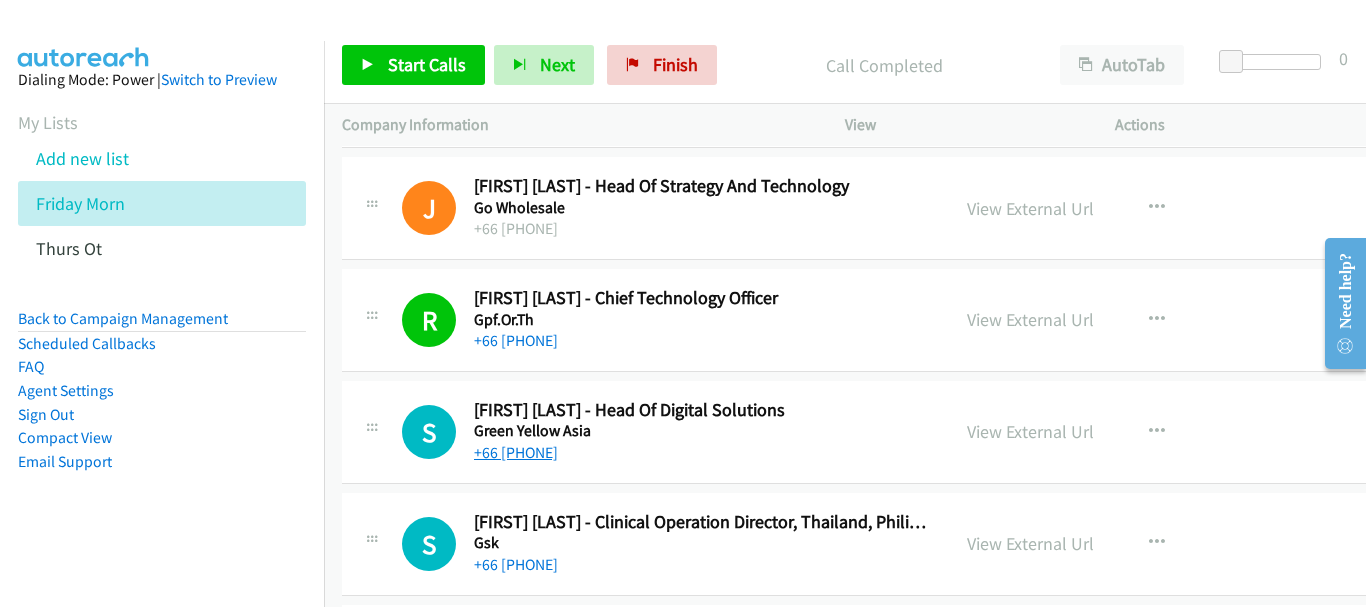 click on "[PHONE]" at bounding box center [516, 452] 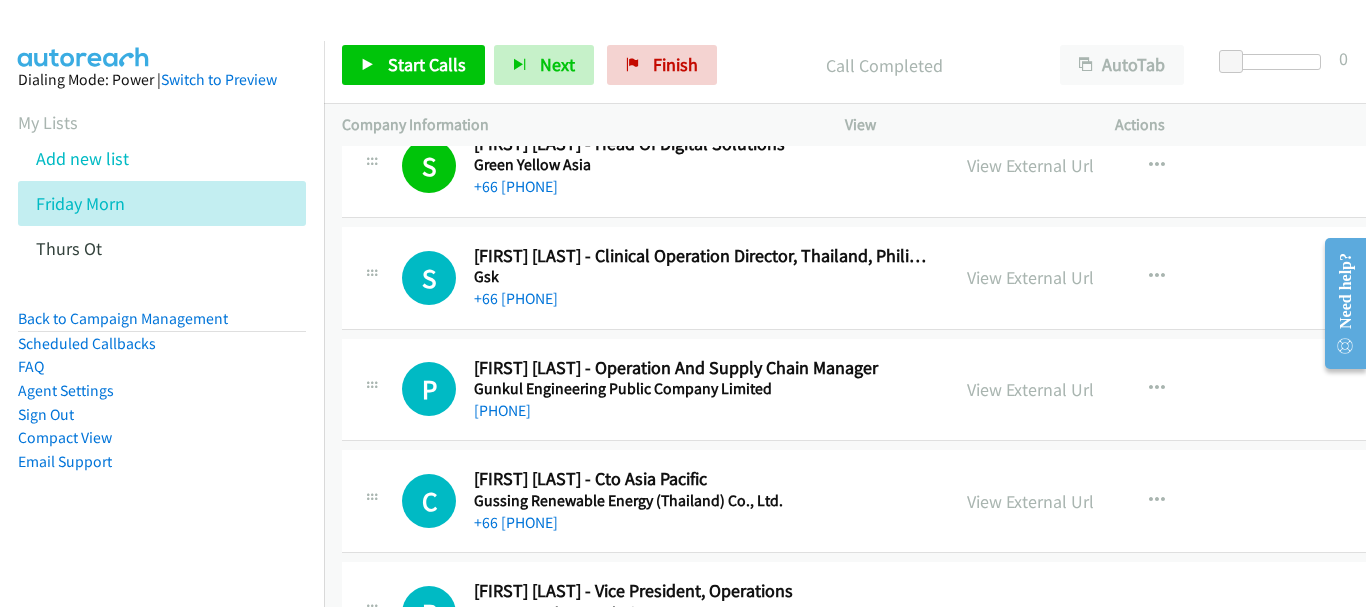 scroll, scrollTop: 17800, scrollLeft: 0, axis: vertical 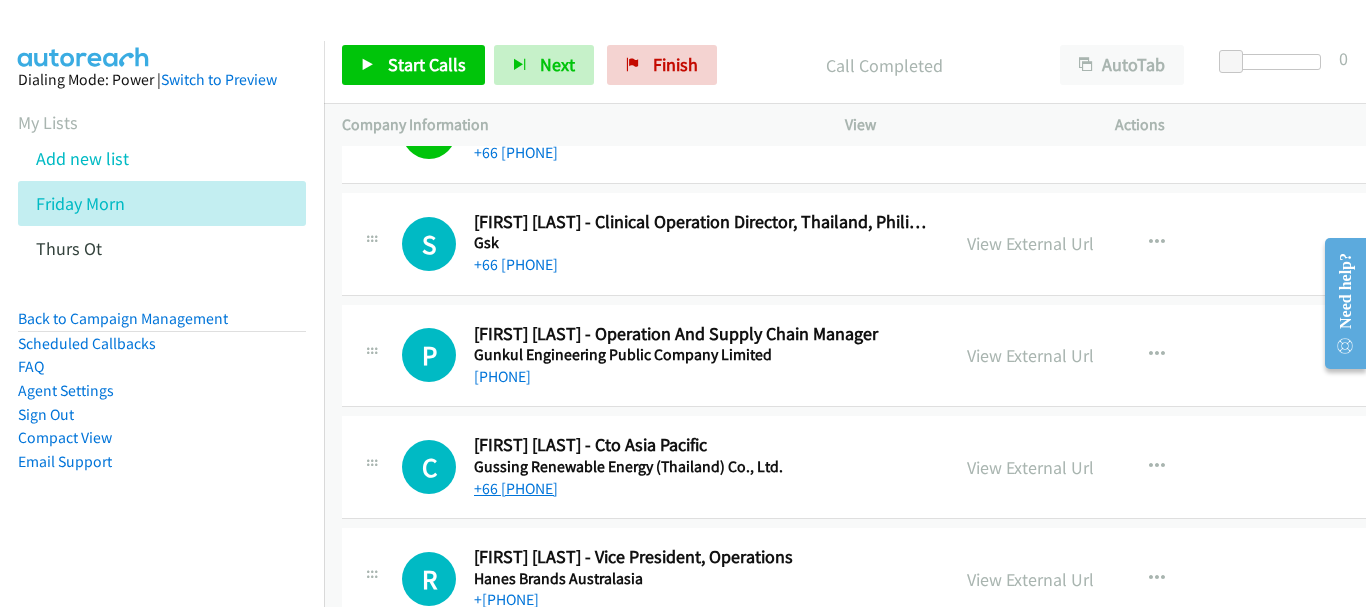 click on "+[PHONE]" at bounding box center [516, 488] 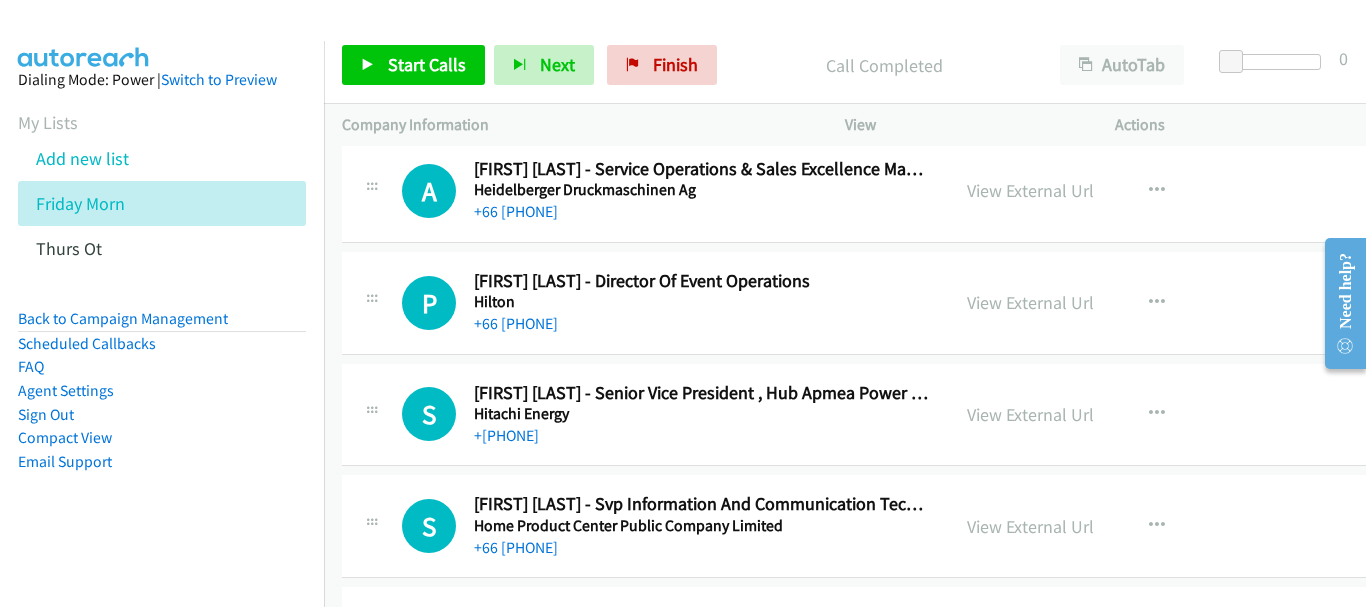 scroll, scrollTop: 18400, scrollLeft: 0, axis: vertical 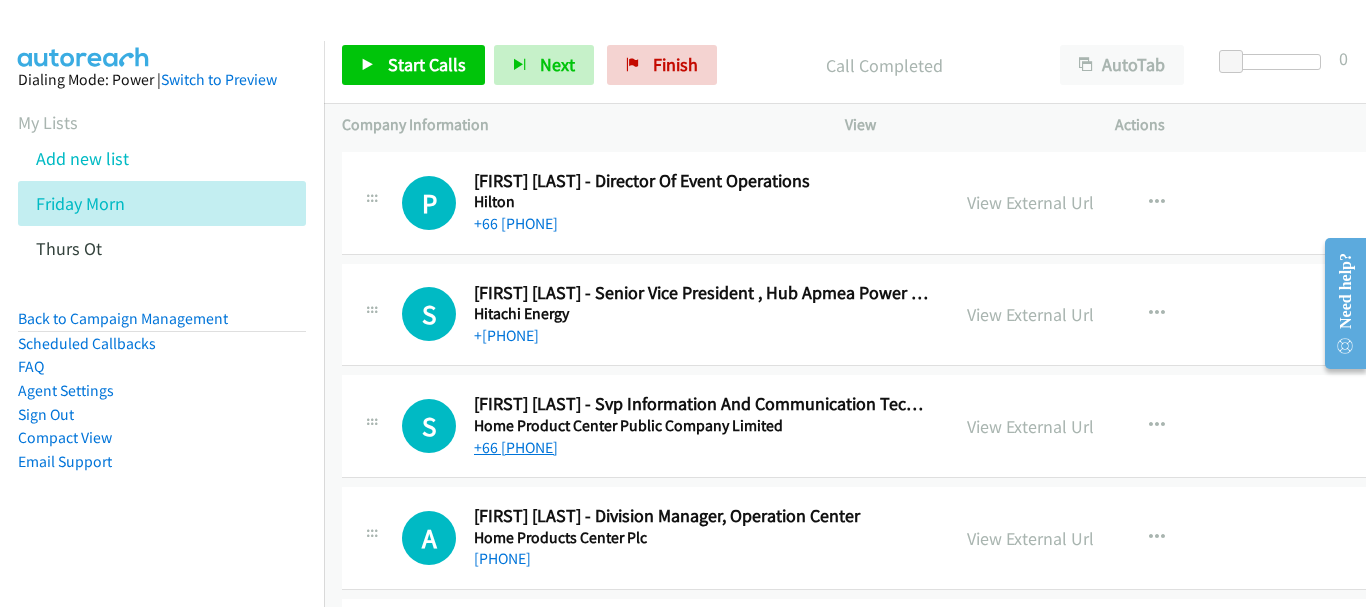 click on "[PHONE]" at bounding box center [516, 447] 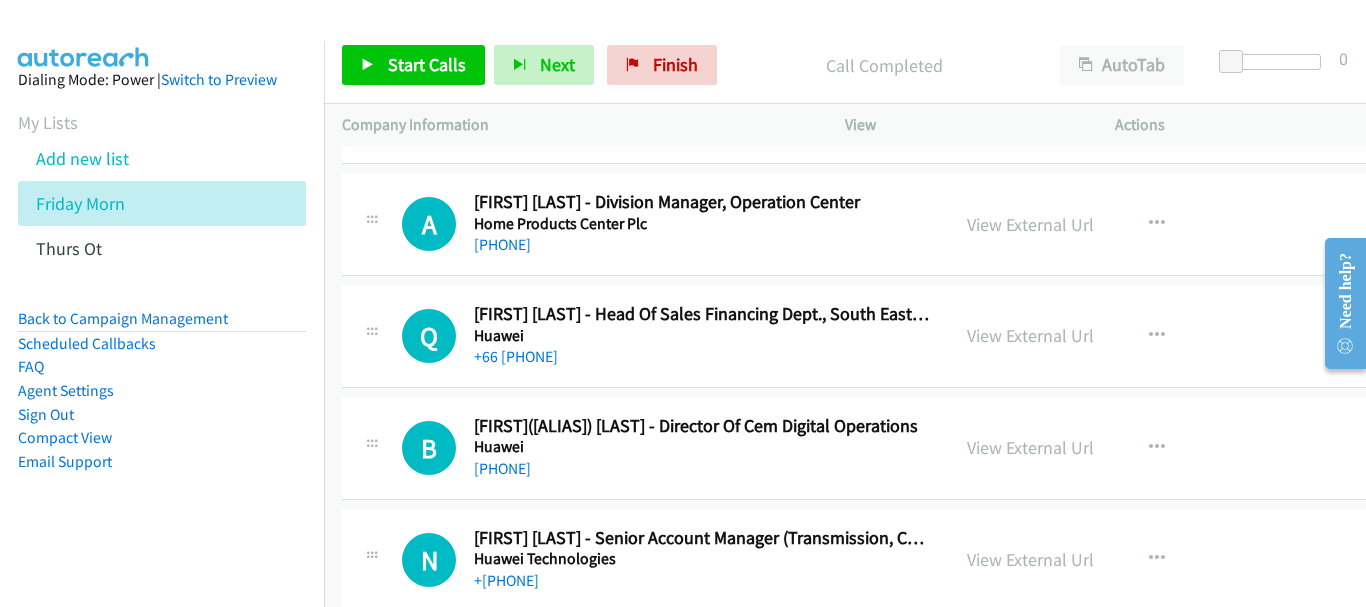 scroll, scrollTop: 18600, scrollLeft: 0, axis: vertical 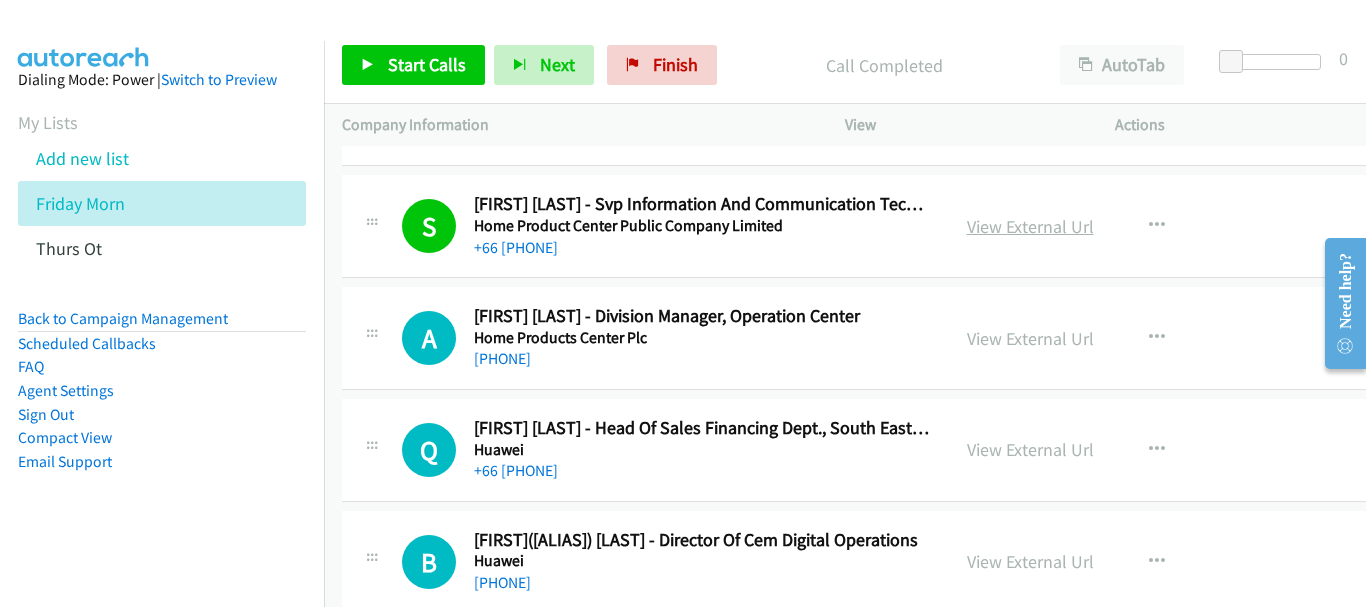 click on "View External Url" at bounding box center (1030, 226) 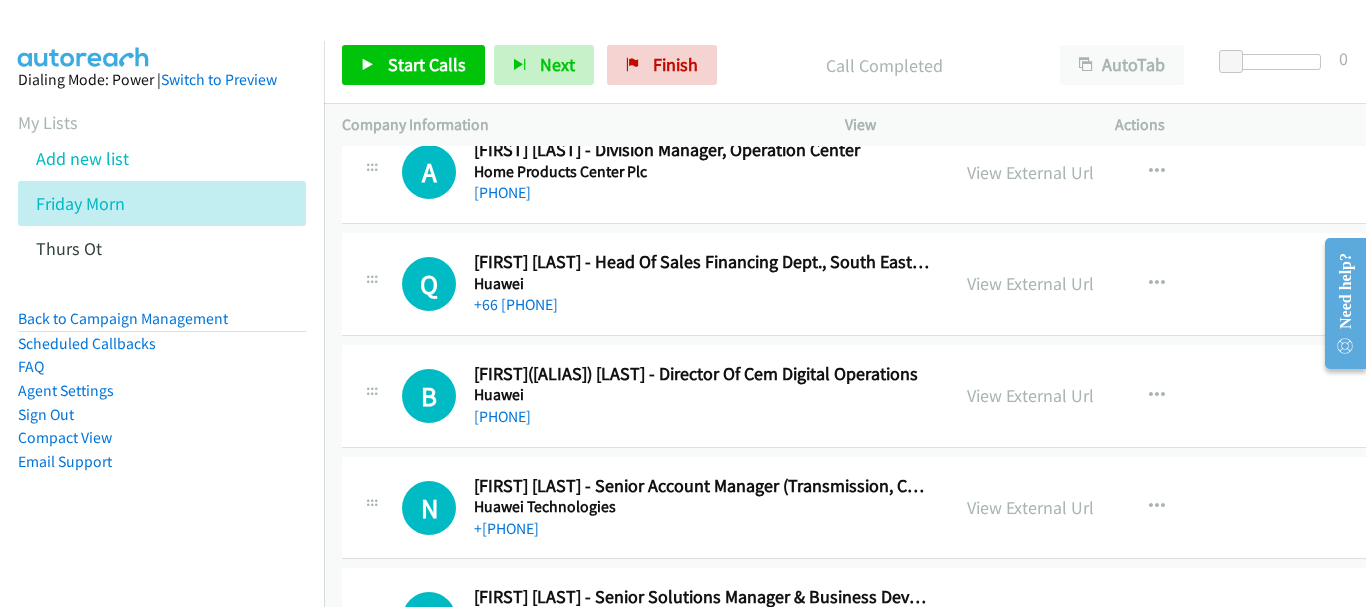 scroll, scrollTop: 18800, scrollLeft: 0, axis: vertical 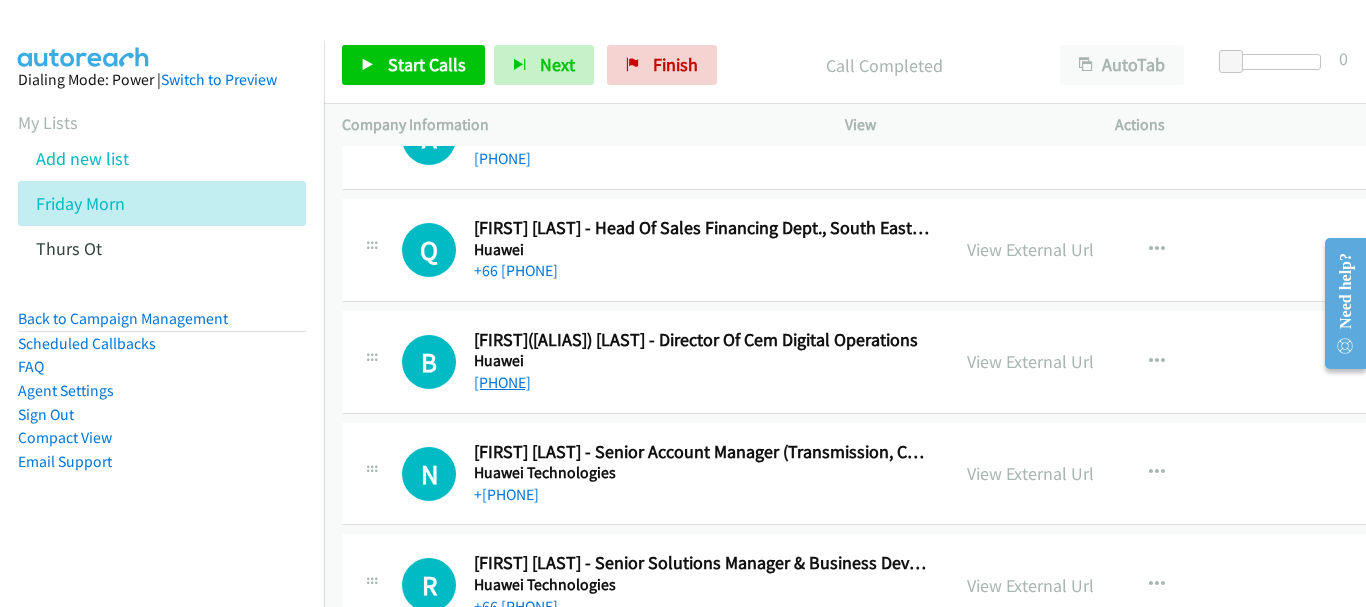click on "[PHONE]" at bounding box center [502, 382] 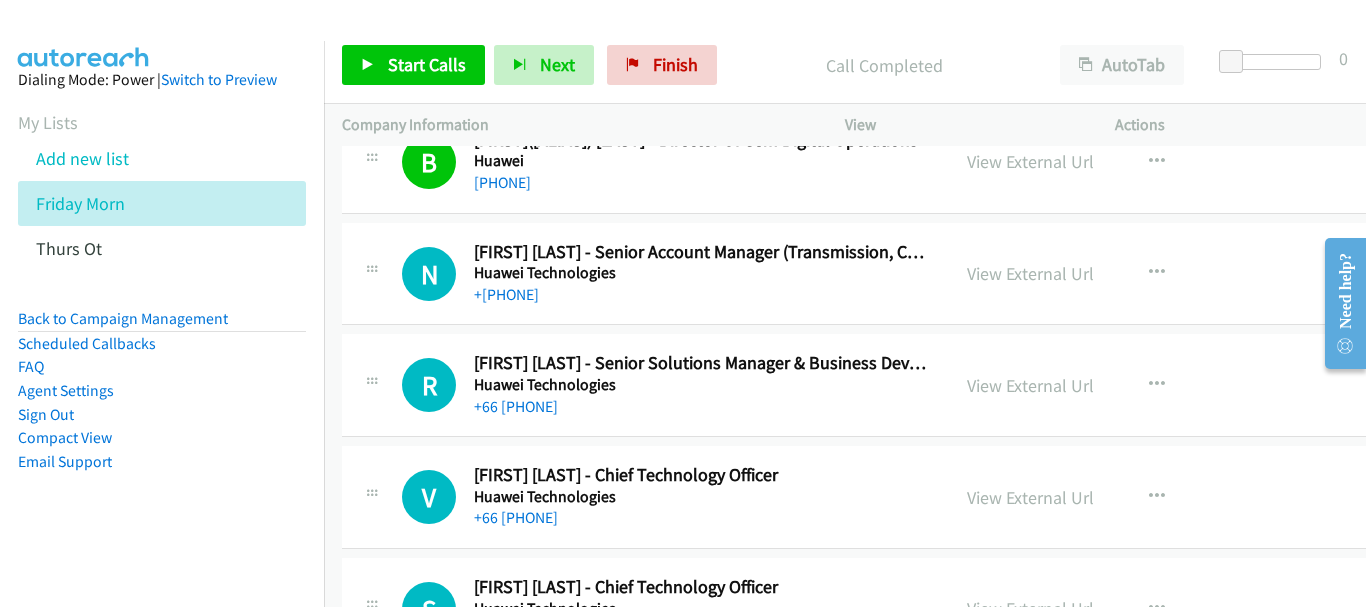 scroll, scrollTop: 19100, scrollLeft: 0, axis: vertical 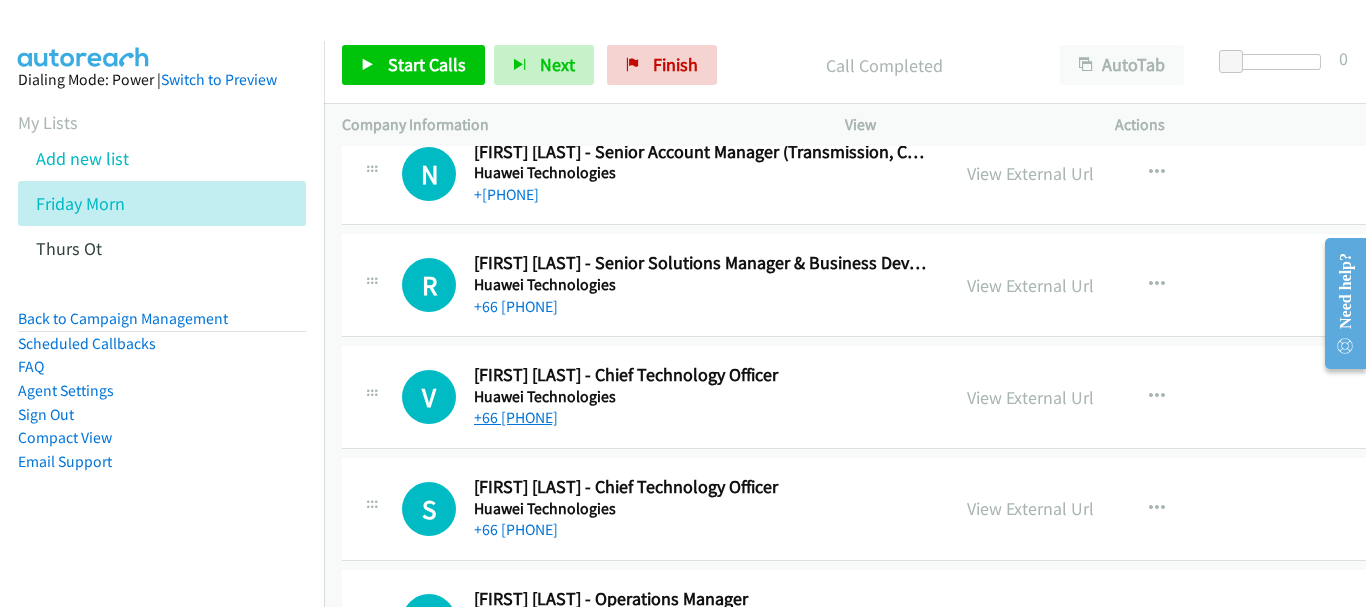 click on "[PHONE]" at bounding box center [516, 417] 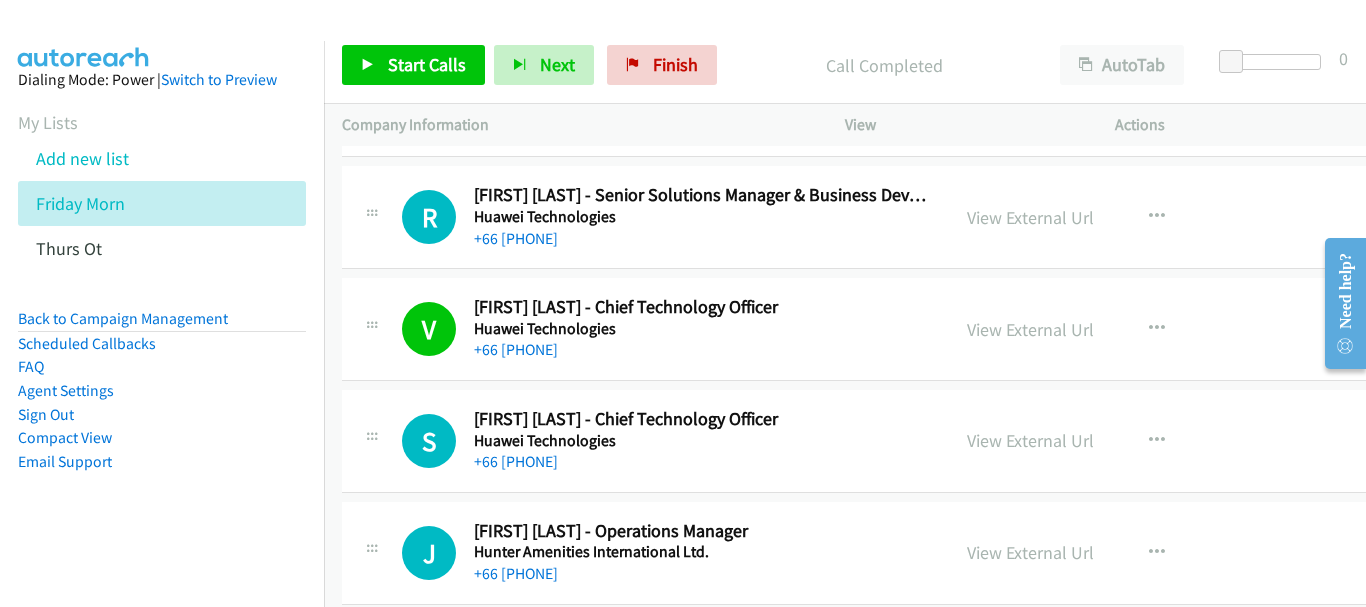 scroll, scrollTop: 19200, scrollLeft: 0, axis: vertical 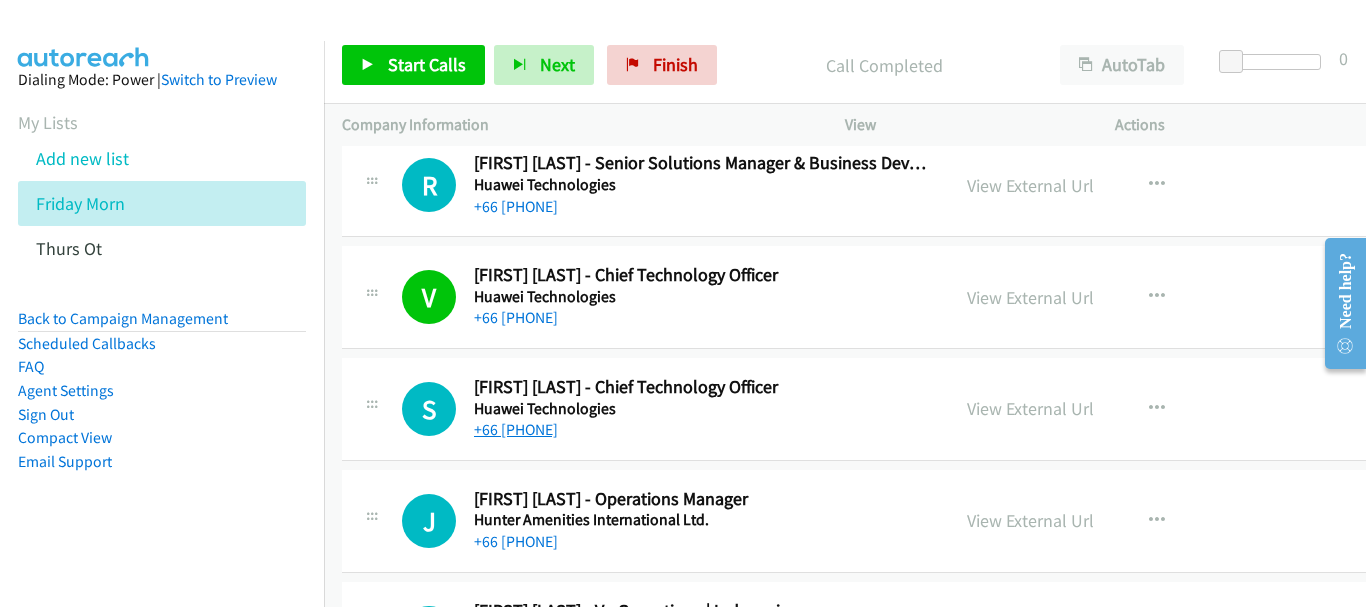 click on "+[PHONE]" at bounding box center (516, 429) 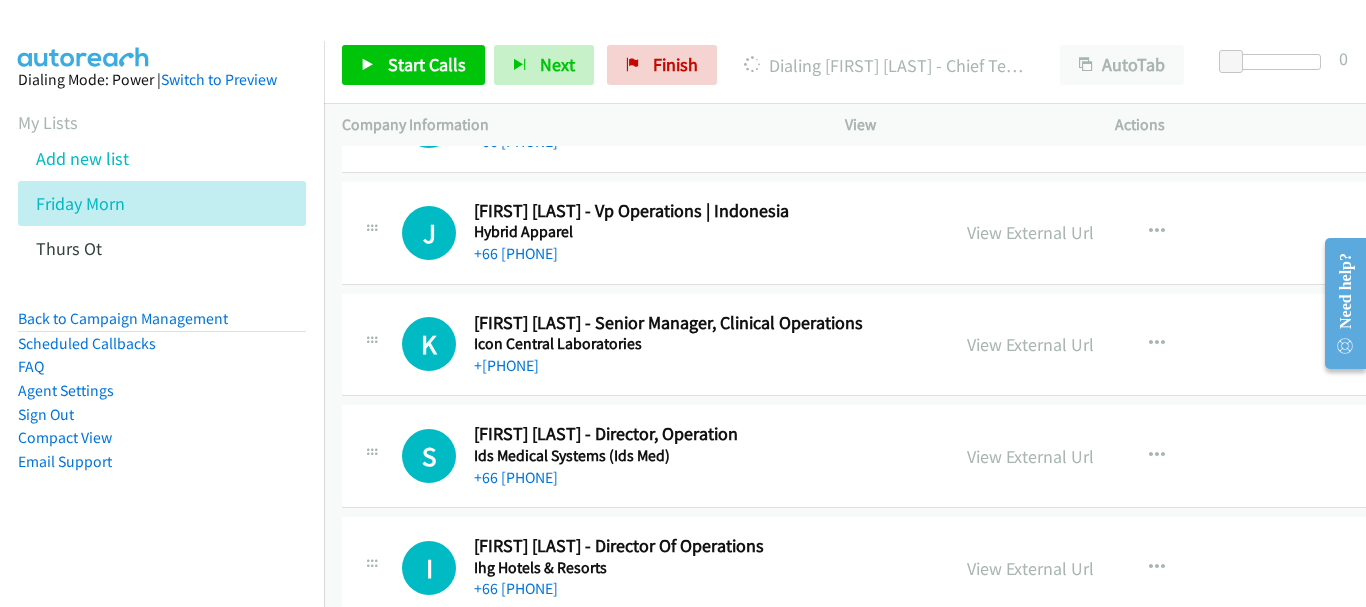 scroll, scrollTop: 19800, scrollLeft: 0, axis: vertical 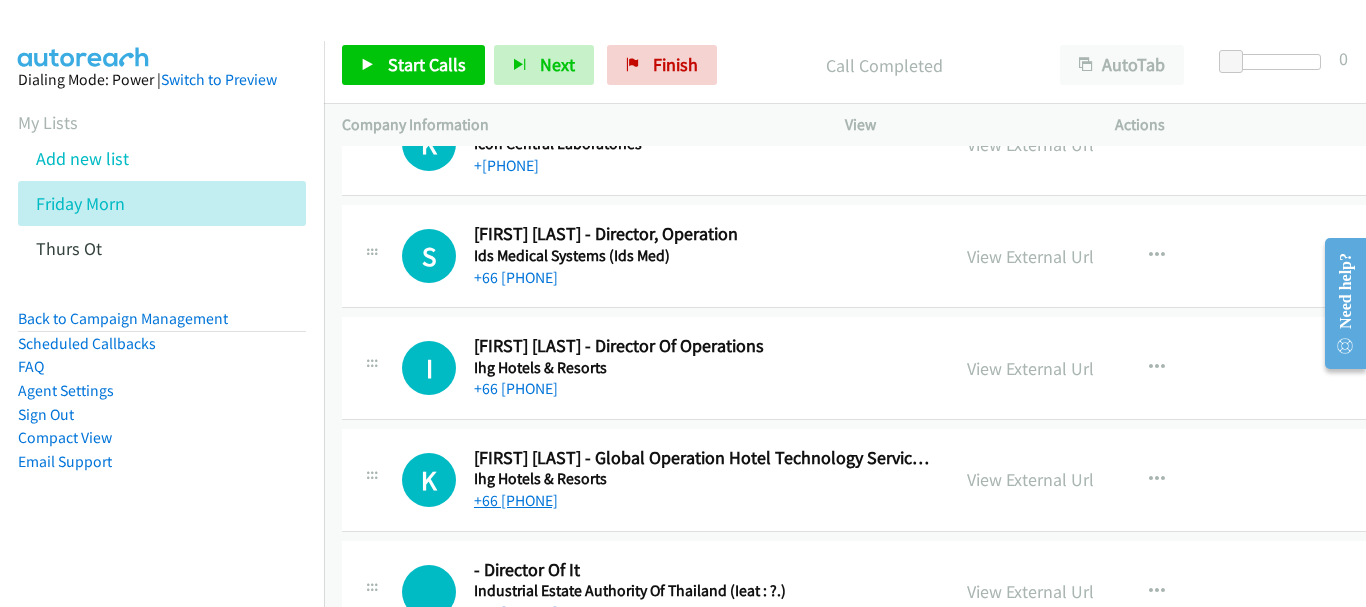 click on "[PHONE]" at bounding box center [516, 500] 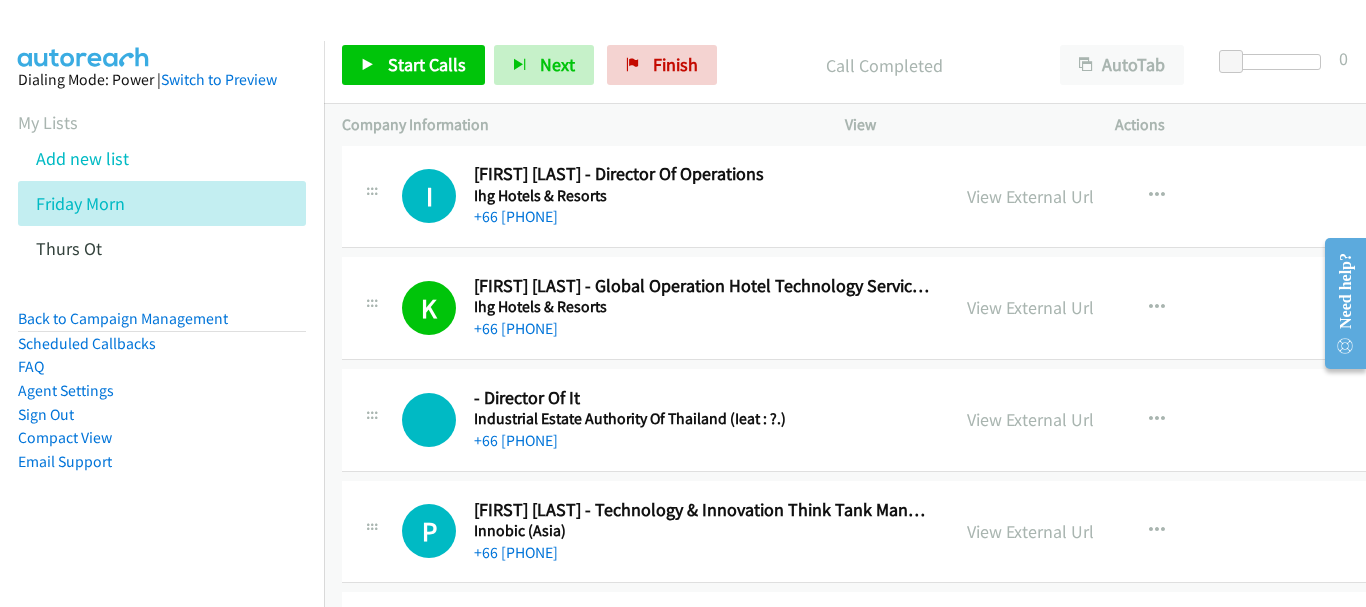 scroll, scrollTop: 20100, scrollLeft: 0, axis: vertical 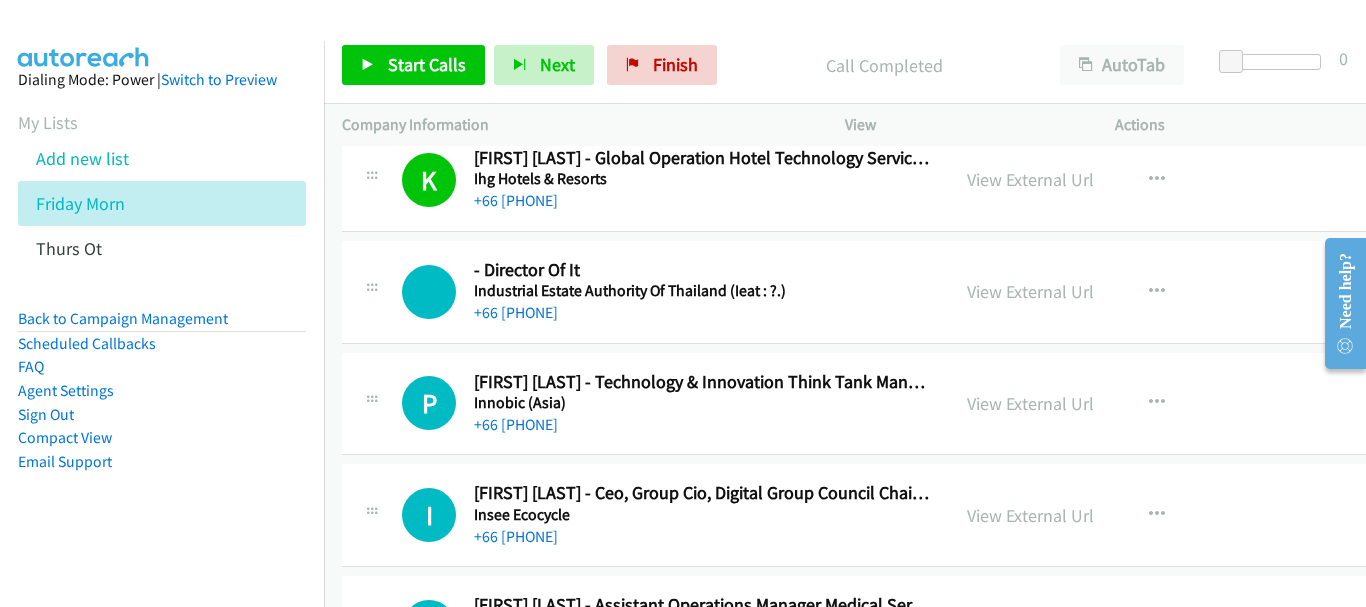 click on "[PHONE]" at bounding box center (702, 425) 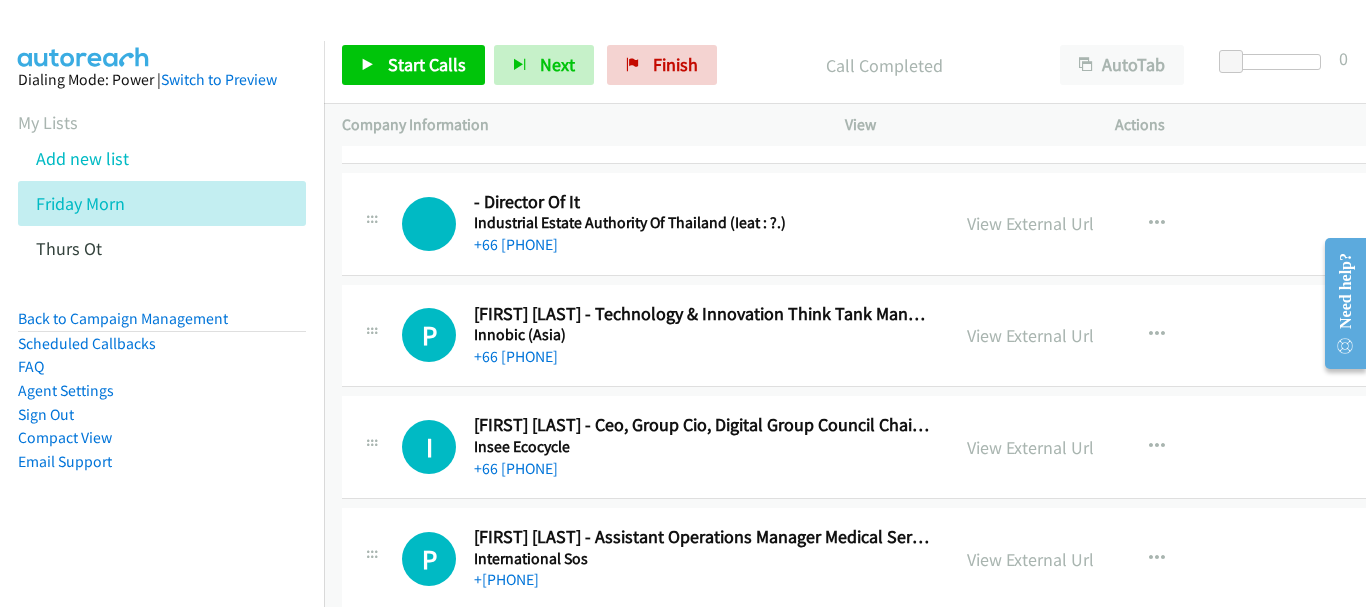 scroll, scrollTop: 20200, scrollLeft: 0, axis: vertical 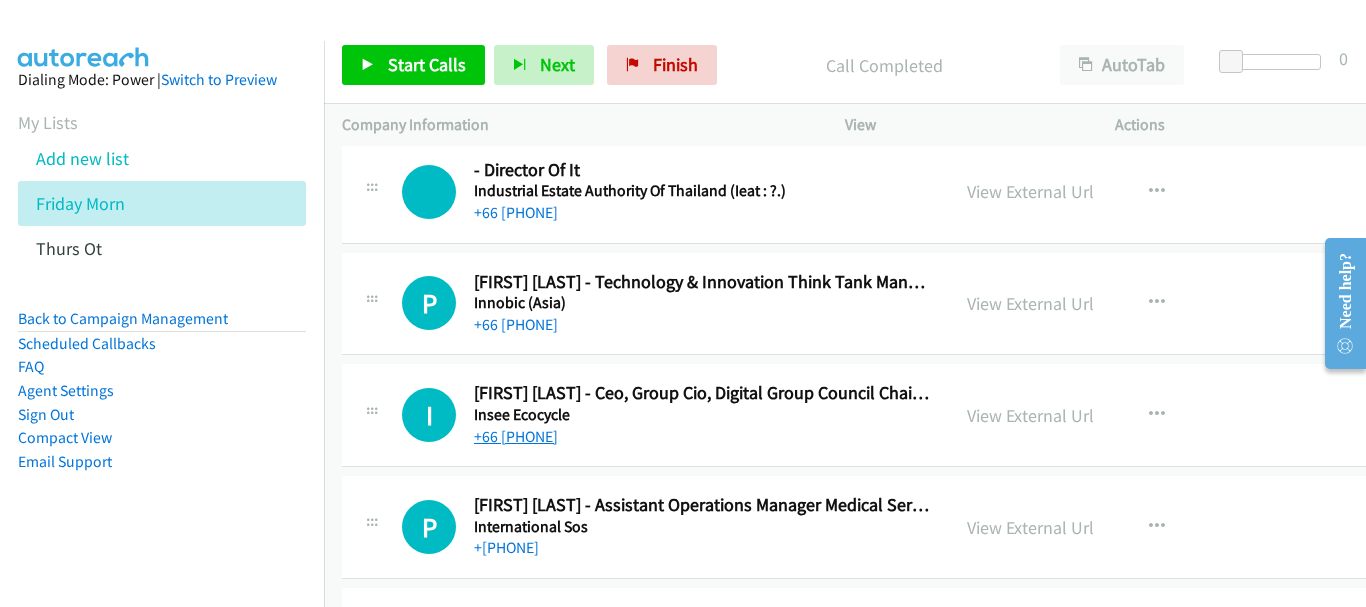 click on "[PHONE]" at bounding box center [516, 436] 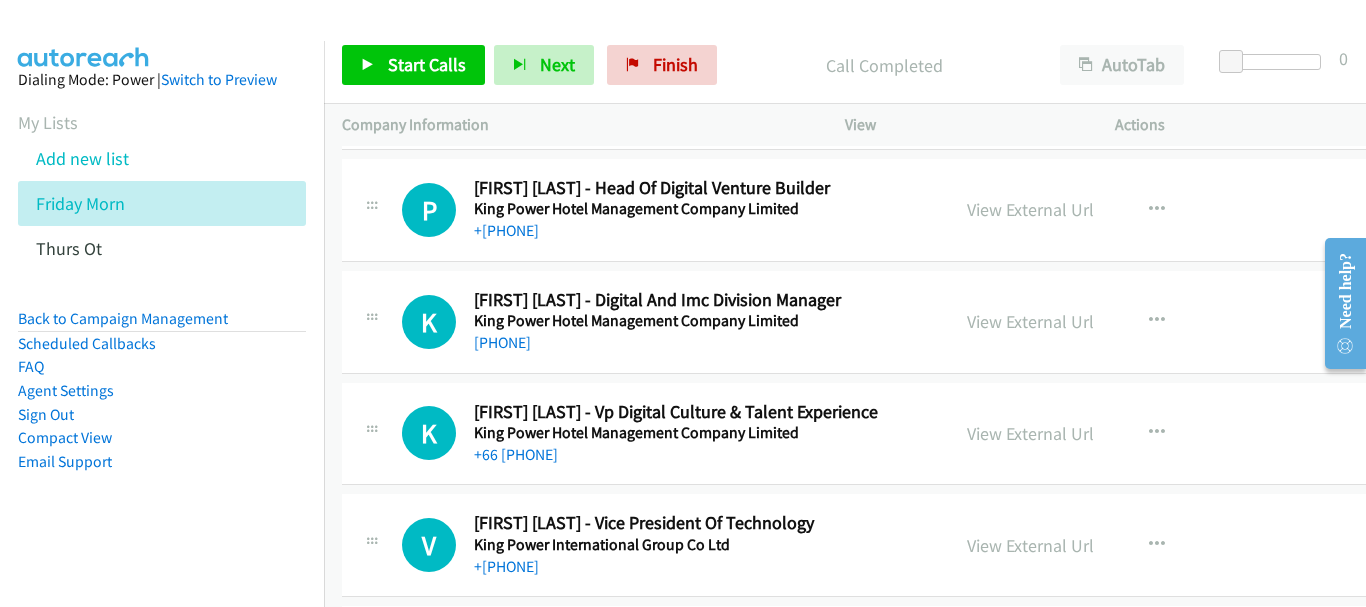 scroll, scrollTop: 21500, scrollLeft: 0, axis: vertical 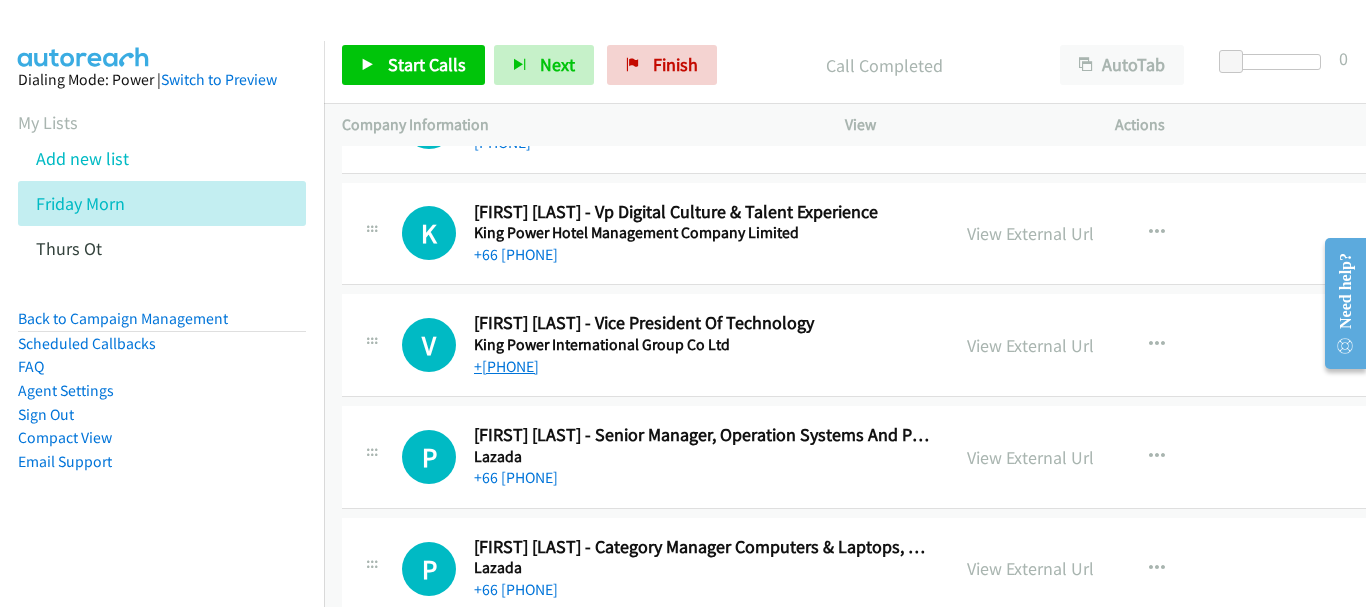 click on "[PHONE]" at bounding box center [506, 366] 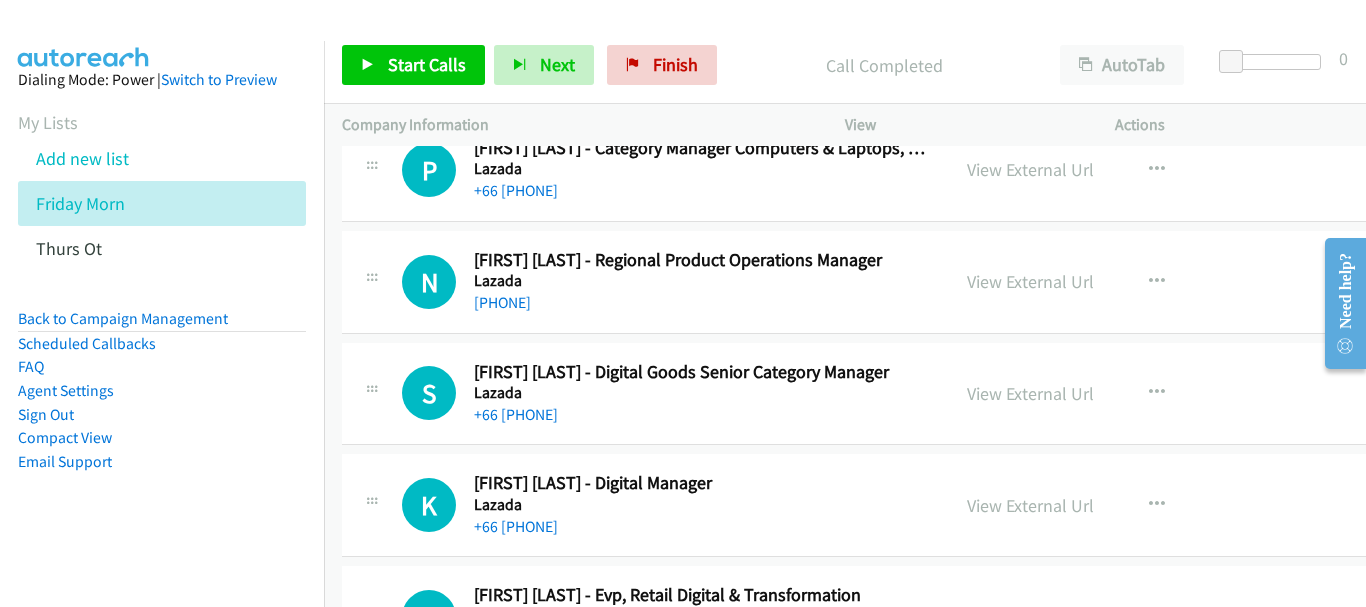 scroll, scrollTop: 21900, scrollLeft: 0, axis: vertical 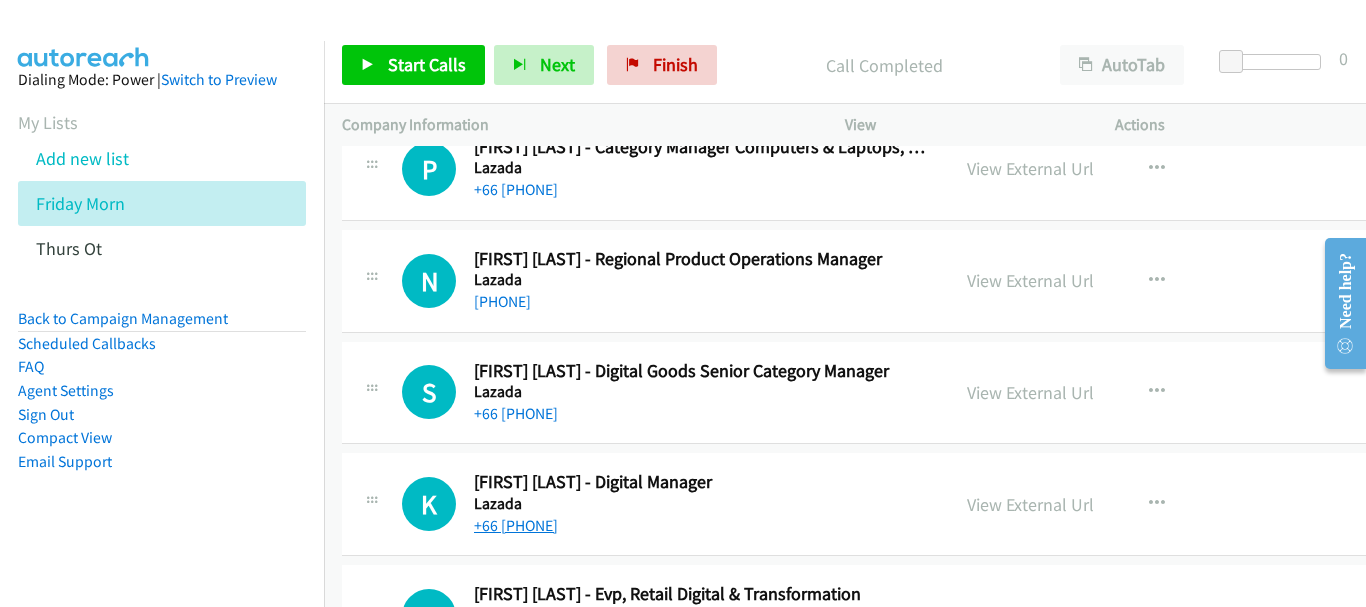 click on "+[PHONE]" at bounding box center (516, 525) 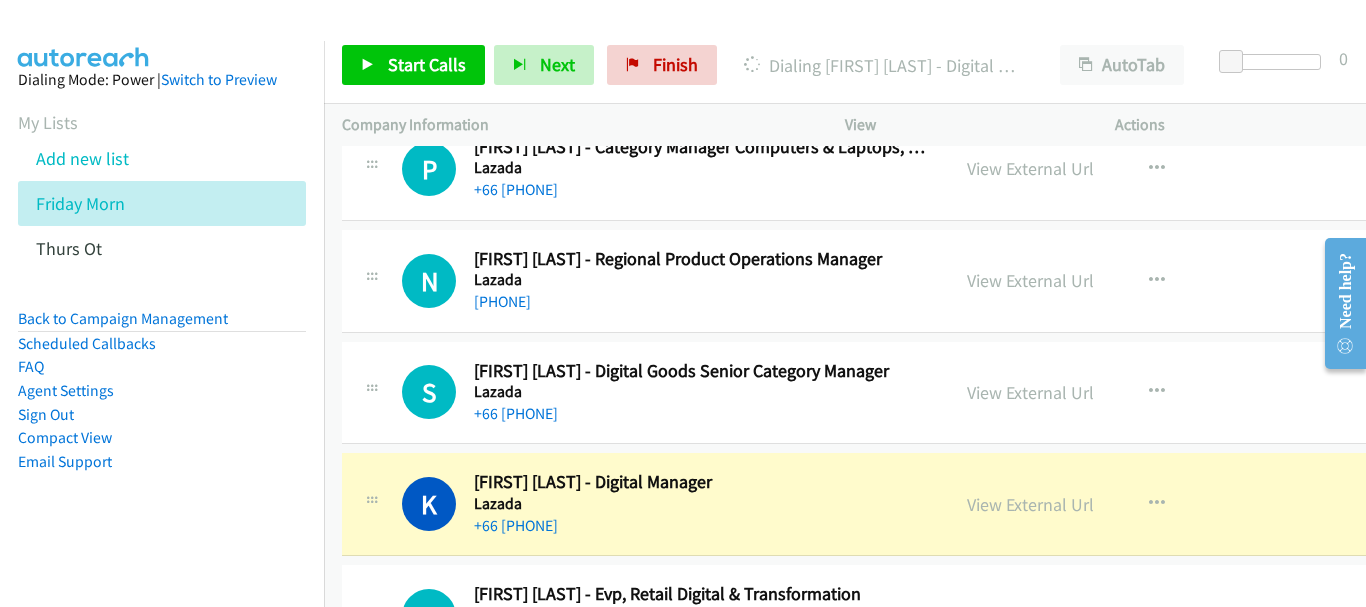 scroll, scrollTop: 22000, scrollLeft: 0, axis: vertical 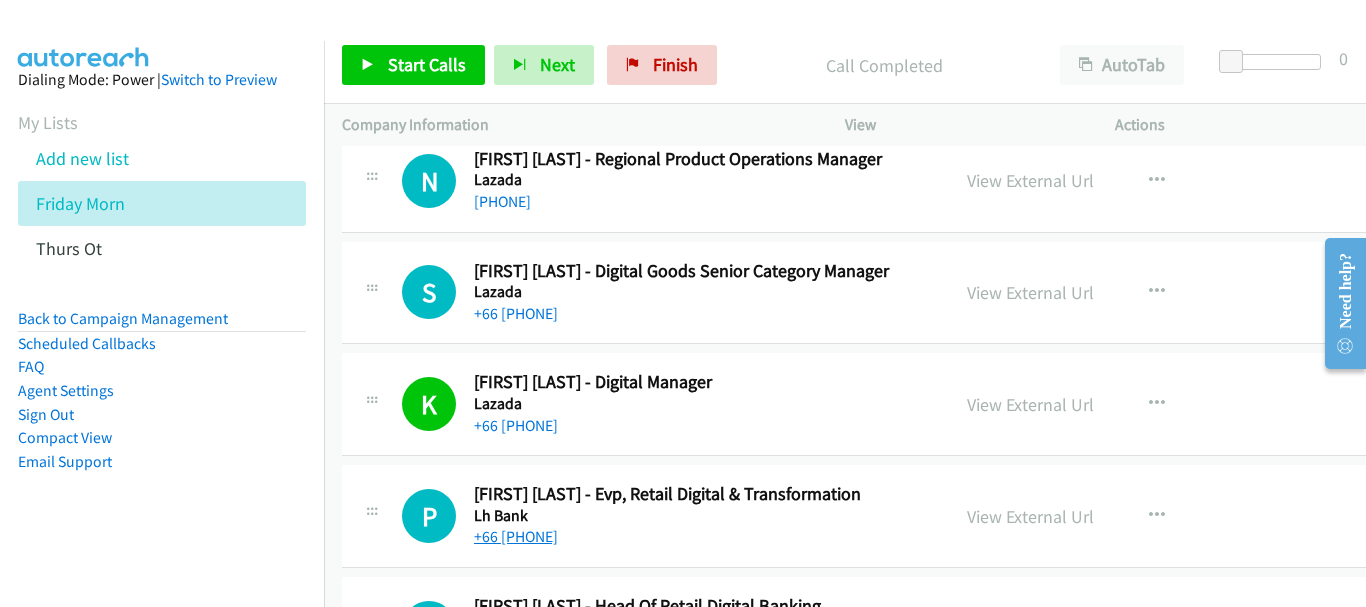 click on "[PHONE]" at bounding box center [516, 536] 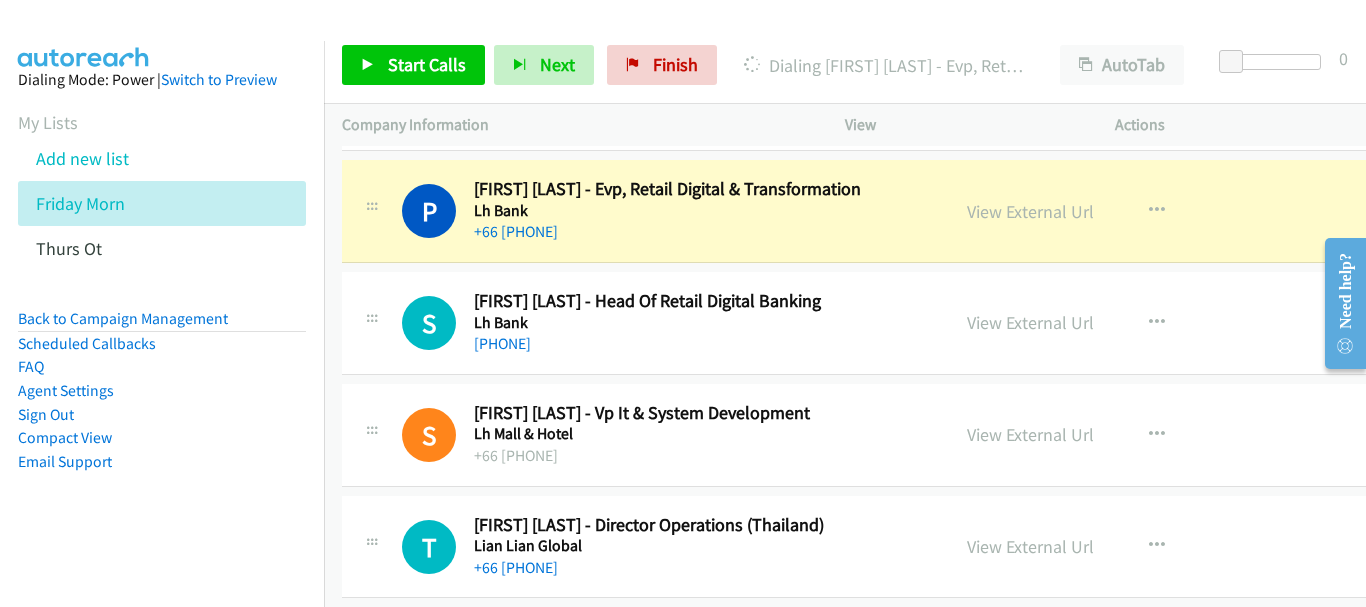 scroll, scrollTop: 22300, scrollLeft: 0, axis: vertical 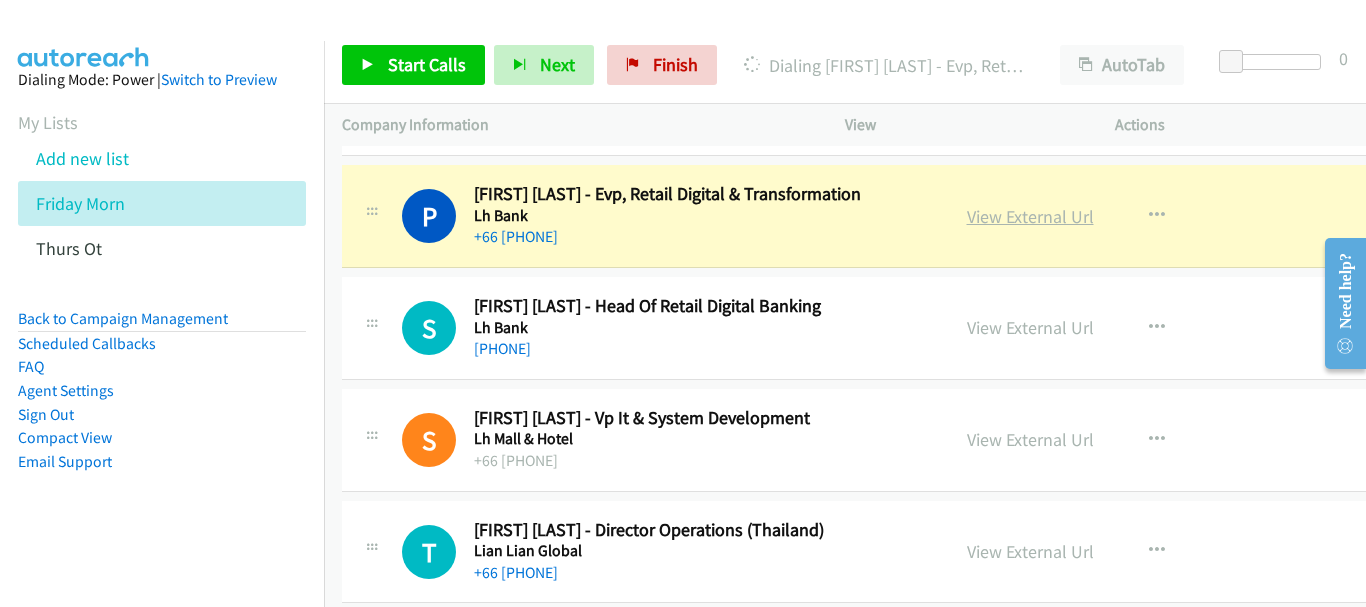 click on "View External Url" at bounding box center (1030, 216) 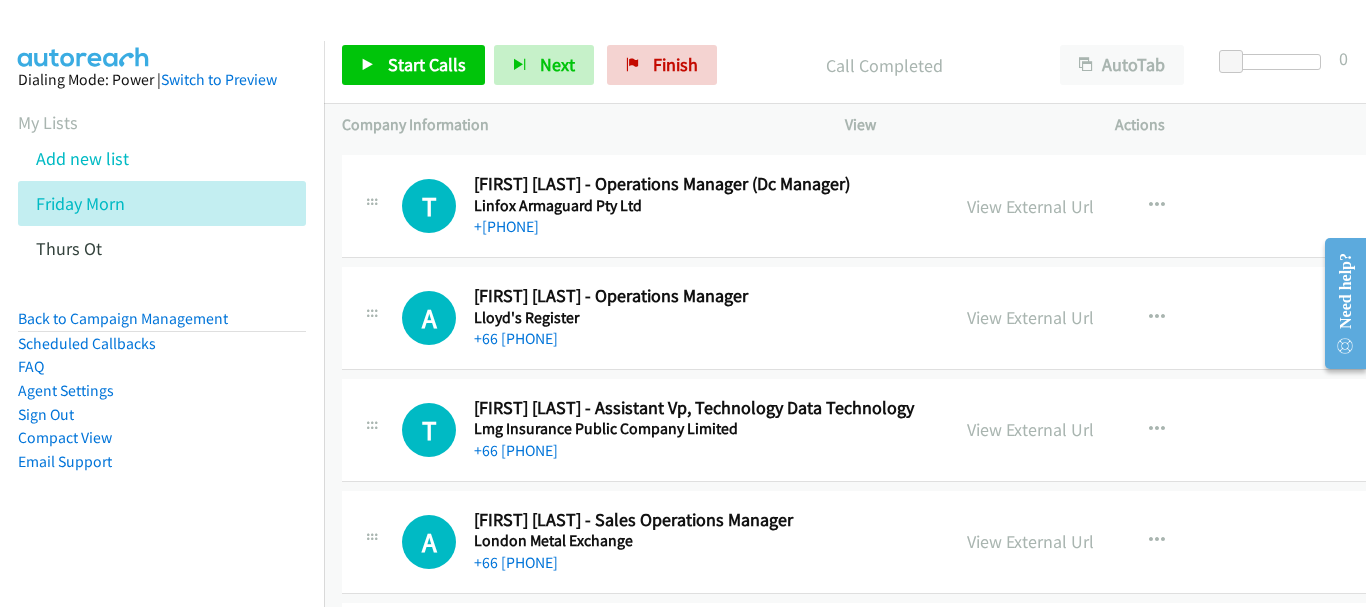 scroll, scrollTop: 22900, scrollLeft: 0, axis: vertical 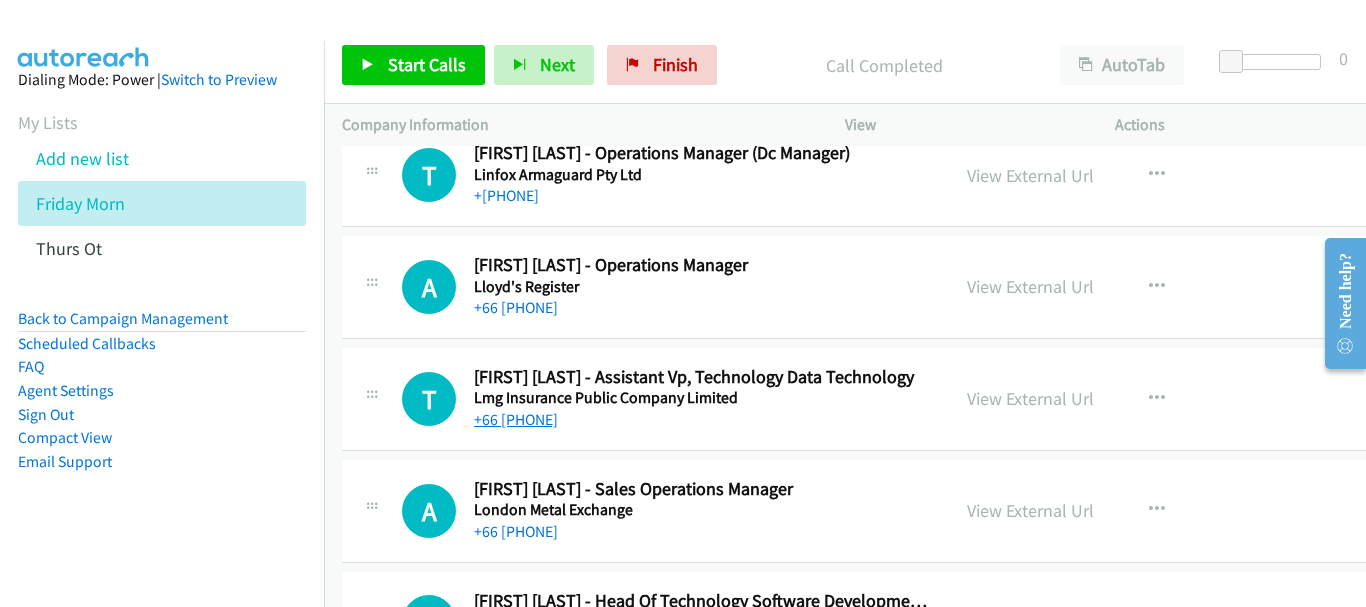 click on "+[PHONE]" at bounding box center [516, 419] 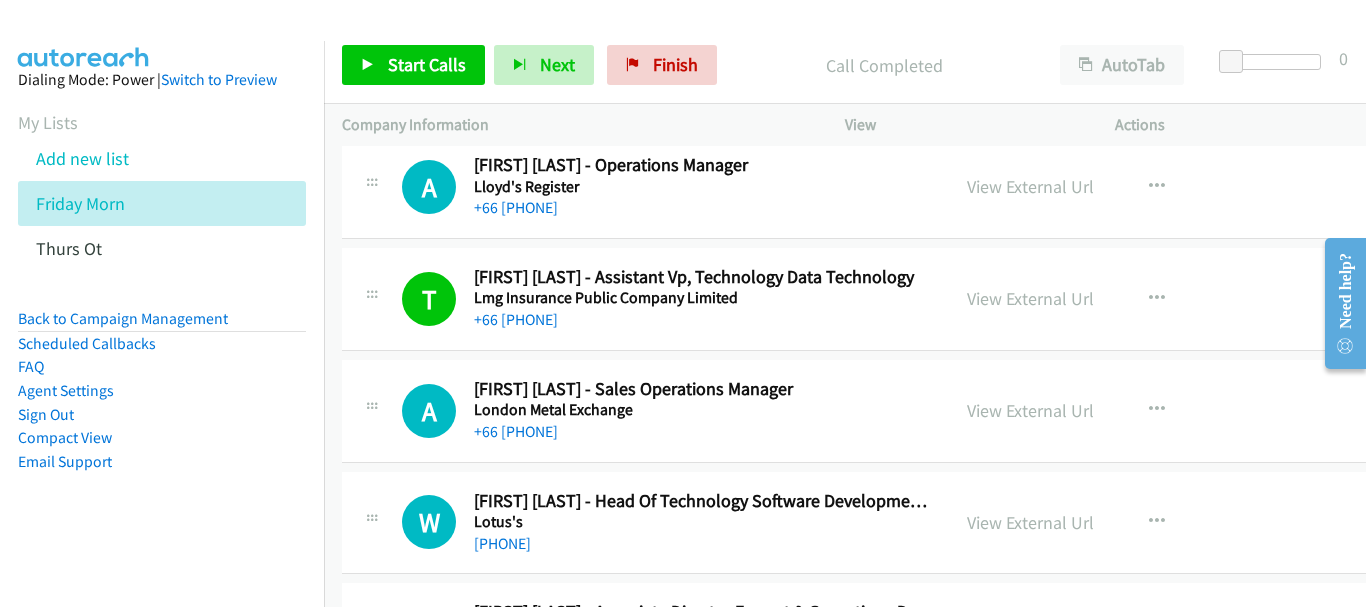 scroll, scrollTop: 23100, scrollLeft: 0, axis: vertical 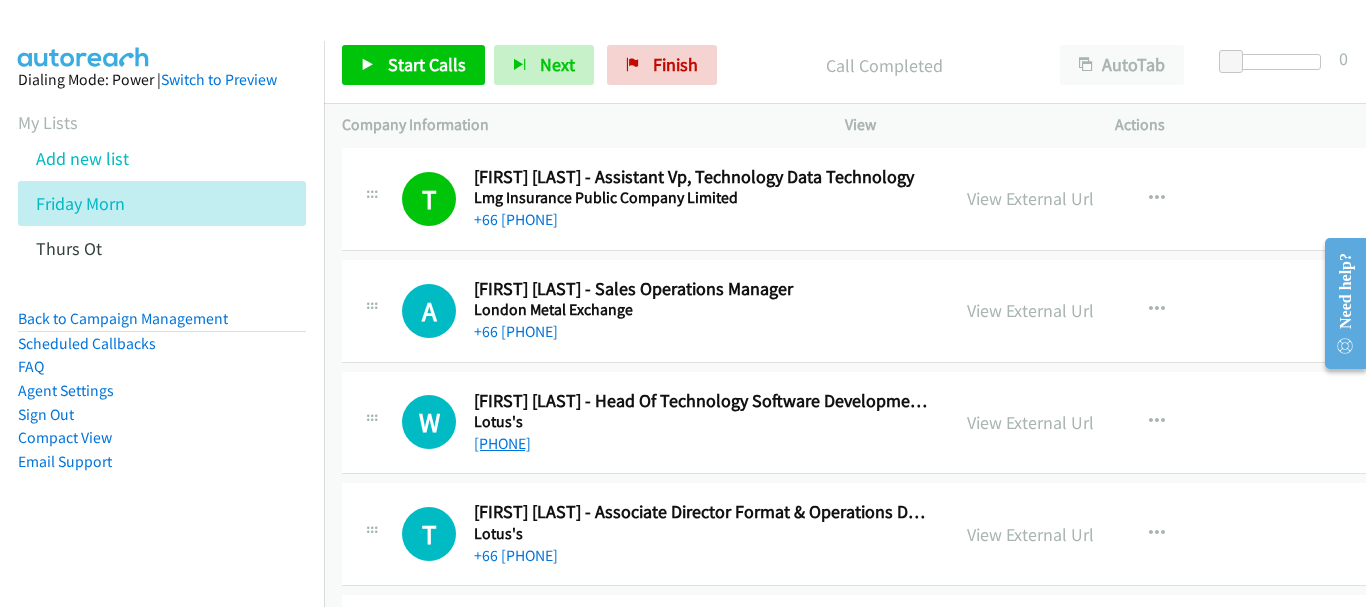 click on "[PHONE]" at bounding box center (502, 443) 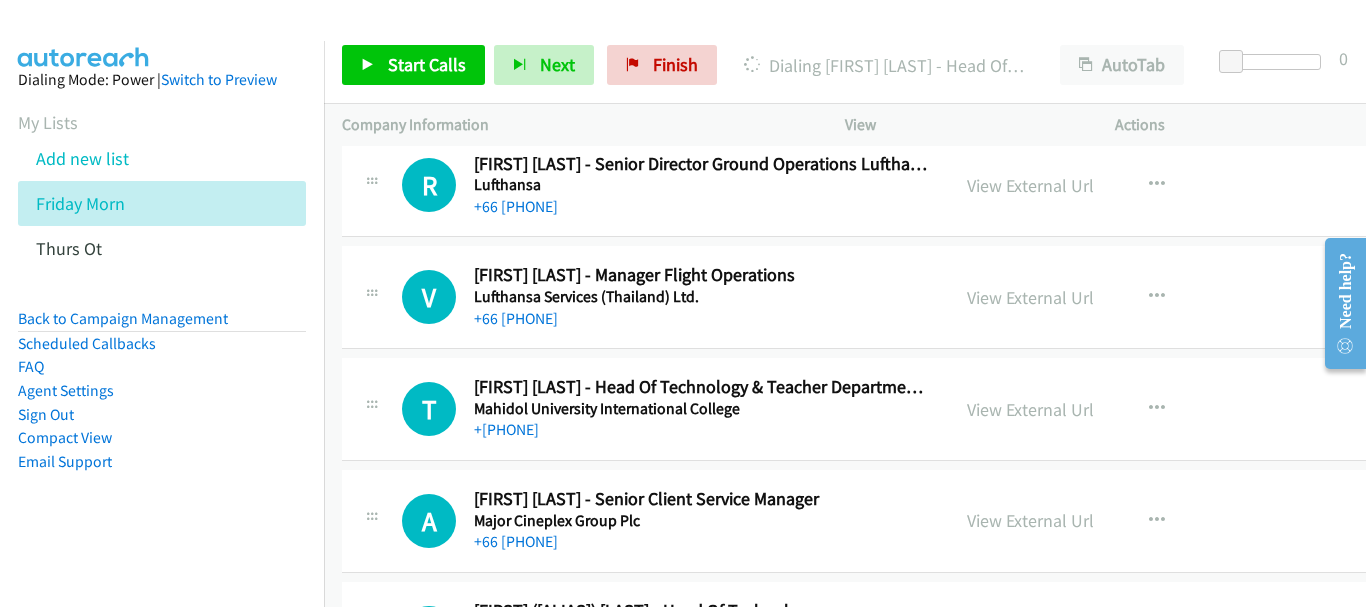 scroll, scrollTop: 23900, scrollLeft: 0, axis: vertical 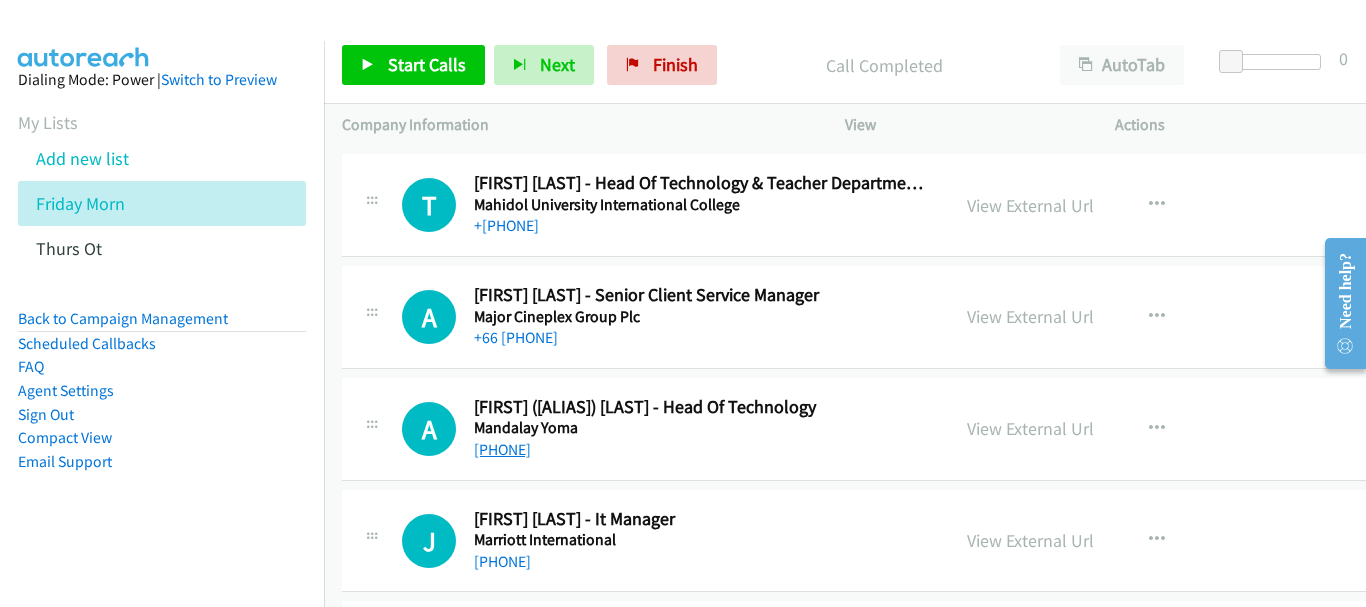 click on "[PHONE]" at bounding box center [502, 449] 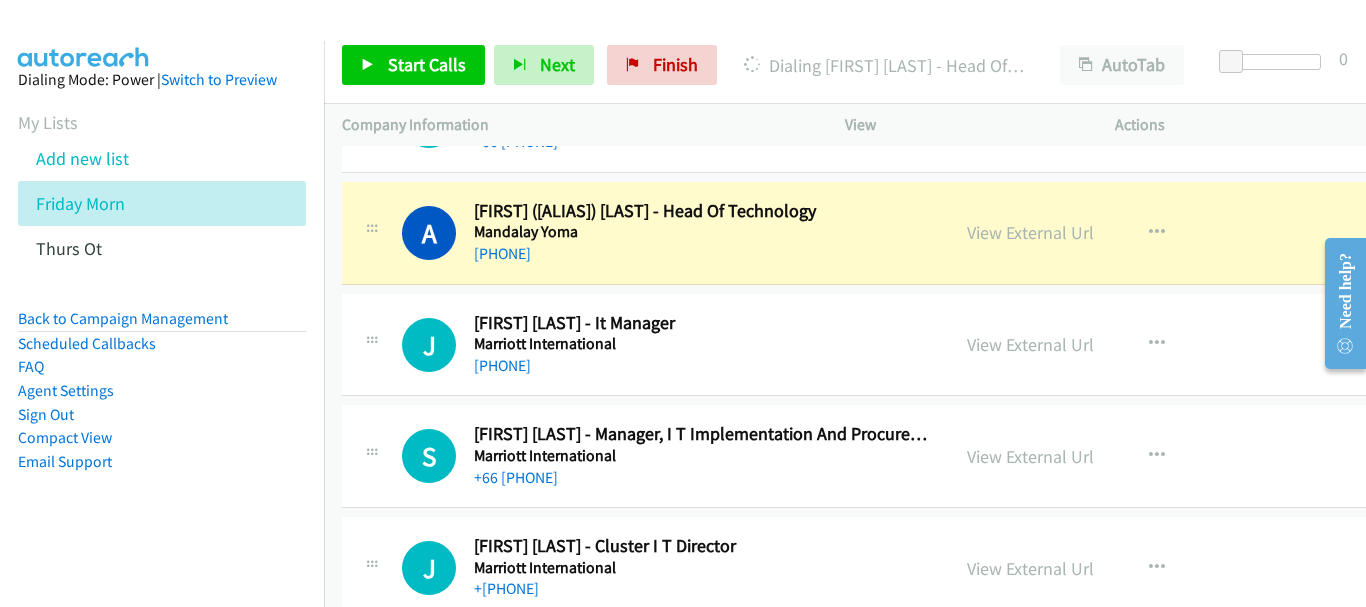 scroll, scrollTop: 24300, scrollLeft: 0, axis: vertical 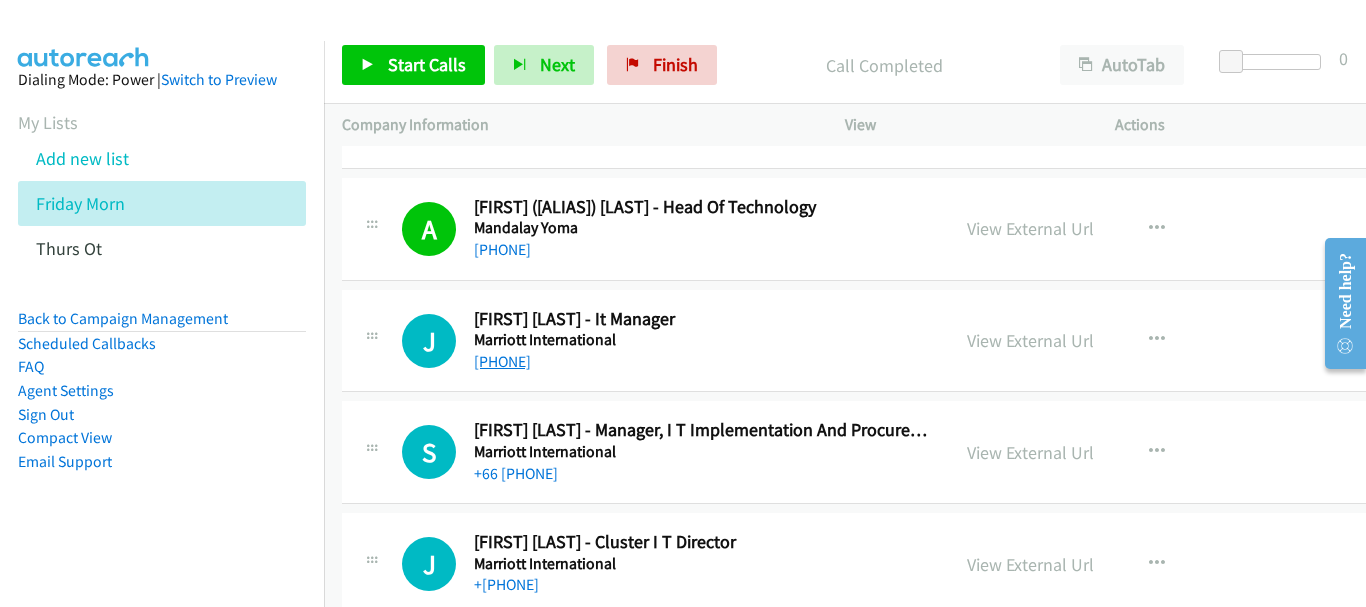 click on "[PHONE]" at bounding box center [502, 361] 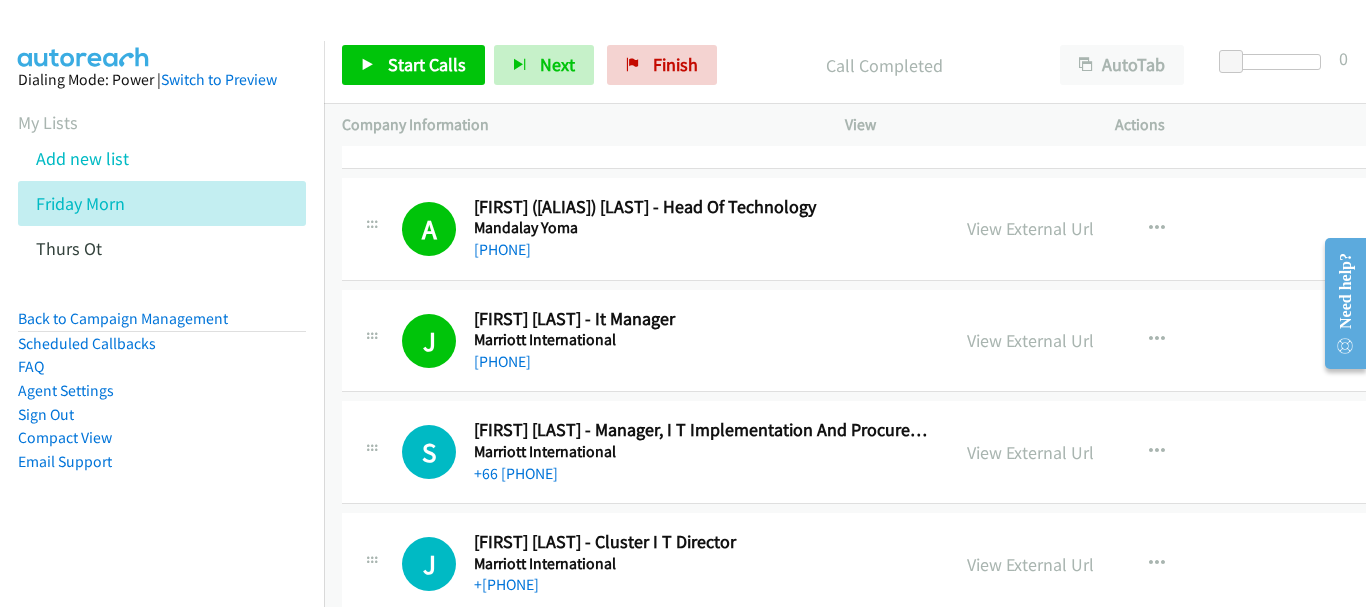 scroll, scrollTop: 24400, scrollLeft: 0, axis: vertical 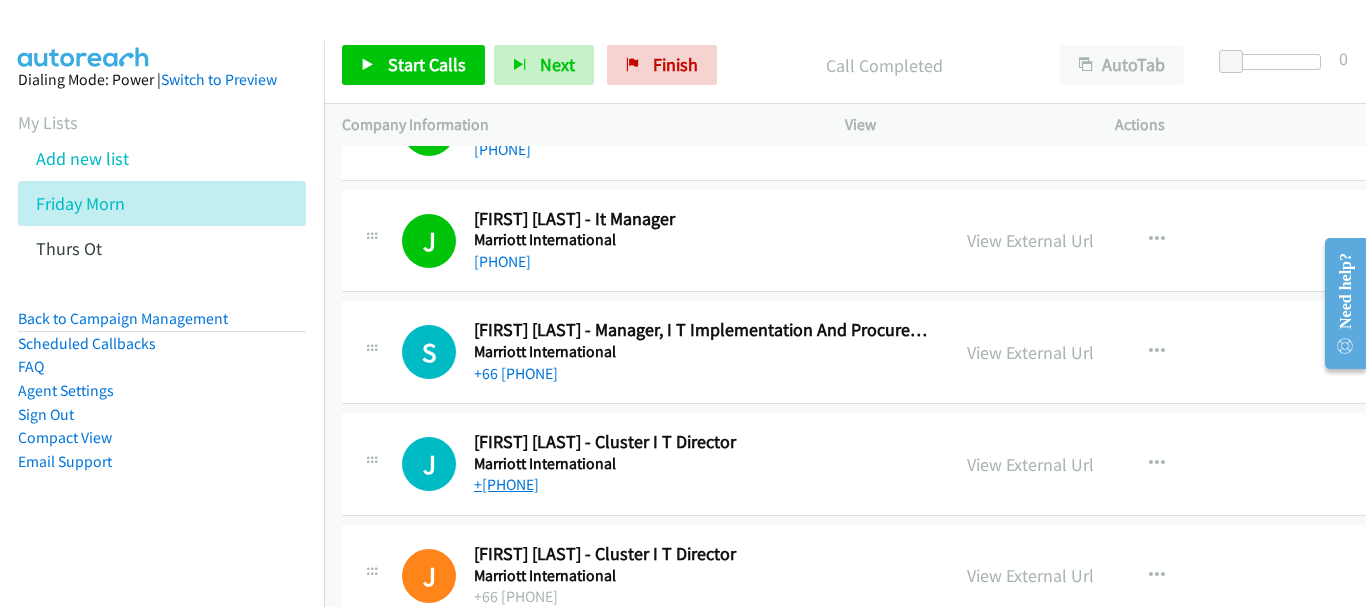 click on "[PHONE]" at bounding box center [506, 484] 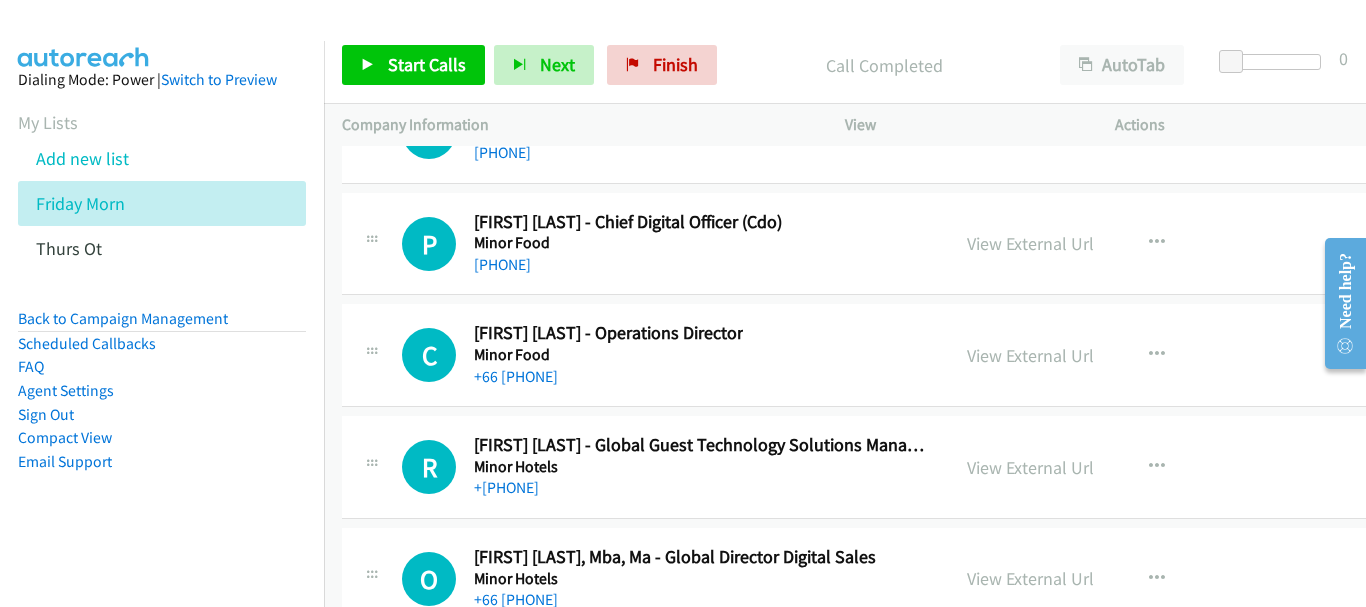 scroll, scrollTop: 26200, scrollLeft: 0, axis: vertical 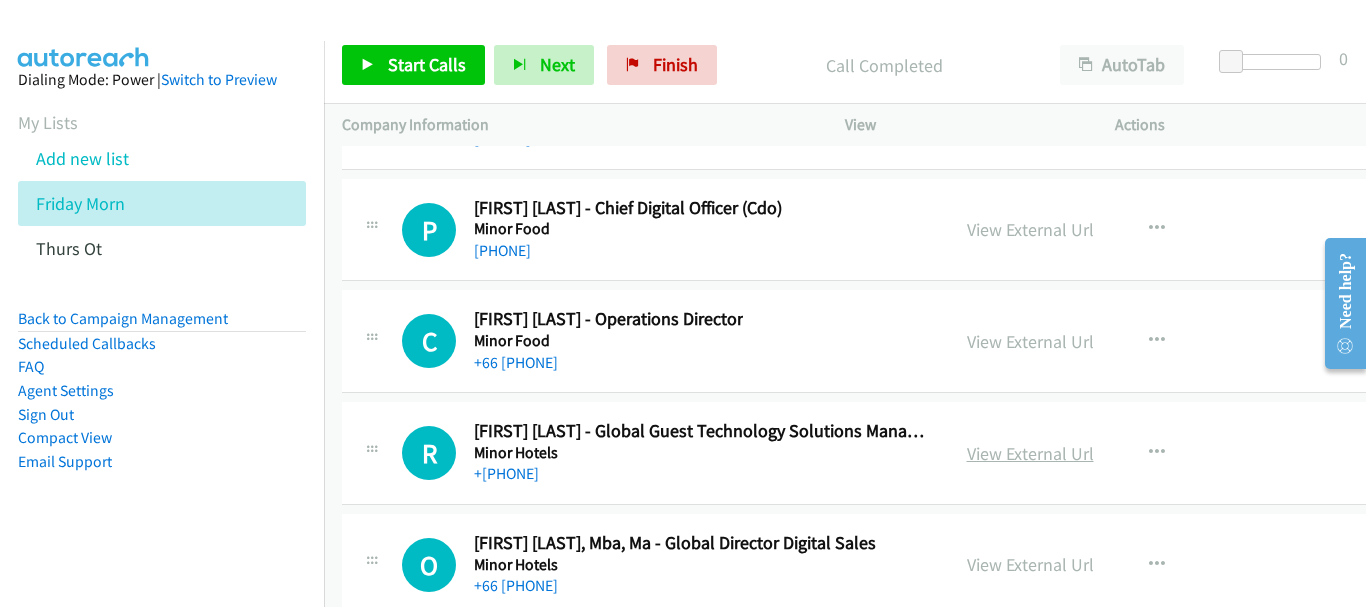 click on "View External Url" at bounding box center (1030, 453) 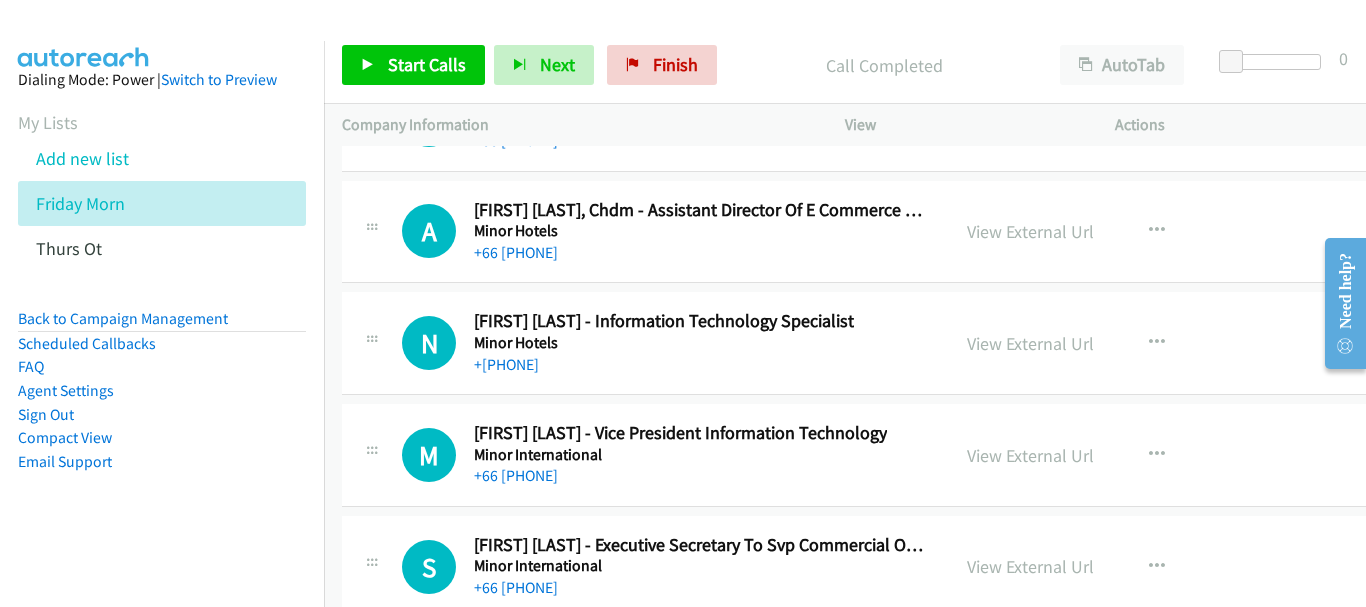 scroll, scrollTop: 26900, scrollLeft: 0, axis: vertical 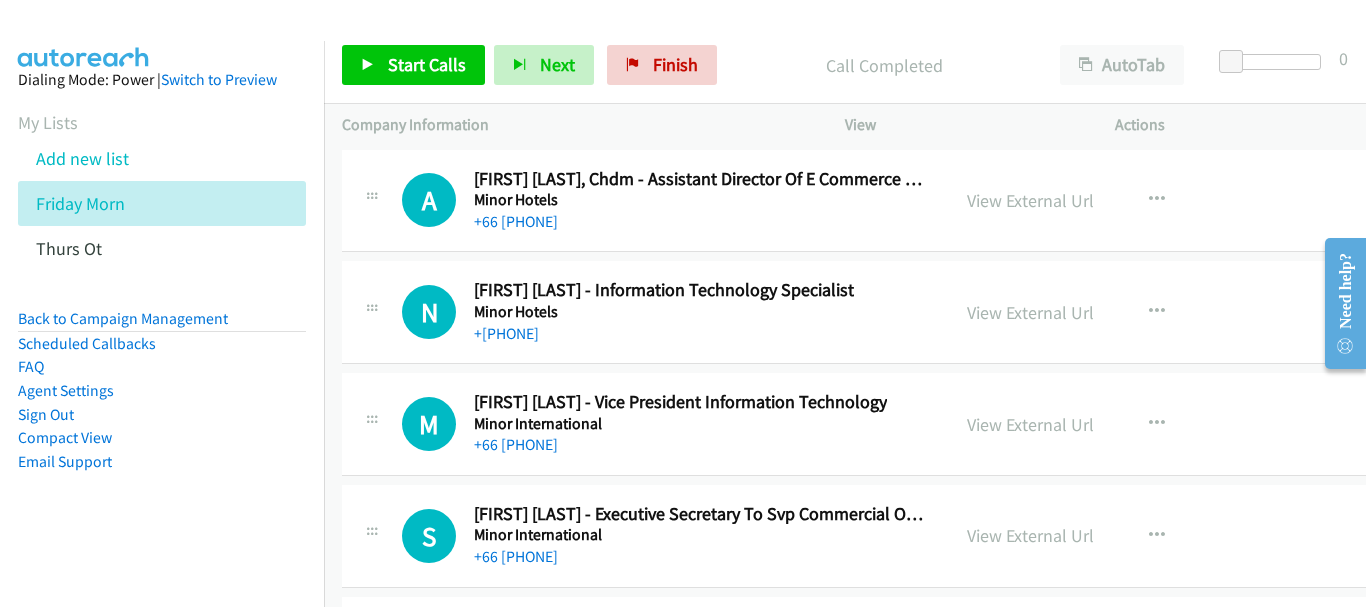 click on "View External Url" at bounding box center [1030, 424] 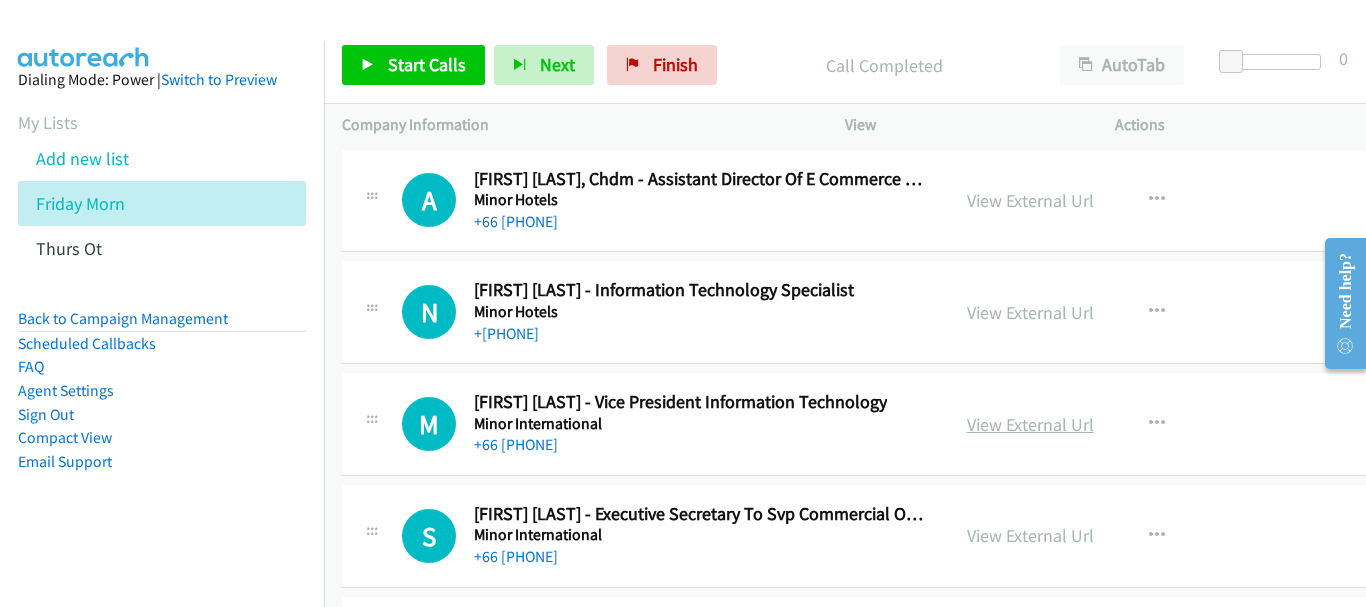 click on "View External Url" at bounding box center (1030, 424) 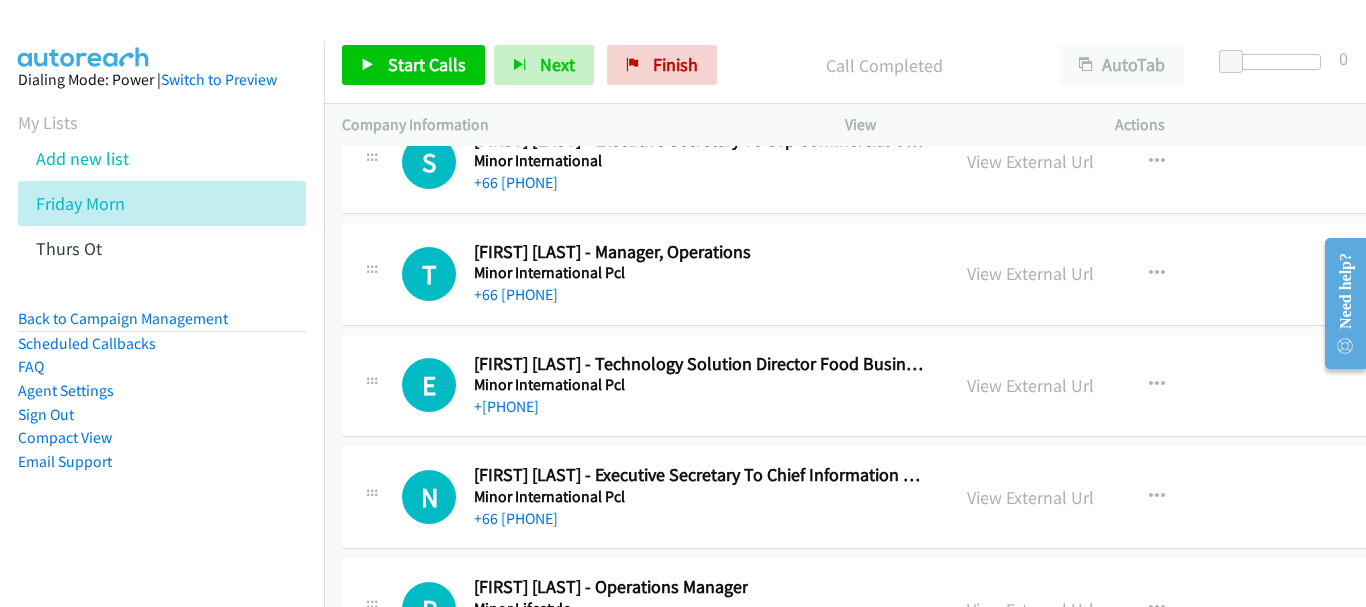 scroll, scrollTop: 27300, scrollLeft: 0, axis: vertical 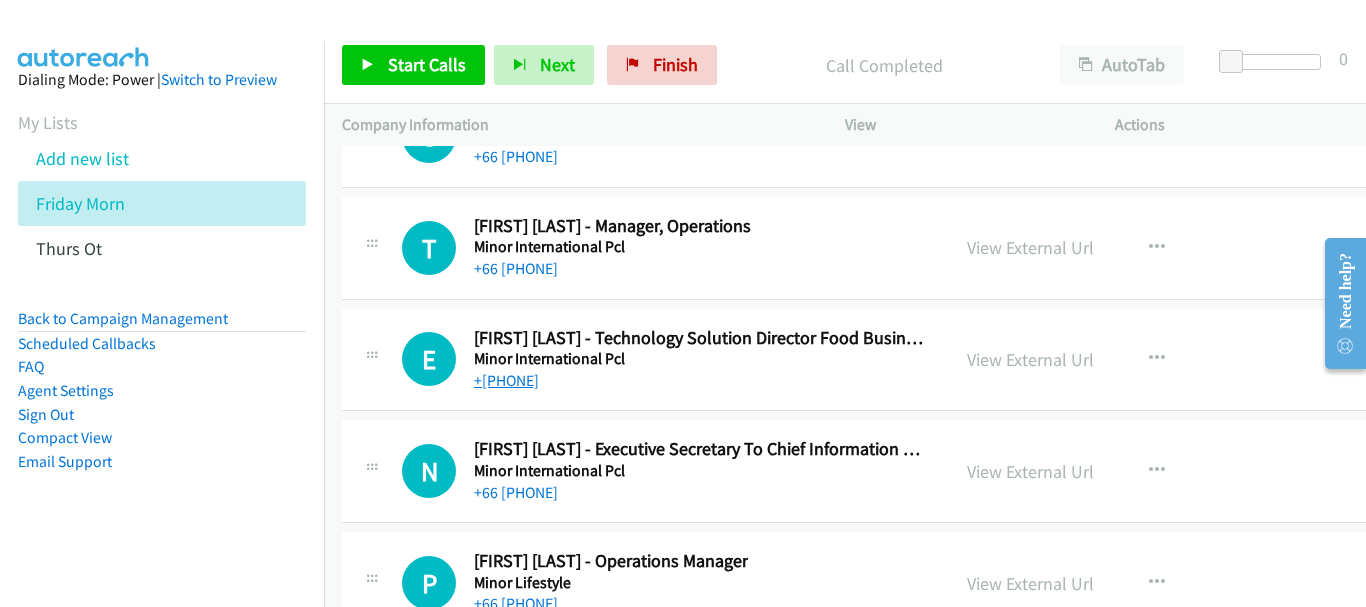 click on "[PHONE]" at bounding box center [506, 380] 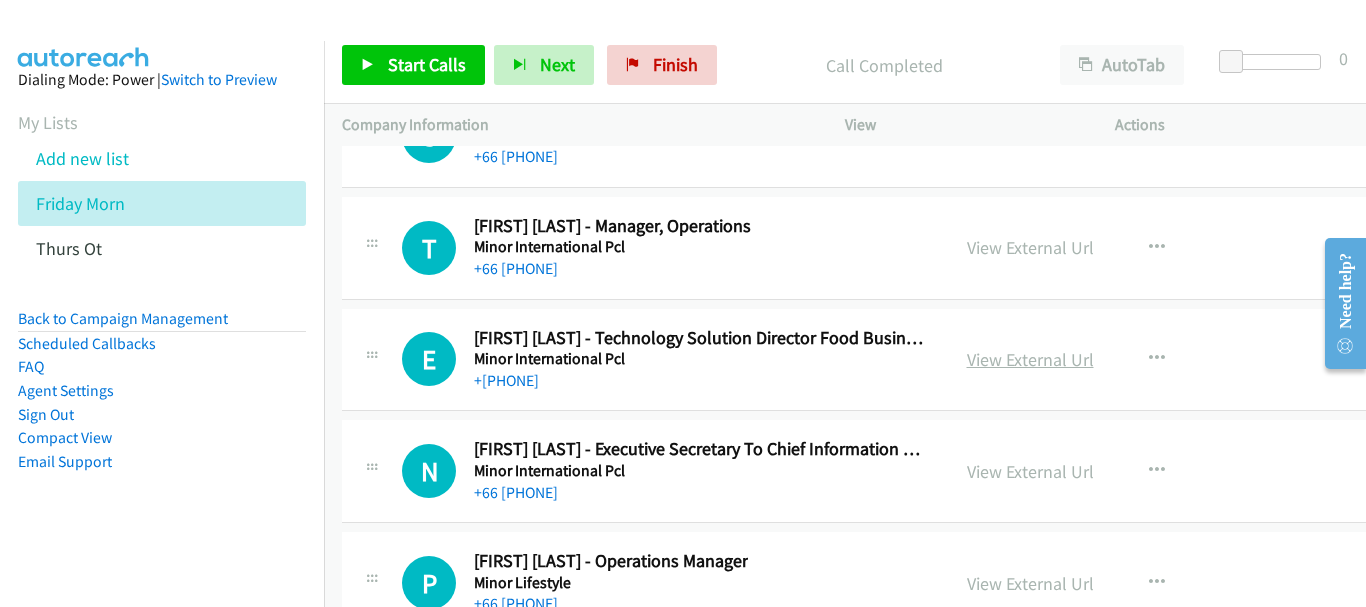 click on "View External Url" at bounding box center (1030, 359) 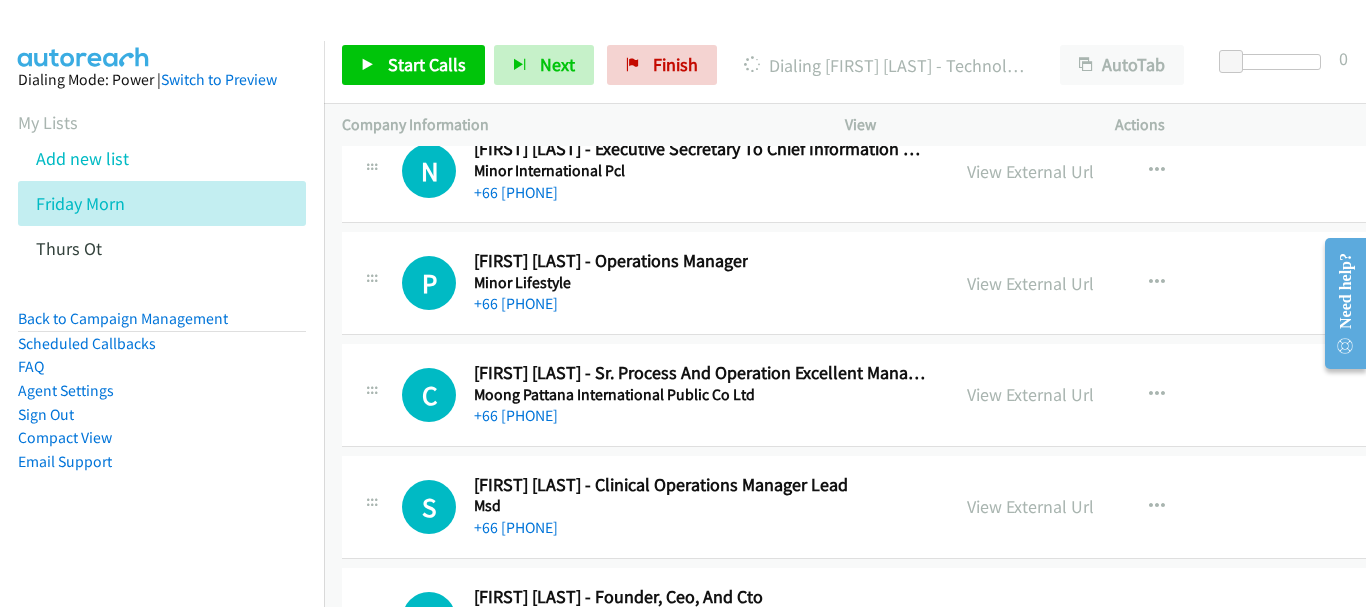 scroll, scrollTop: 27400, scrollLeft: 0, axis: vertical 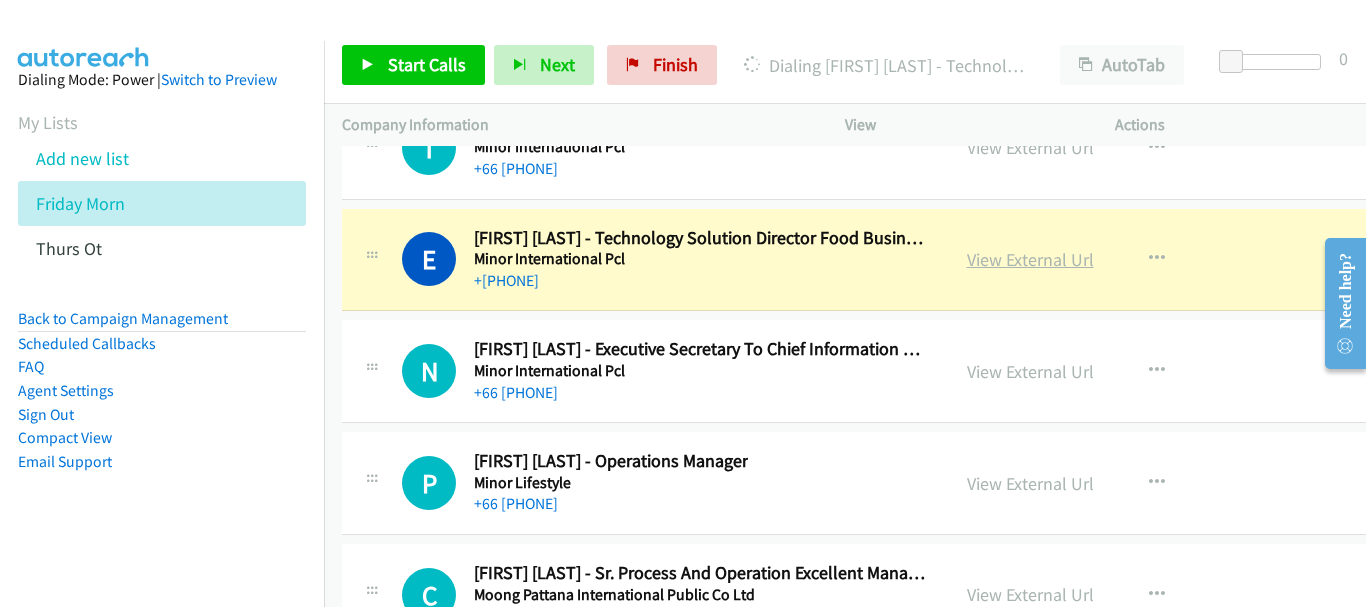 click on "View External Url" at bounding box center (1030, 259) 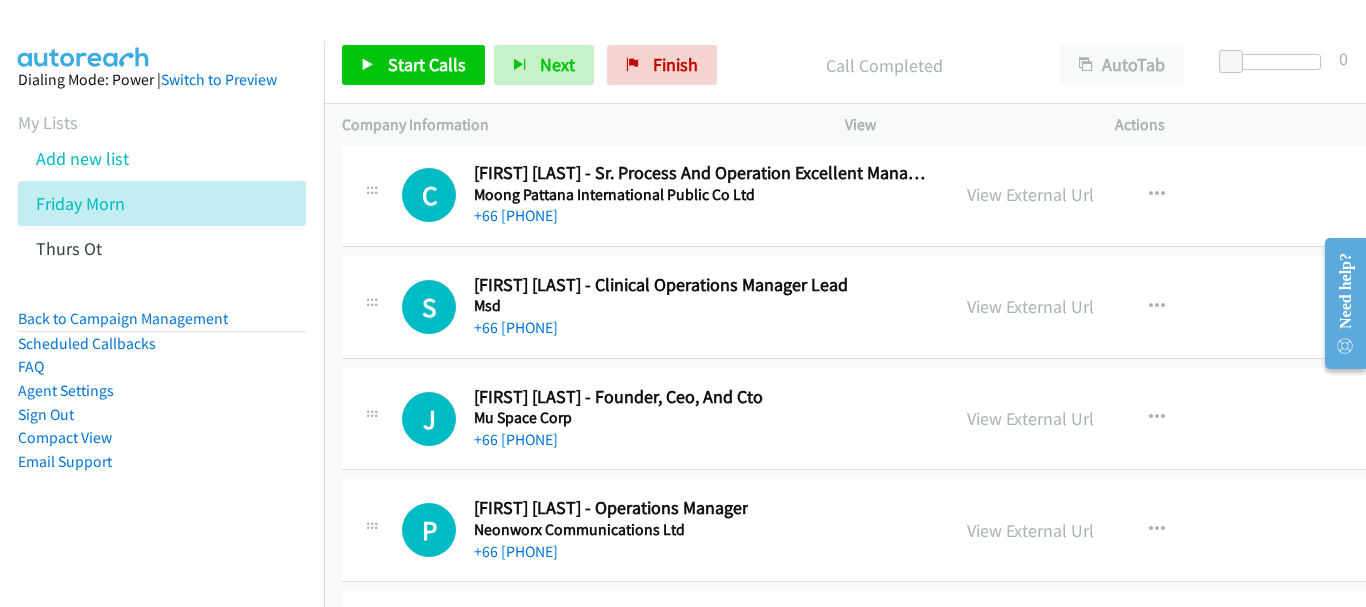 scroll, scrollTop: 28000, scrollLeft: 0, axis: vertical 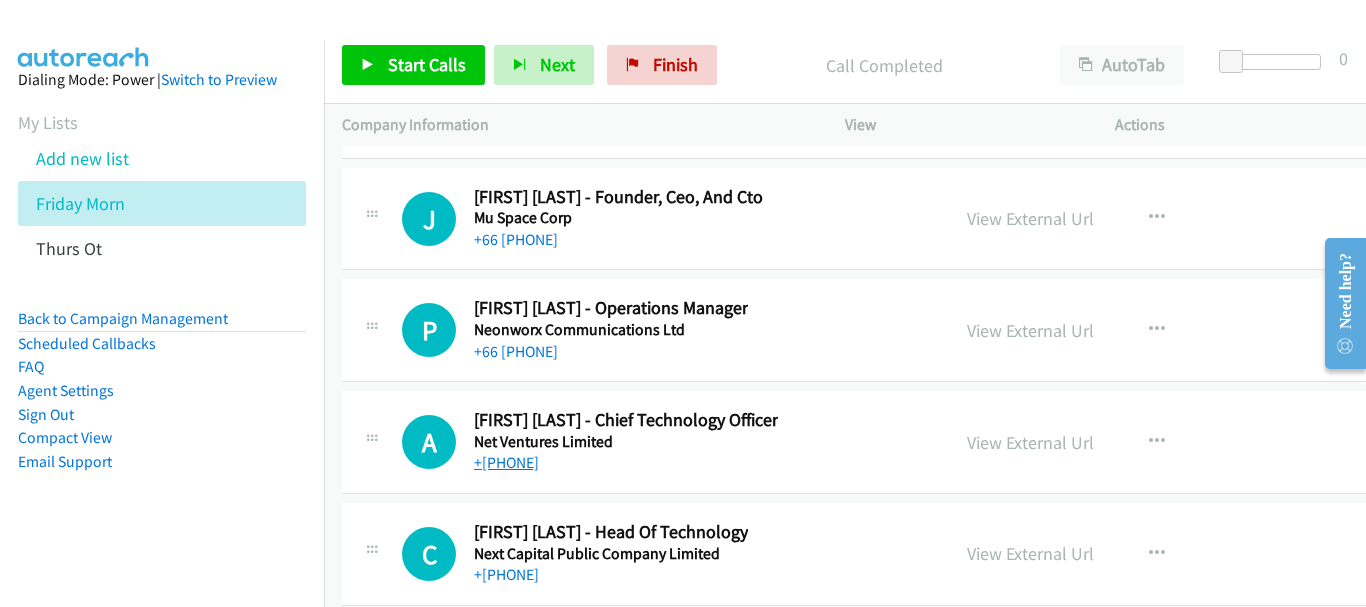 click on "[PHONE]" at bounding box center [506, 462] 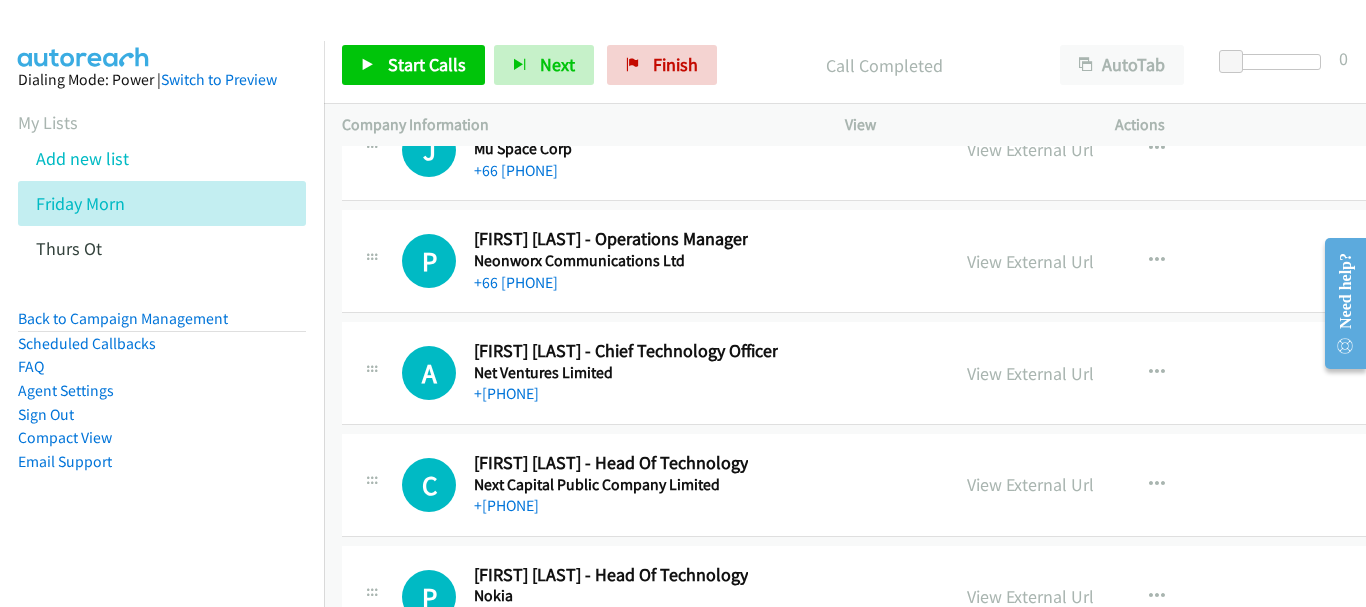 scroll, scrollTop: 28100, scrollLeft: 0, axis: vertical 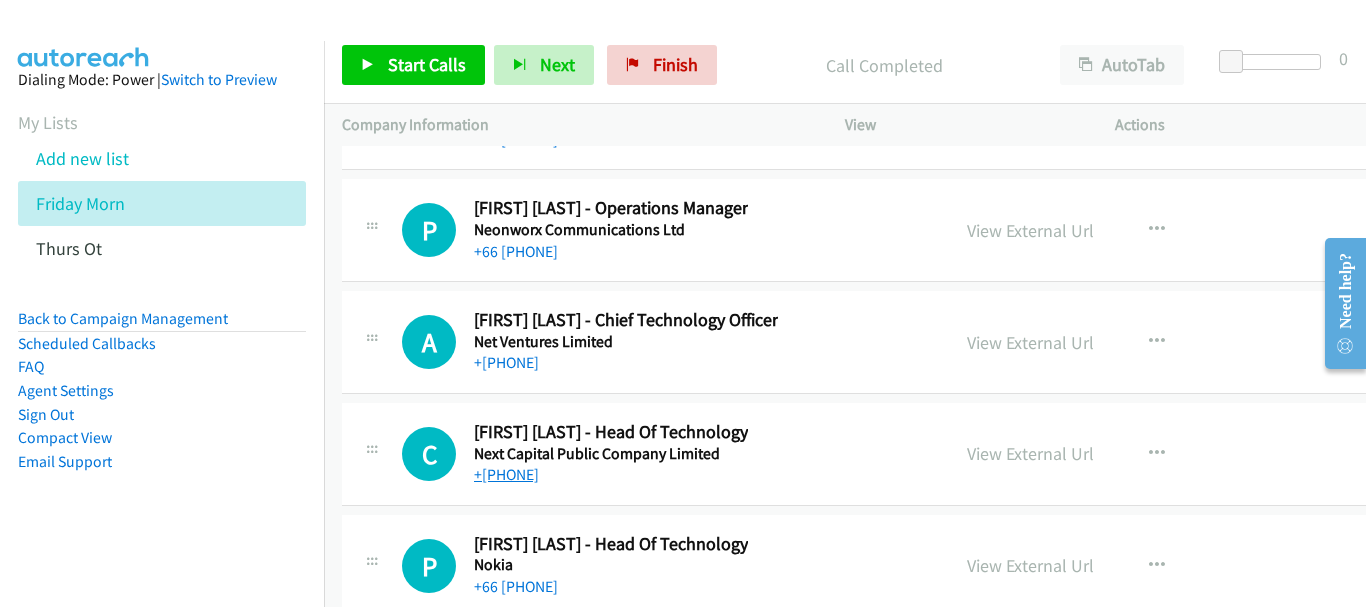 click on "[PHONE]" at bounding box center [506, 474] 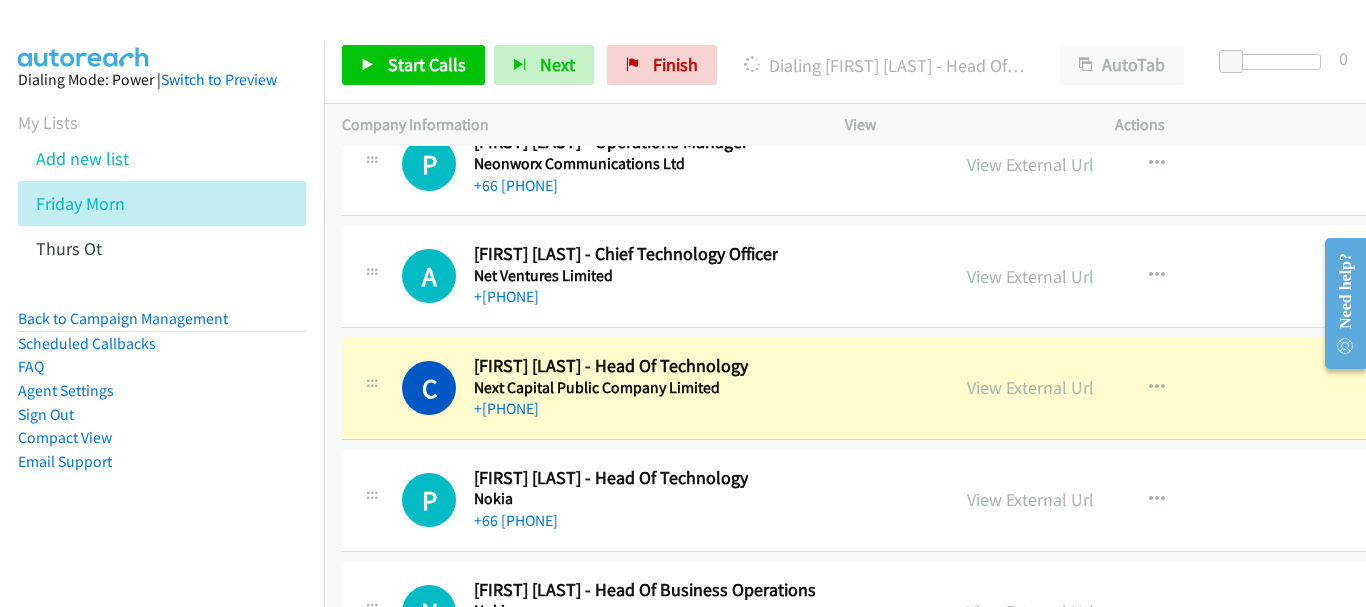 scroll, scrollTop: 28200, scrollLeft: 0, axis: vertical 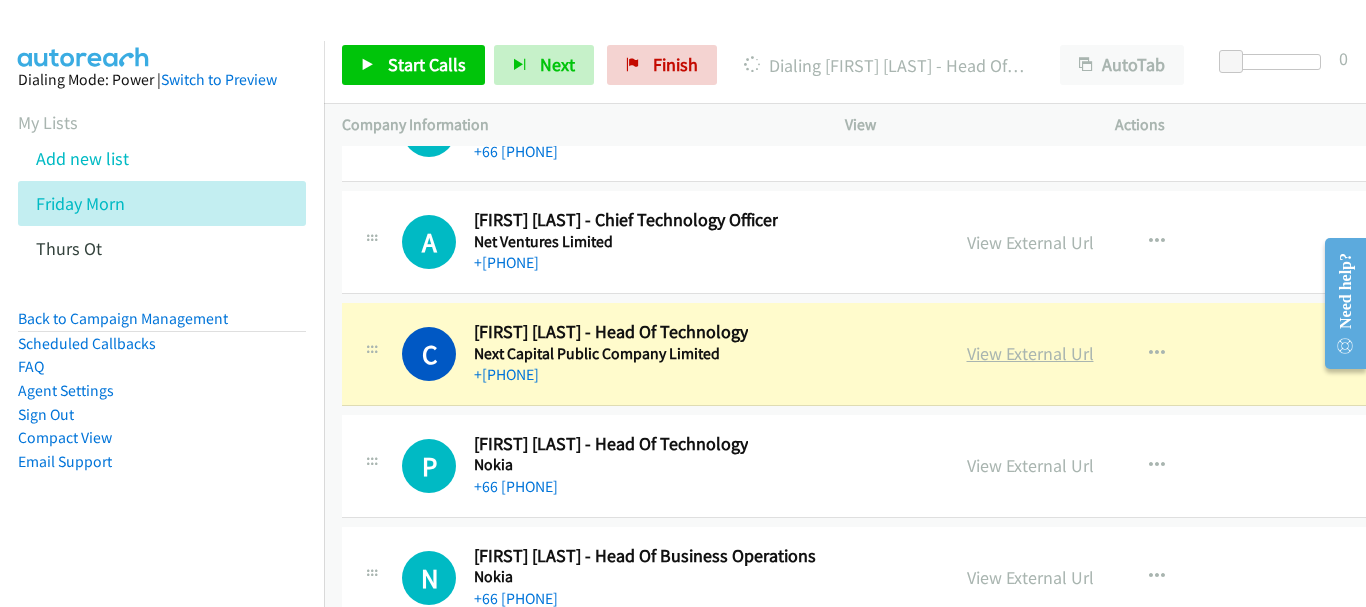 click on "View External Url" at bounding box center [1030, 353] 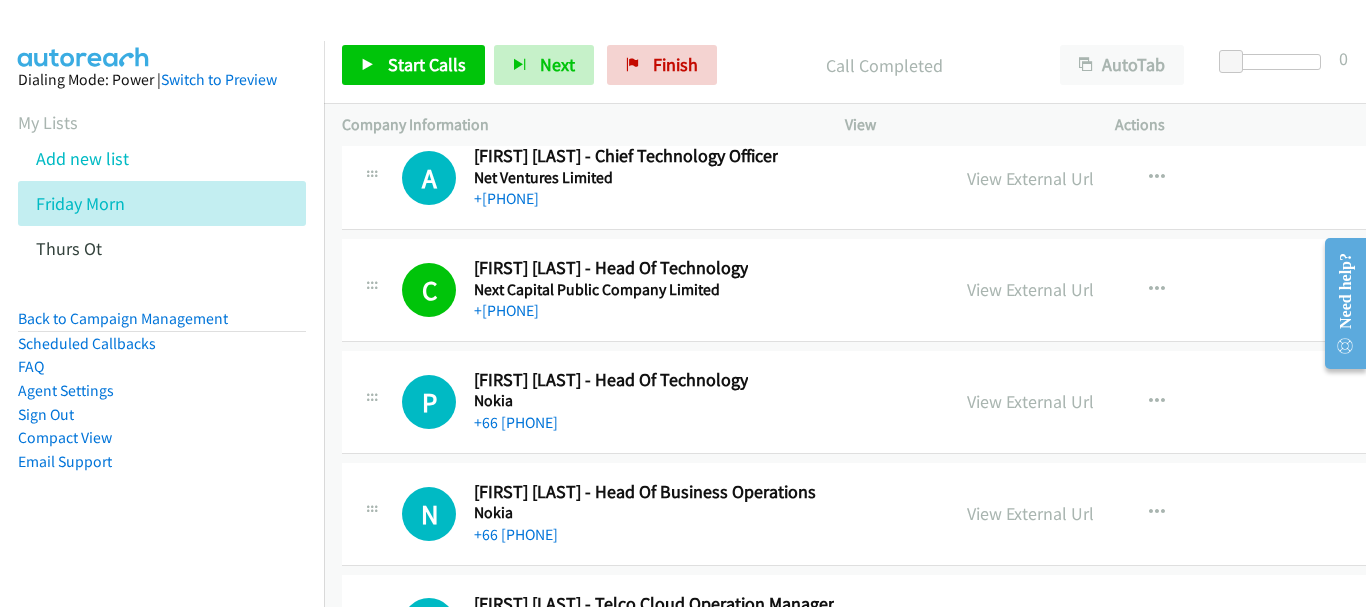 scroll, scrollTop: 28300, scrollLeft: 0, axis: vertical 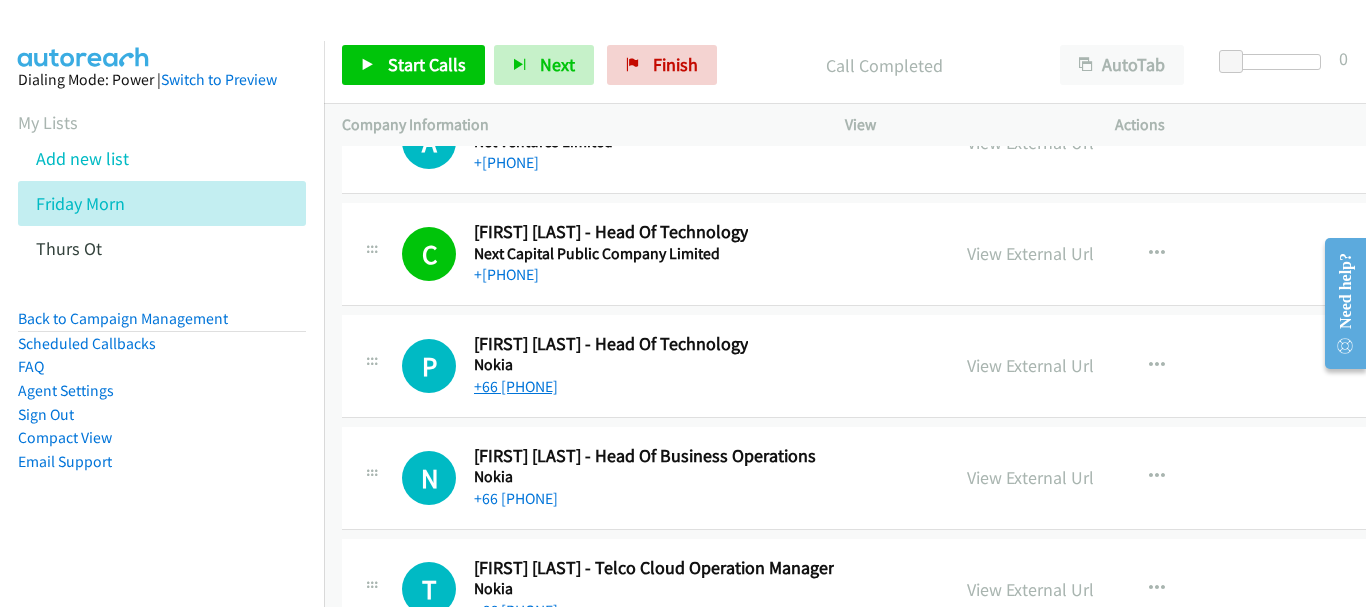 click on "[PHONE]" at bounding box center [516, 386] 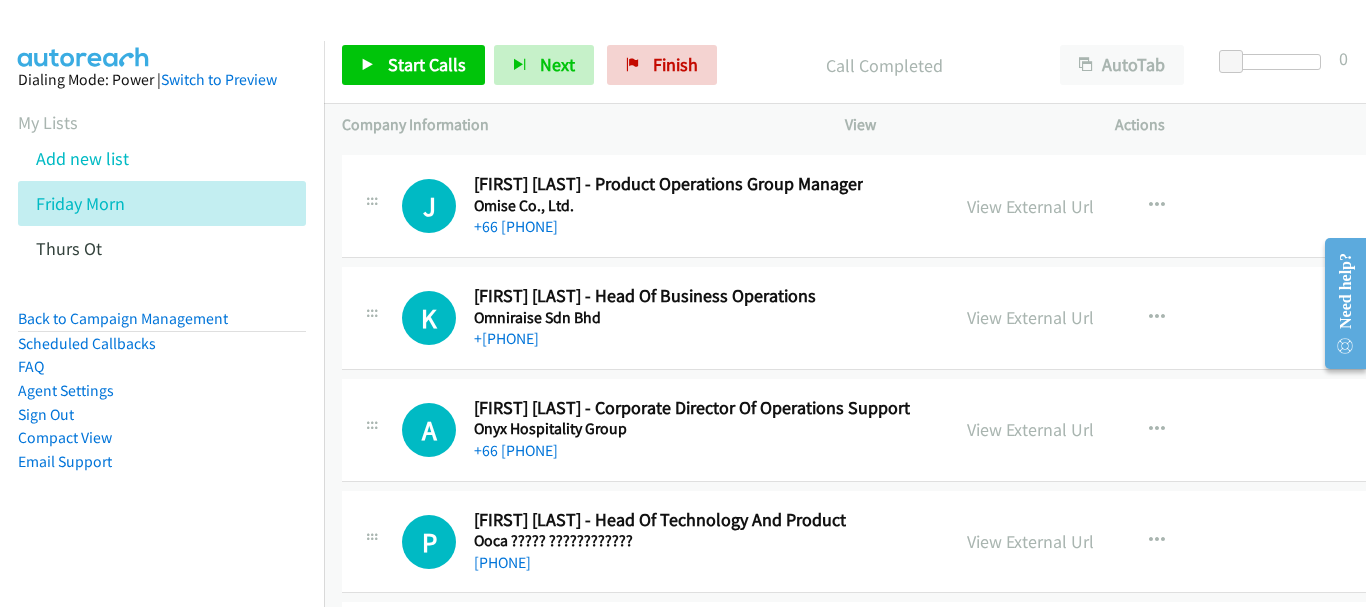 scroll, scrollTop: 29600, scrollLeft: 0, axis: vertical 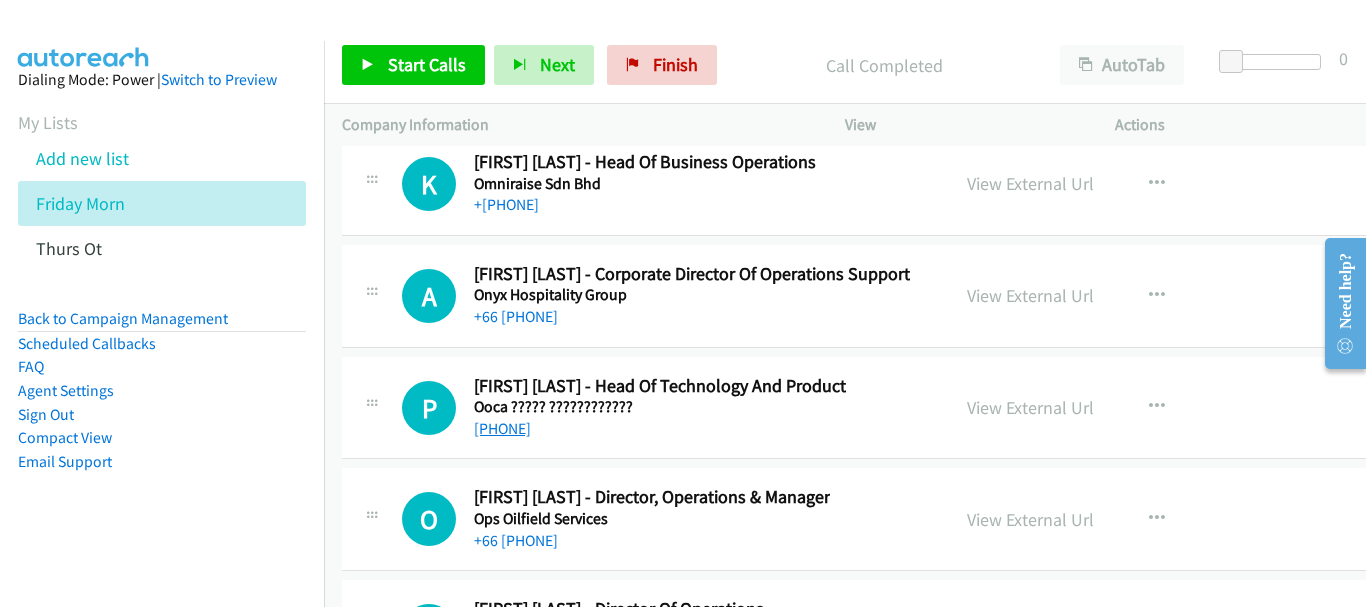 click on "[PHONE]" at bounding box center (502, 428) 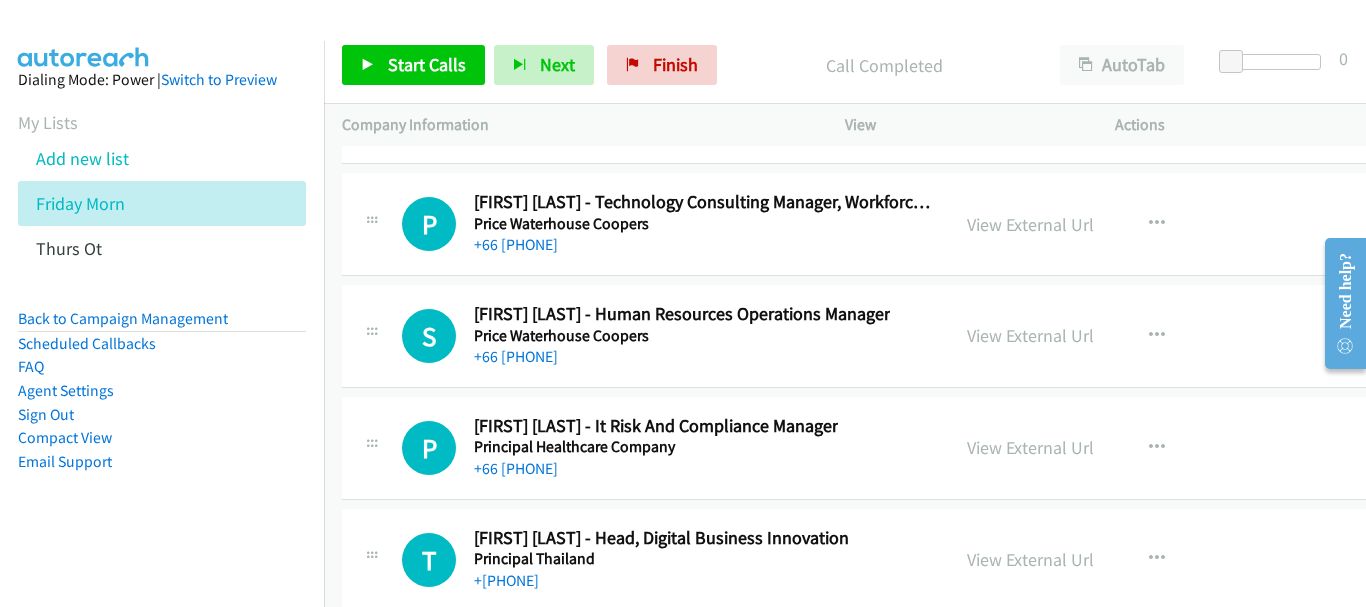 scroll, scrollTop: 31800, scrollLeft: 0, axis: vertical 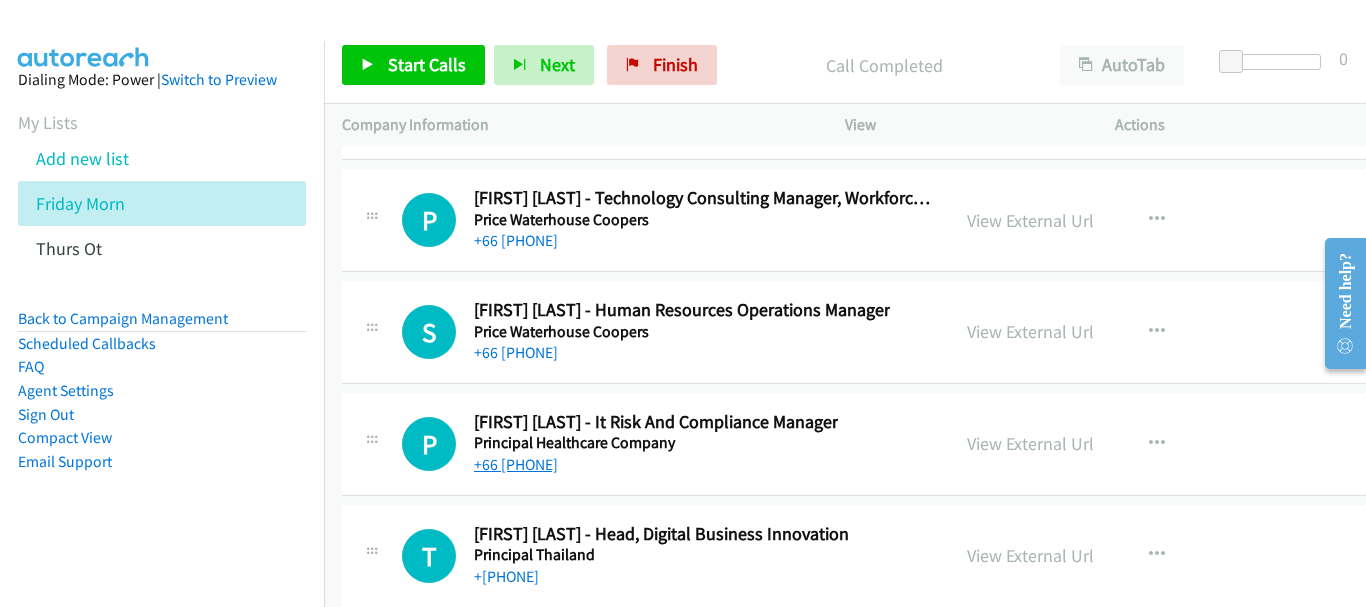 click on "[PHONE]" at bounding box center [516, 464] 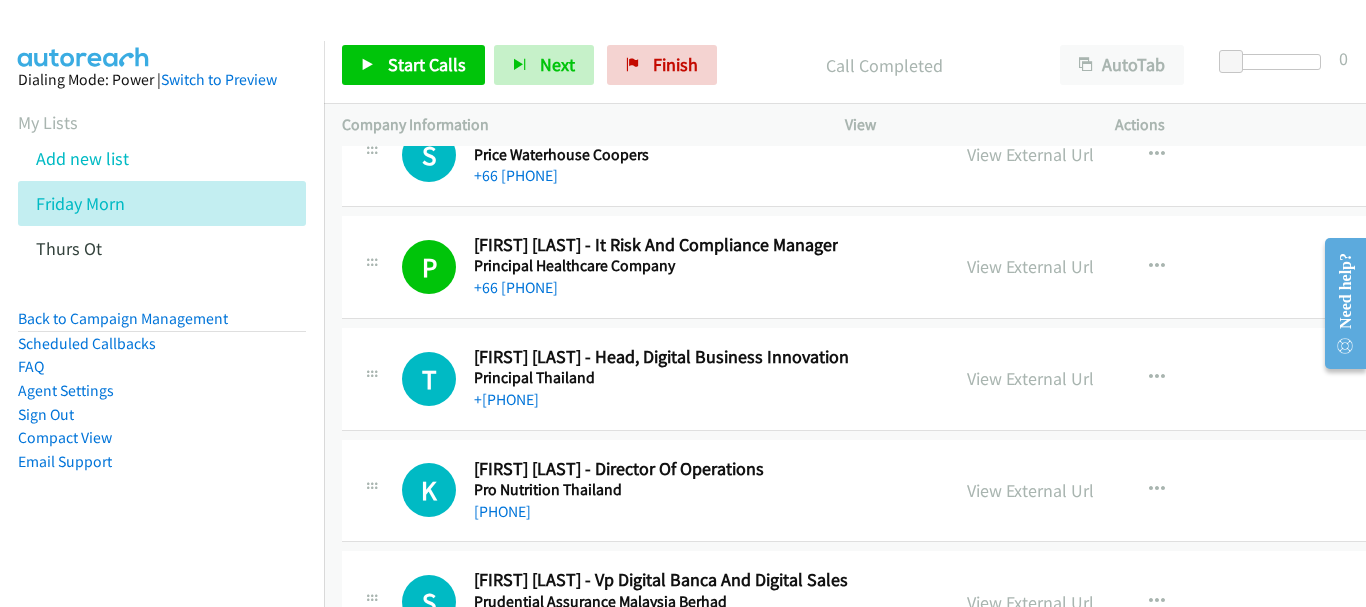 scroll, scrollTop: 32000, scrollLeft: 0, axis: vertical 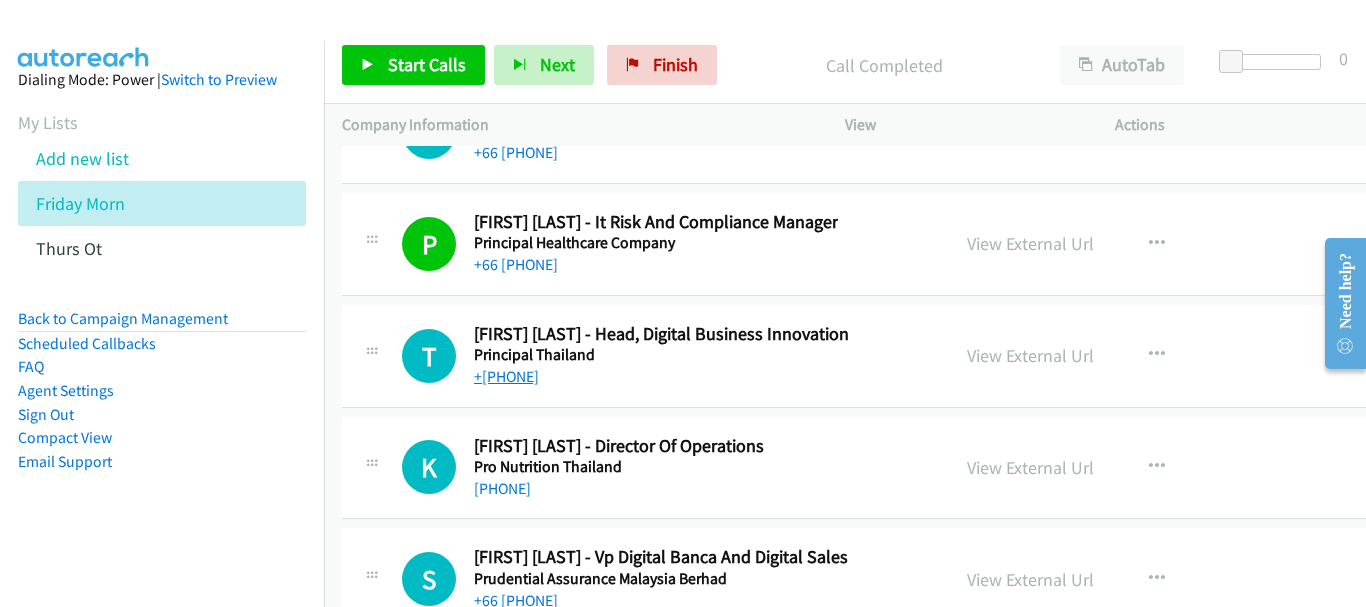 click on "+[PHONE]" at bounding box center [506, 376] 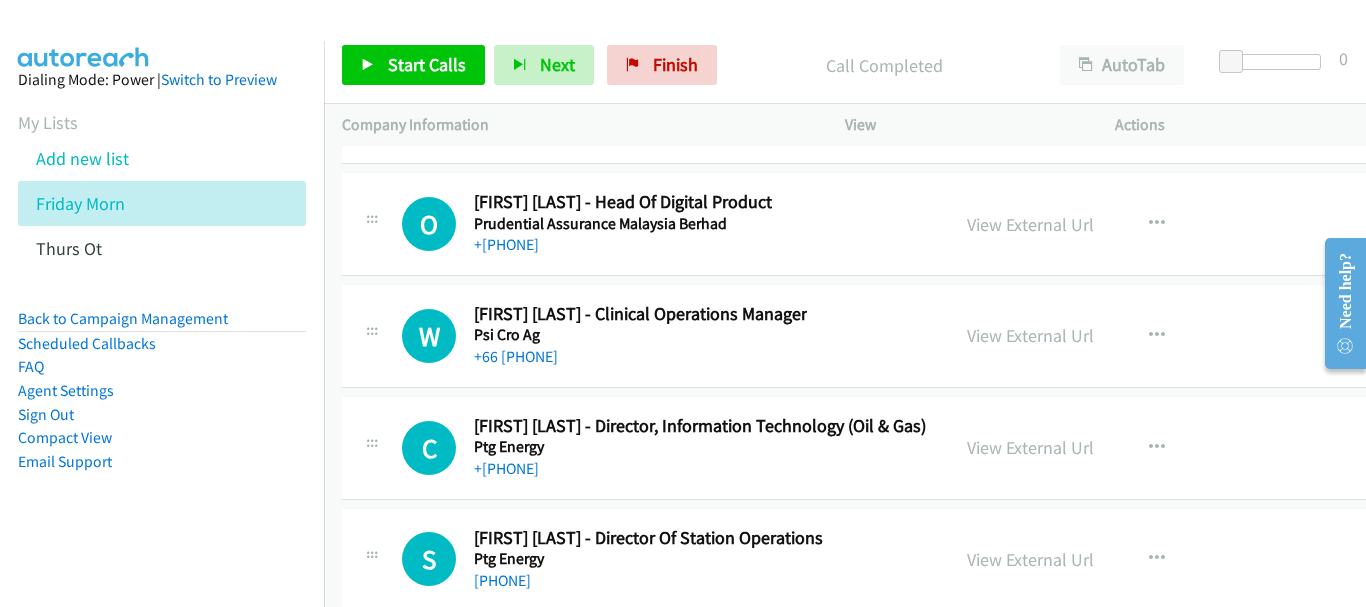 scroll, scrollTop: 32500, scrollLeft: 0, axis: vertical 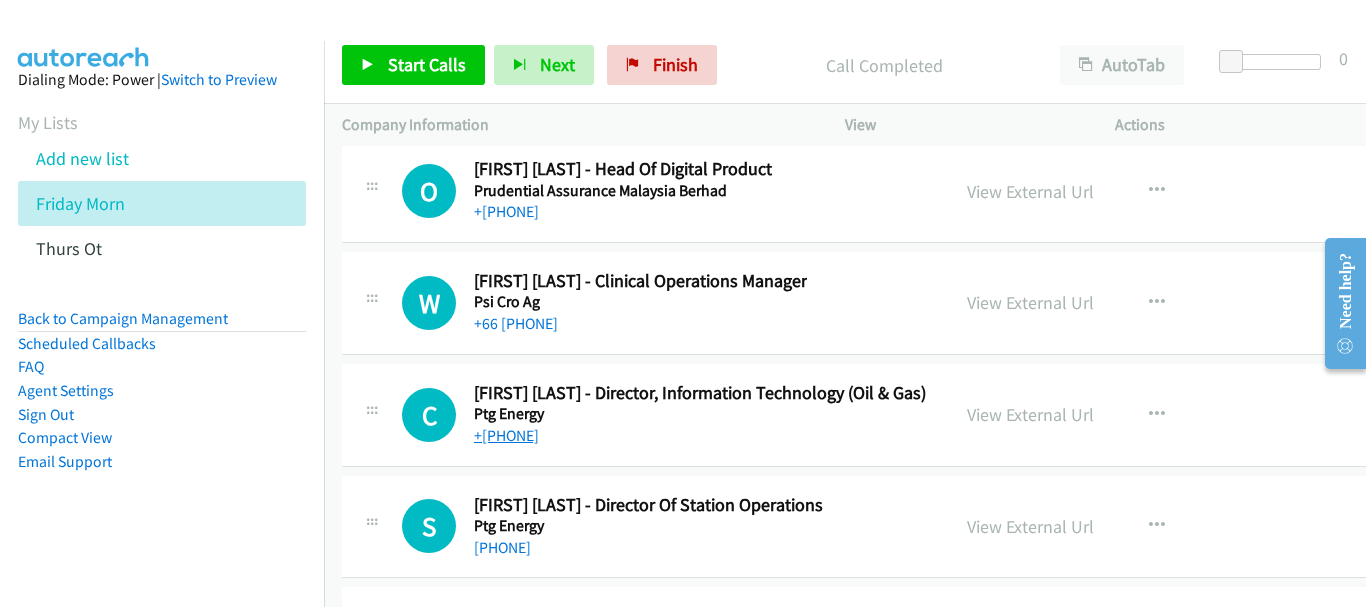 click on "[PHONE]" at bounding box center [506, 435] 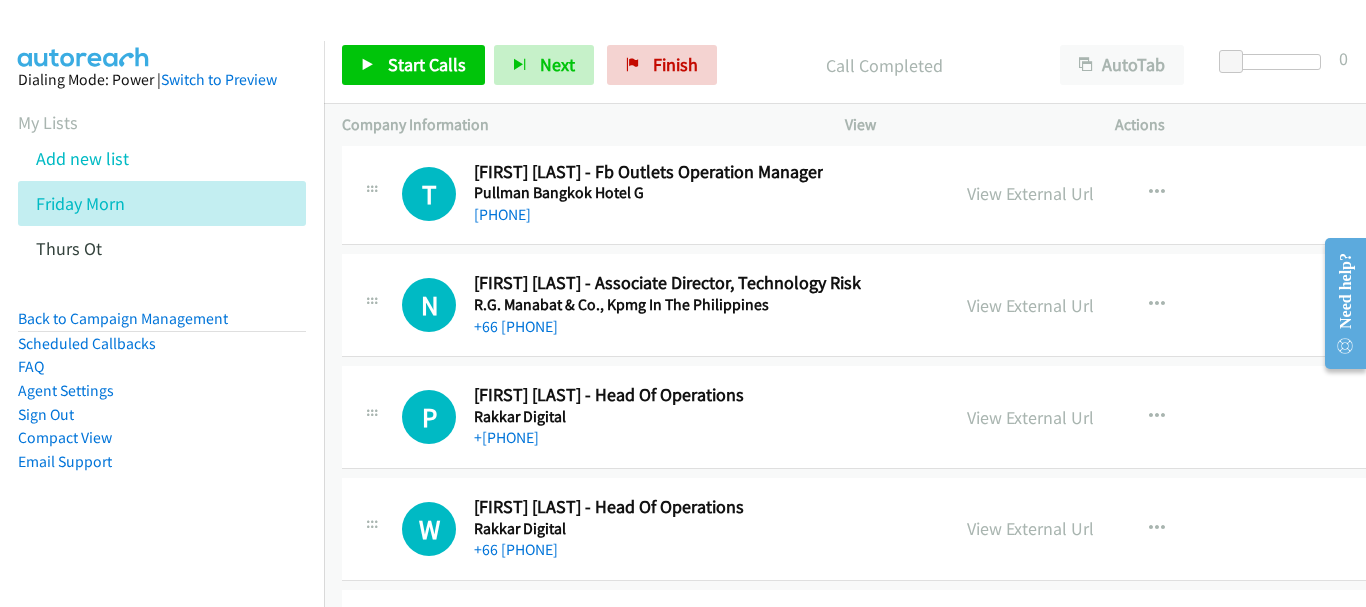scroll, scrollTop: 33400, scrollLeft: 0, axis: vertical 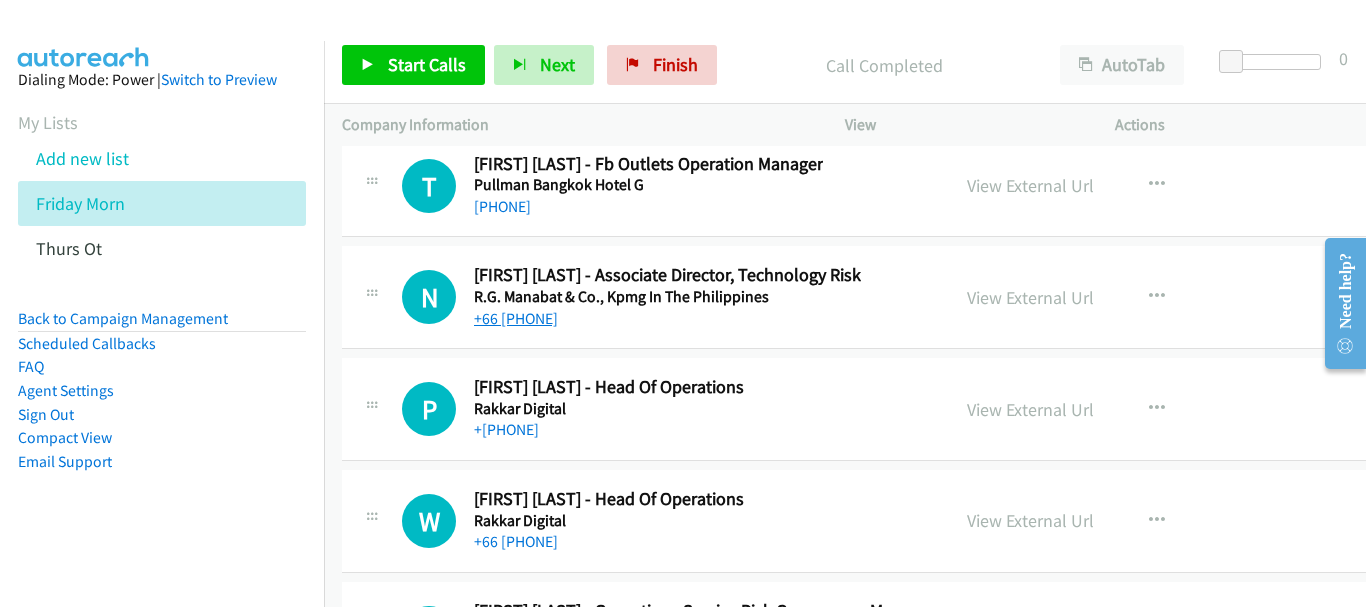 click on "[PHONE]" at bounding box center [516, 318] 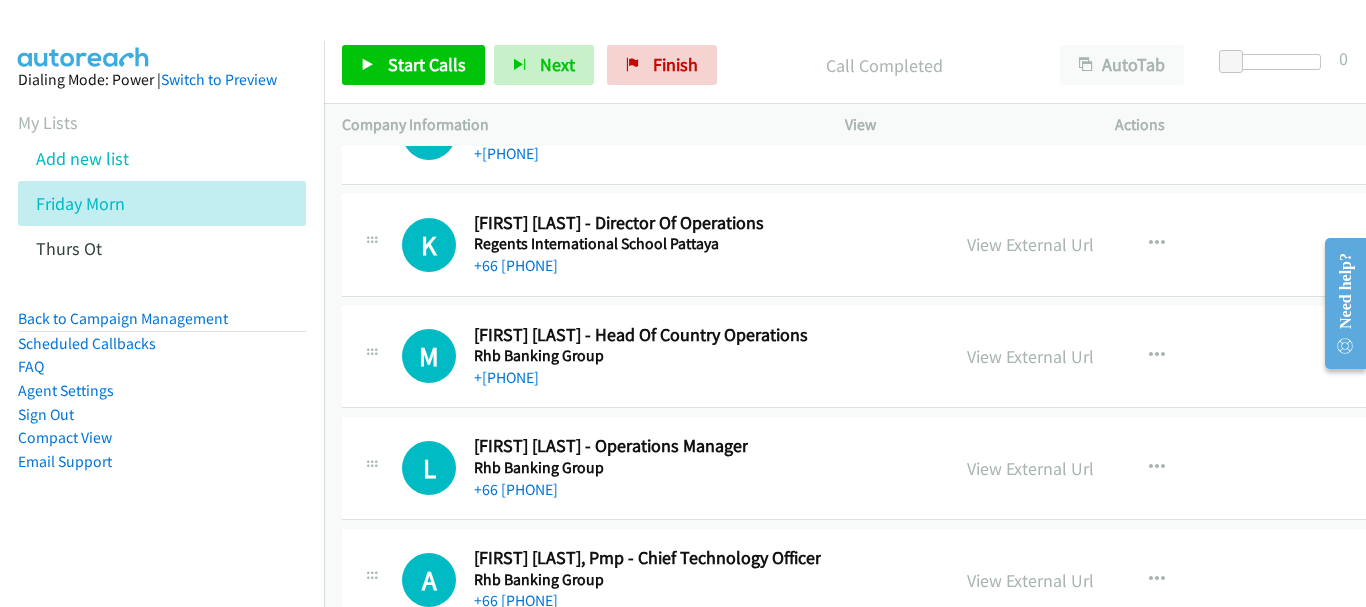 scroll, scrollTop: 34000, scrollLeft: 0, axis: vertical 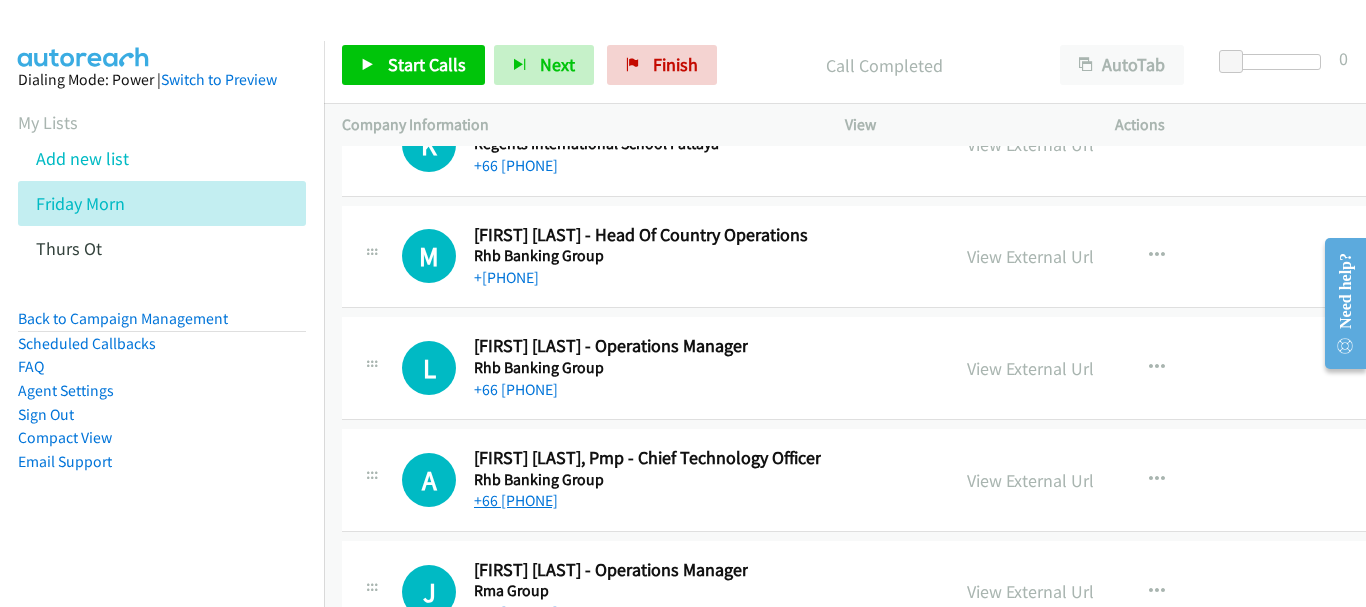 click on "[PHONE]" at bounding box center [516, 500] 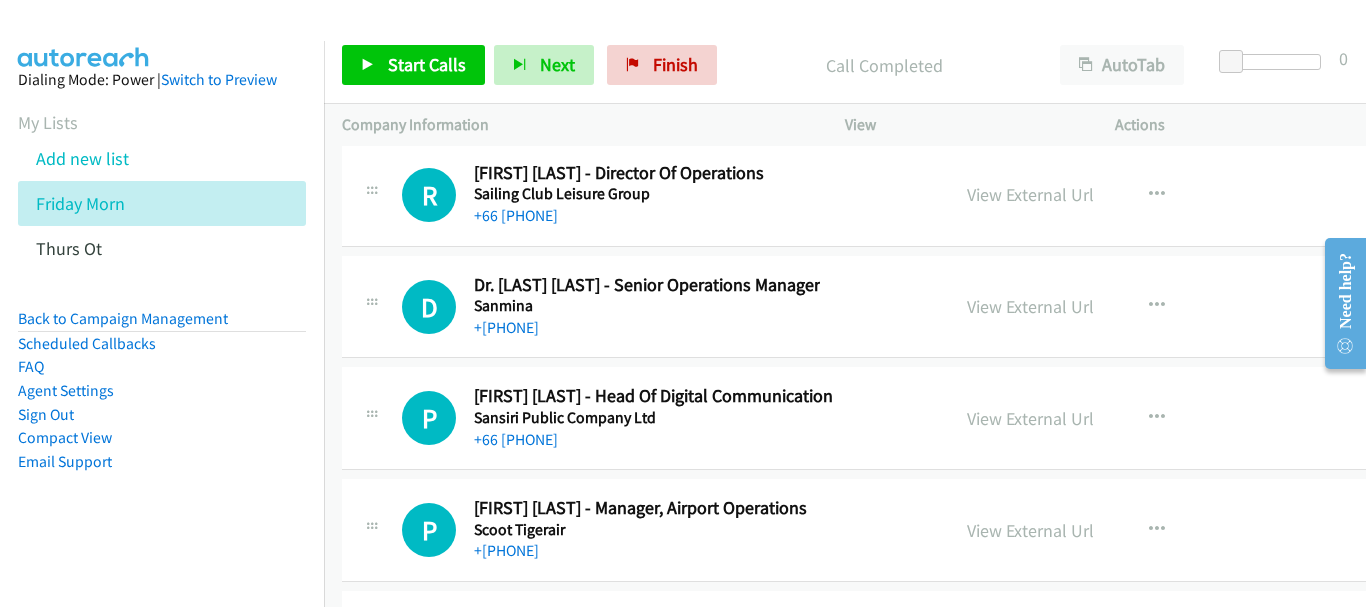 scroll, scrollTop: 35100, scrollLeft: 0, axis: vertical 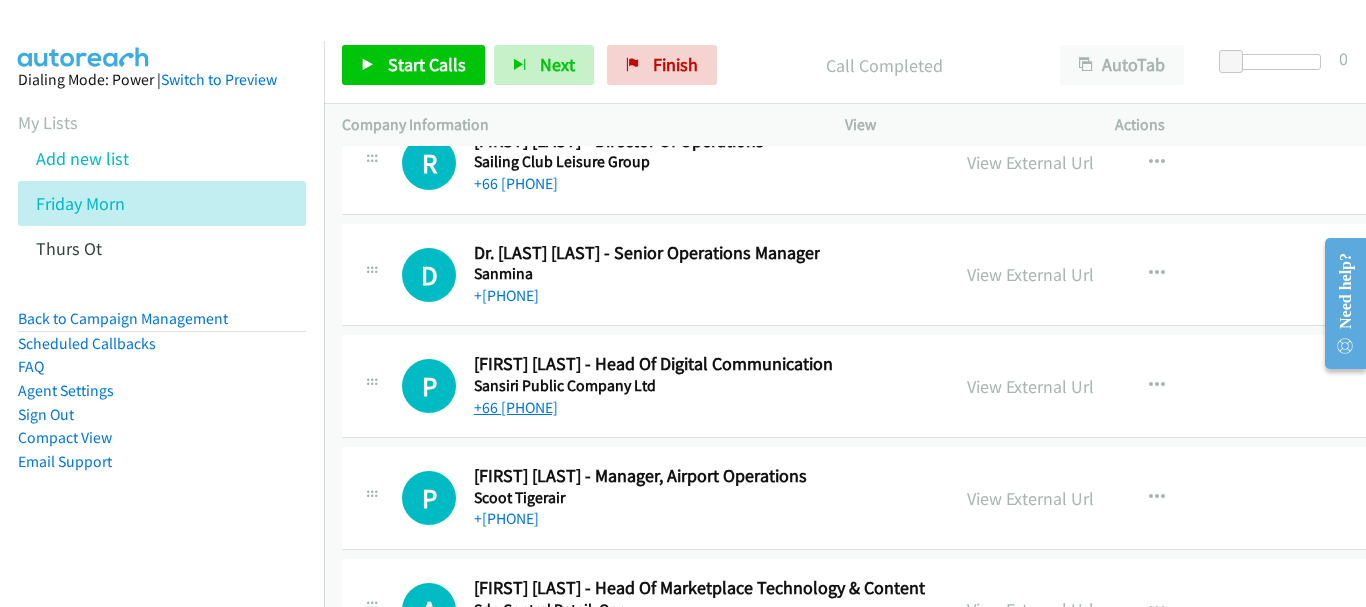 click on "+[PHONE]" at bounding box center (516, 407) 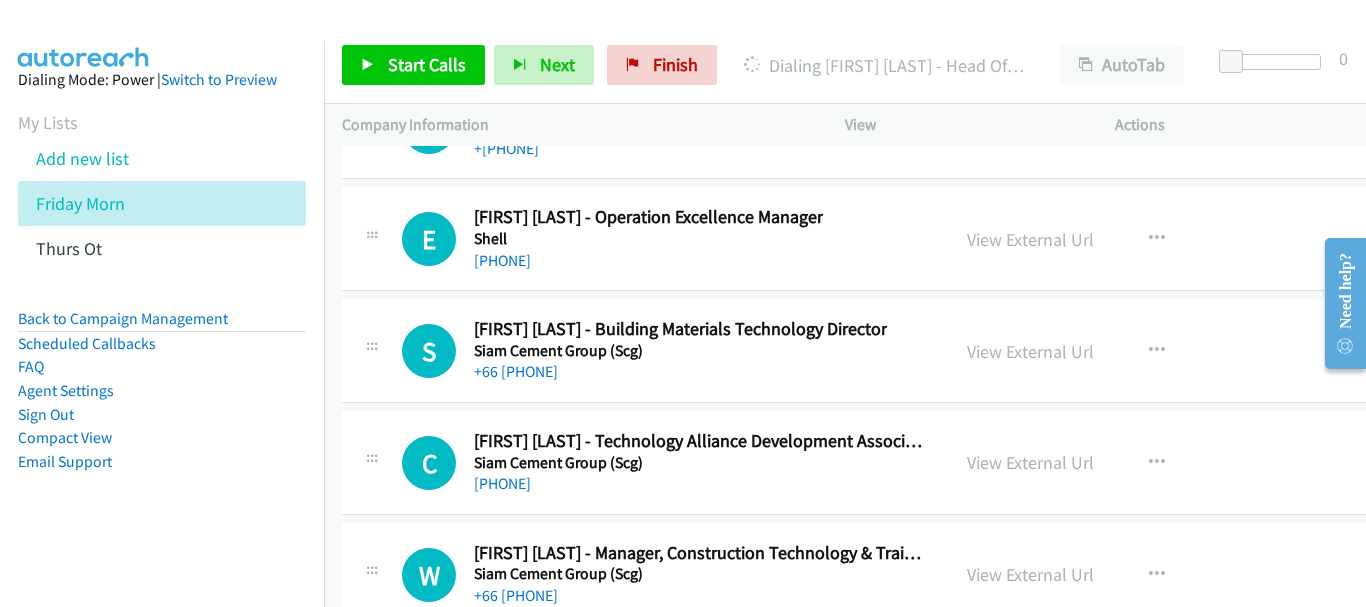 scroll, scrollTop: 36500, scrollLeft: 0, axis: vertical 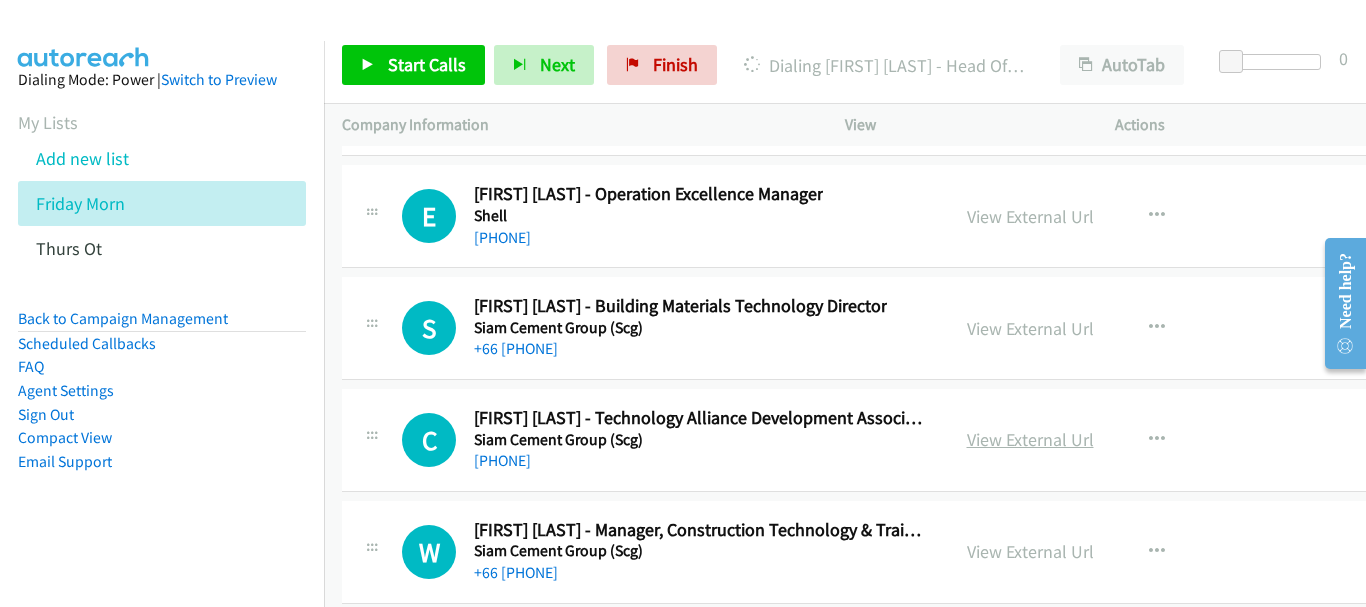 click on "View External Url" at bounding box center (1030, 439) 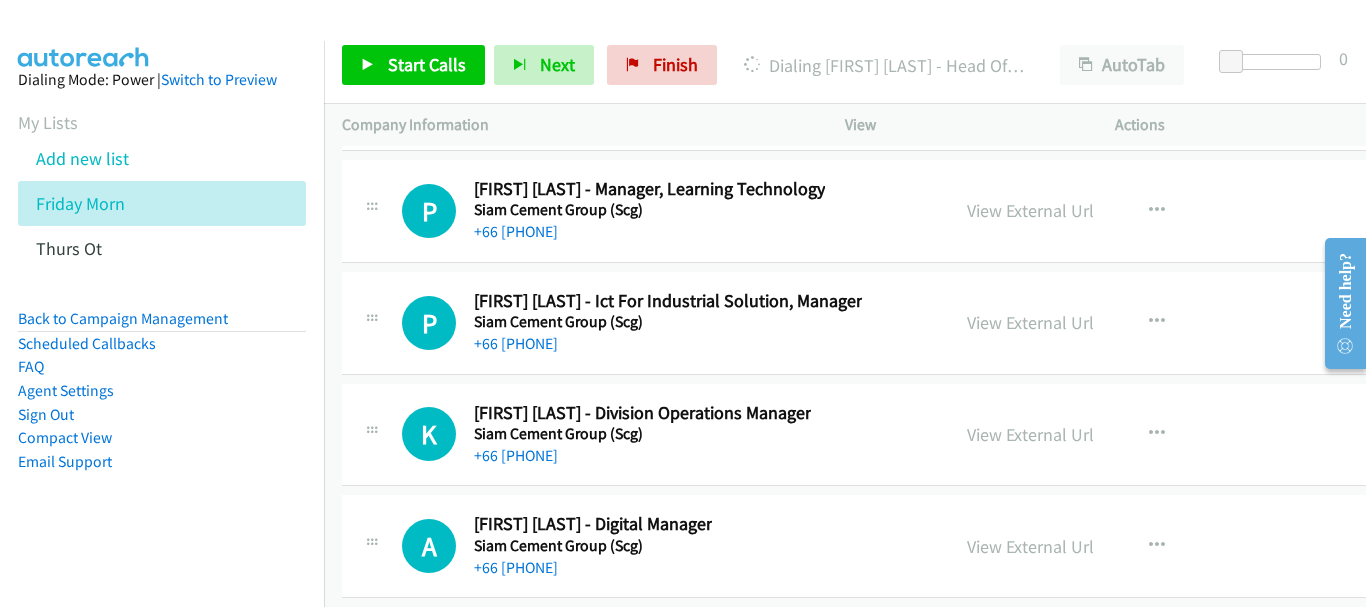 scroll, scrollTop: 37500, scrollLeft: 0, axis: vertical 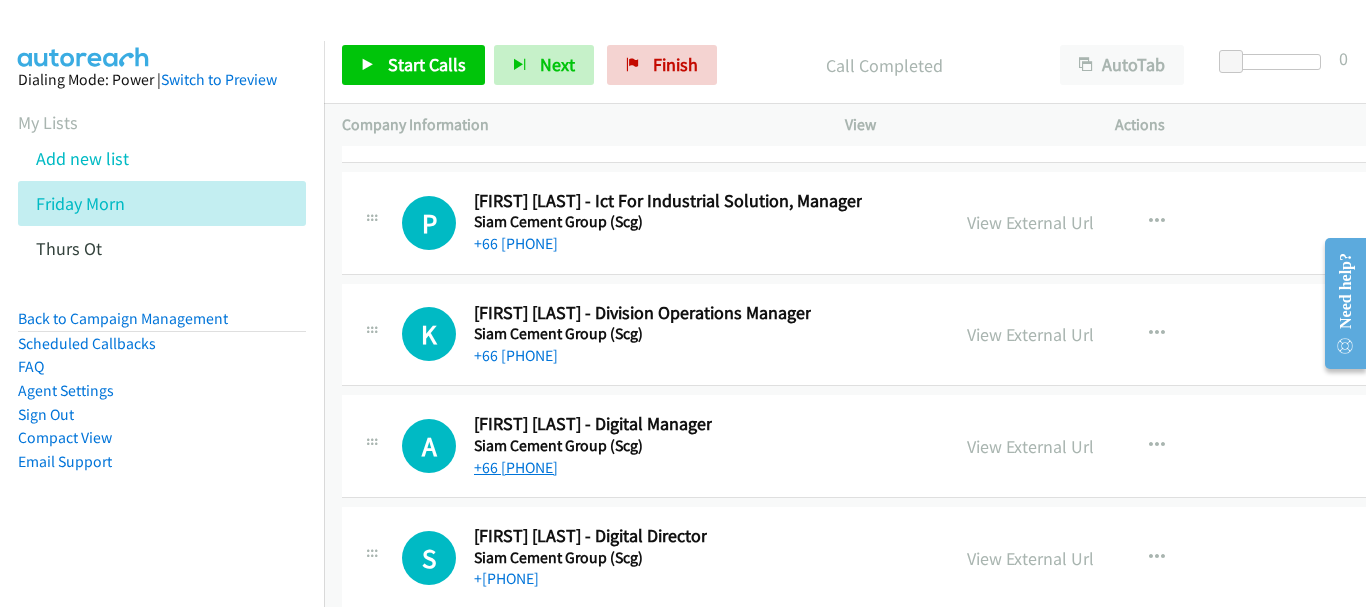 click on "[PHONE]" at bounding box center (516, 467) 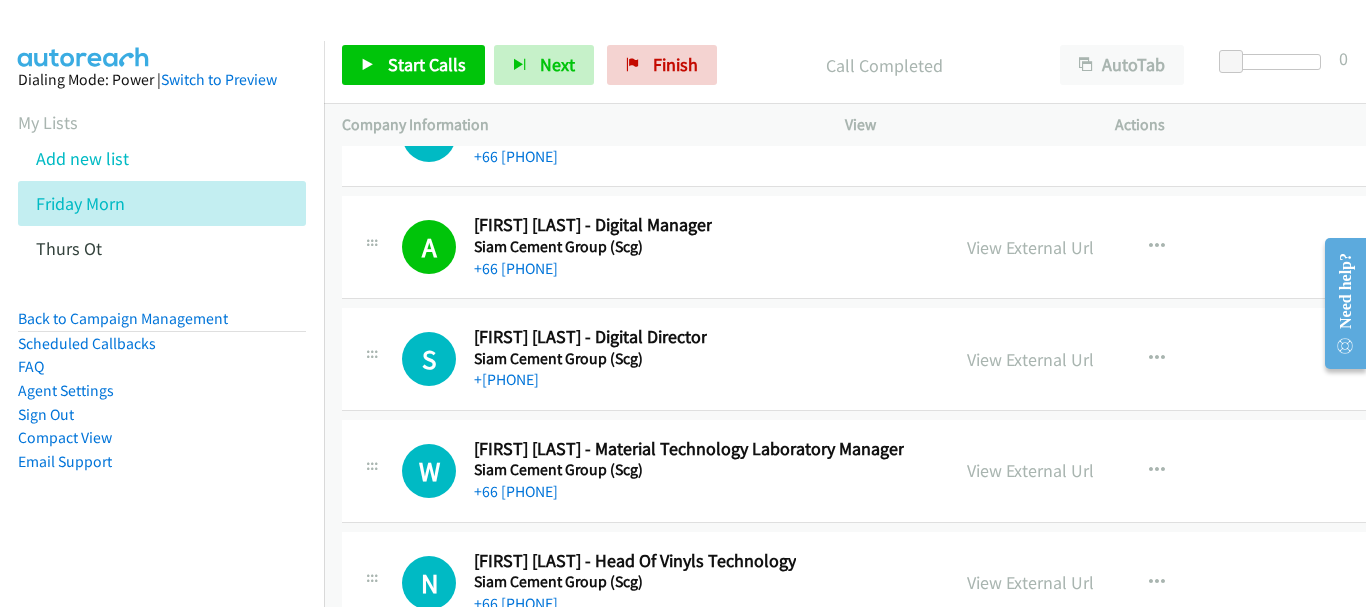 scroll, scrollTop: 37700, scrollLeft: 0, axis: vertical 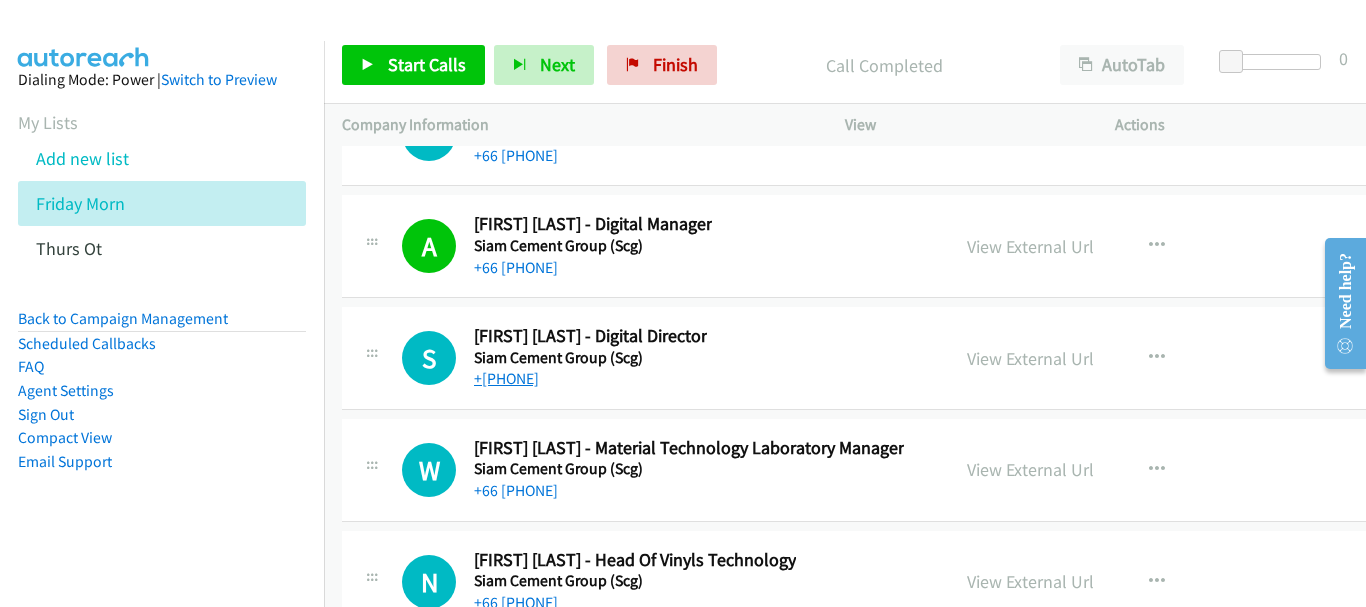 click on "[PHONE]" at bounding box center (506, 378) 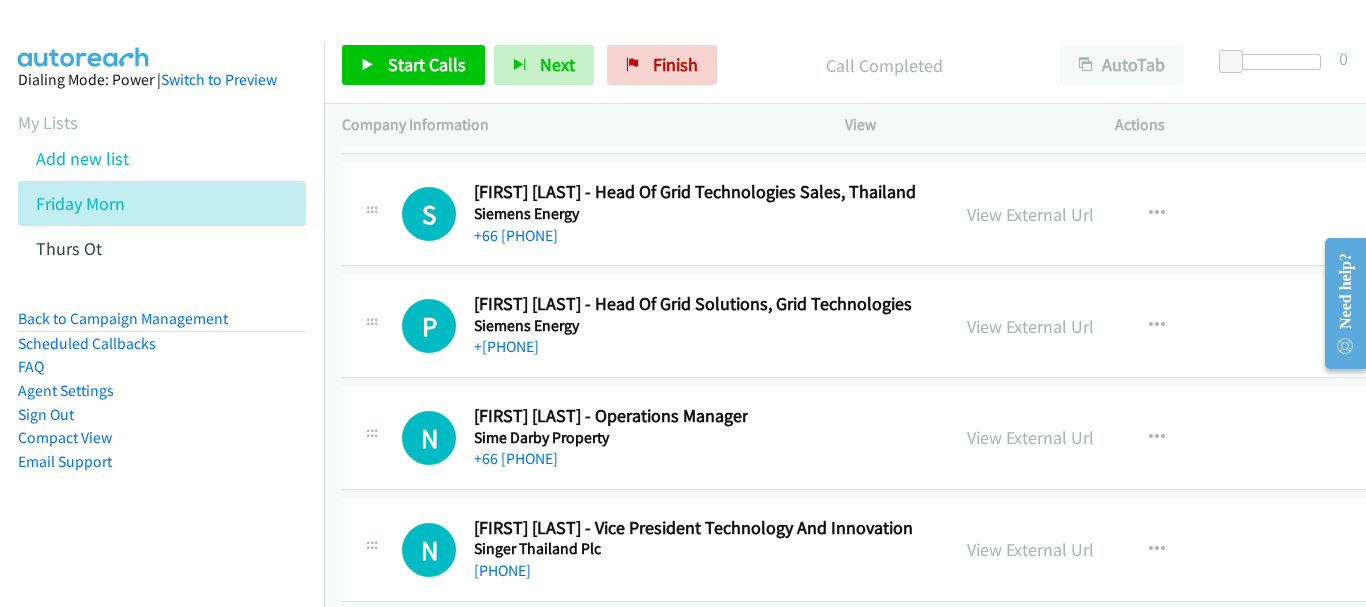 scroll, scrollTop: 38900, scrollLeft: 0, axis: vertical 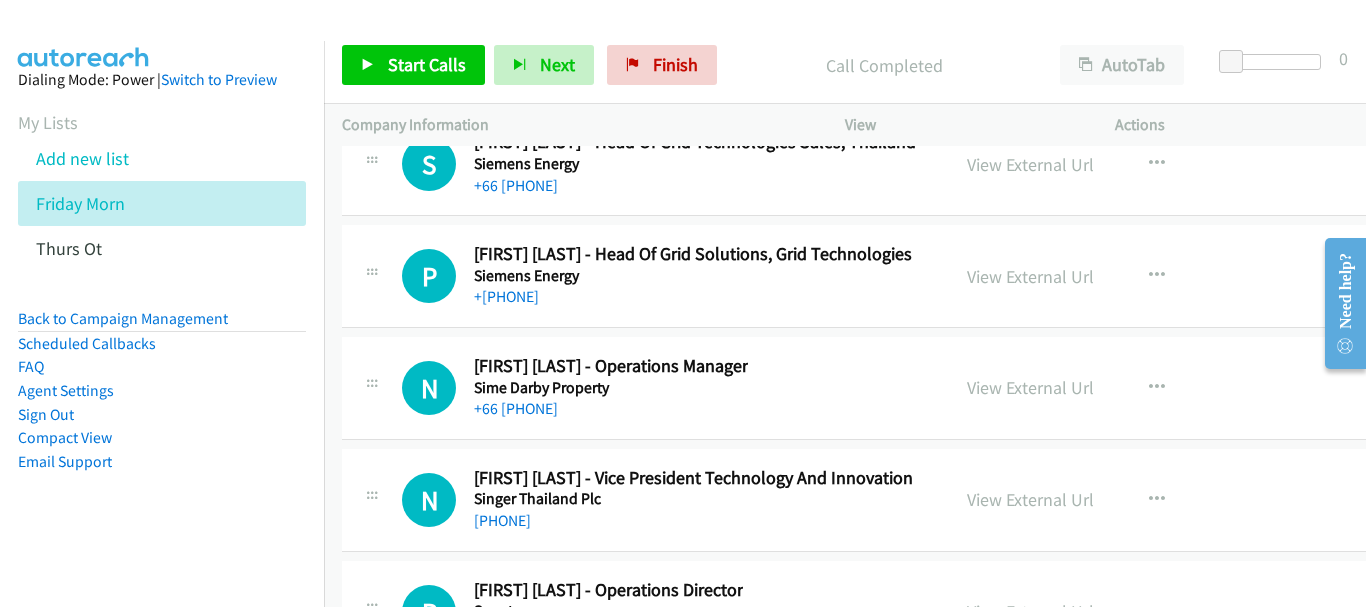 click on "N
Callback Scheduled
Napasin Sonjampa - Vice President   Technology And Innovation
Singer Thailand Plc
Asia/Bangkok
+66 87 508 9451
View External Url
View External Url
Schedule/Manage Callback
Start Calls Here
Remove from list
Add to do not call list
Reset Call Status" at bounding box center [912, 500] 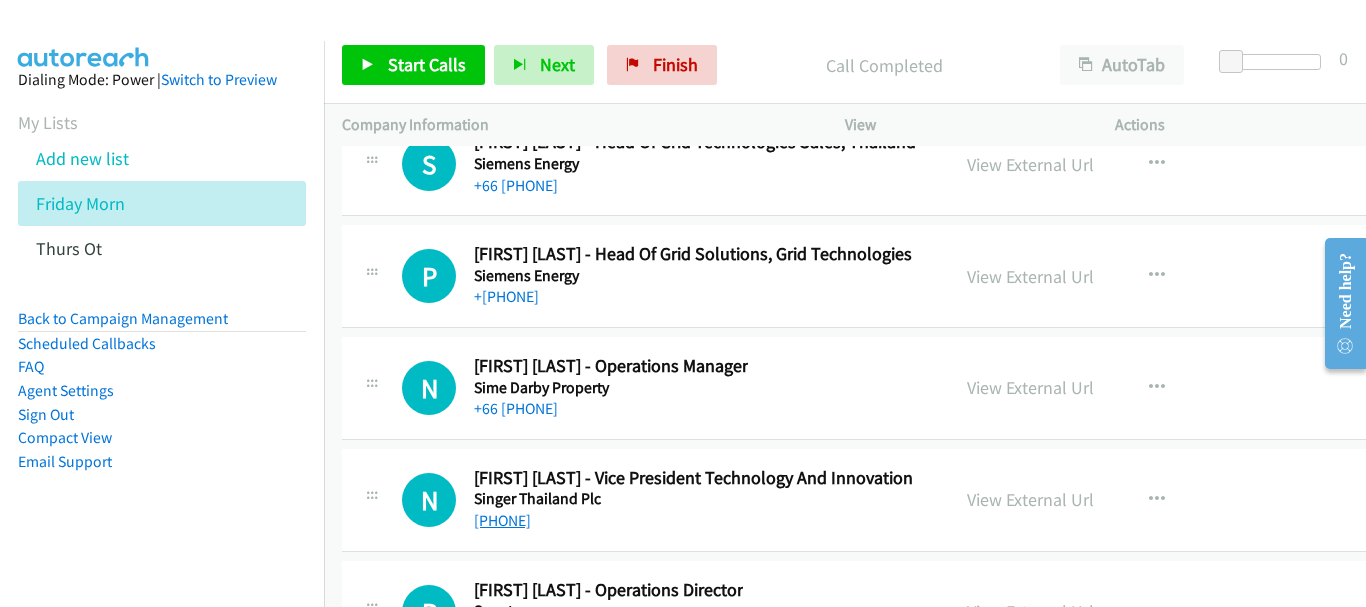click on "+[PHONE]" at bounding box center (502, 520) 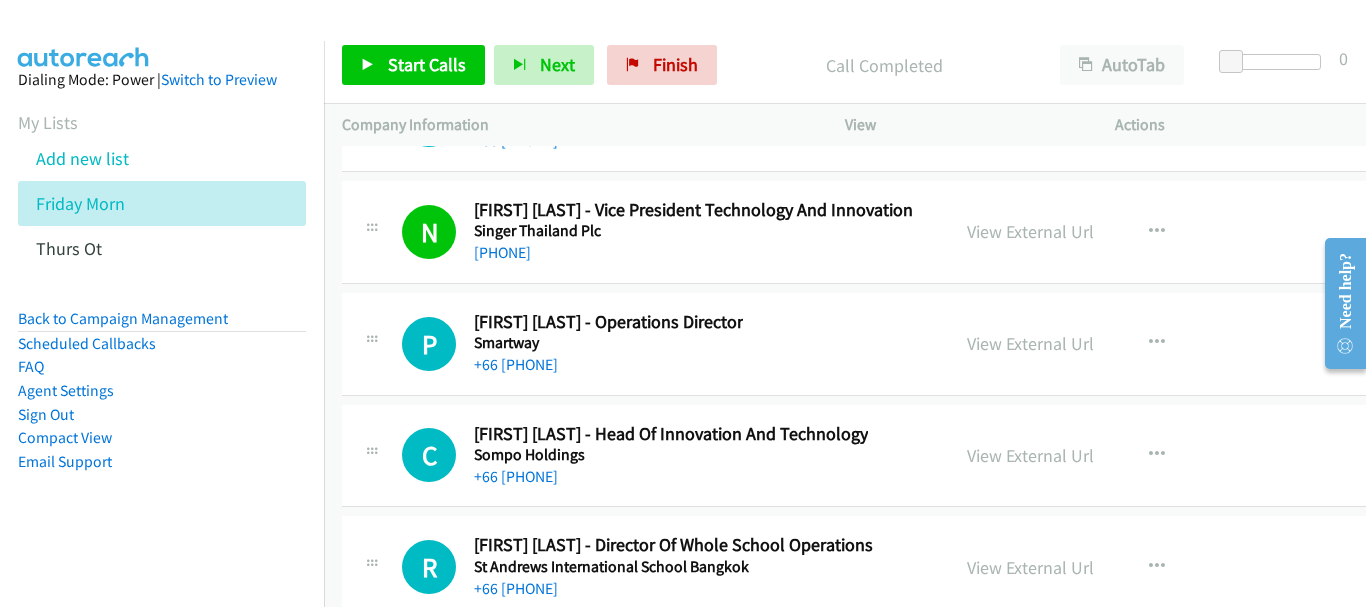 scroll, scrollTop: 39200, scrollLeft: 0, axis: vertical 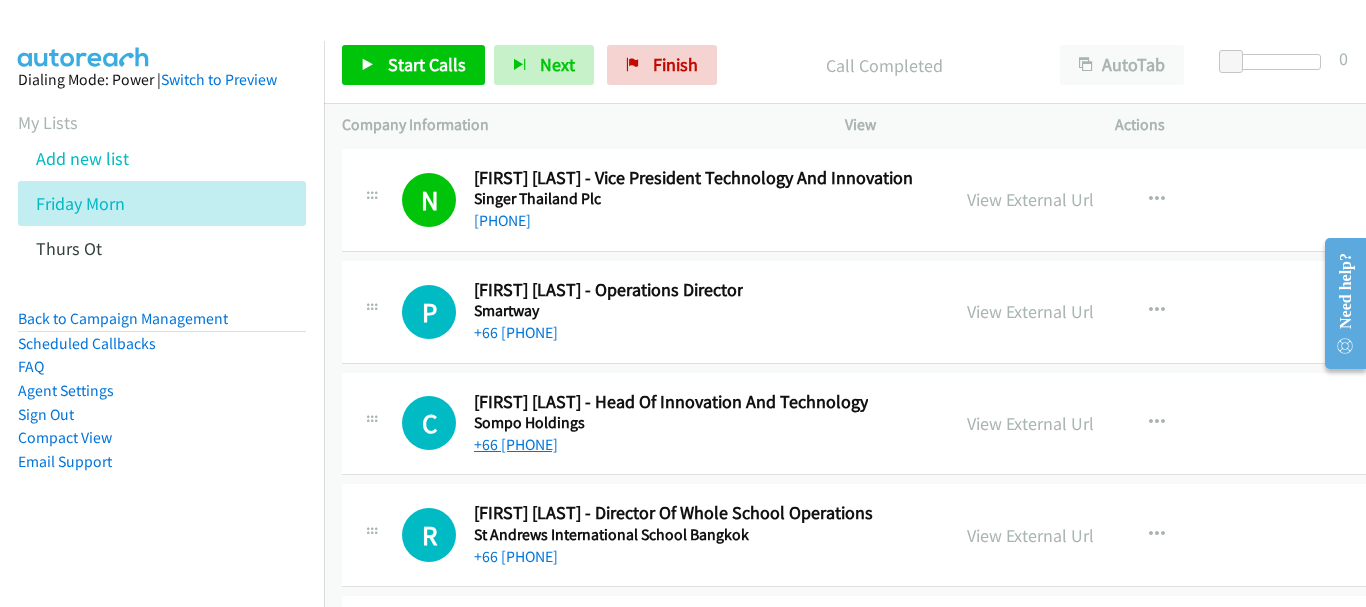 click on "[PHONE]" at bounding box center [516, 444] 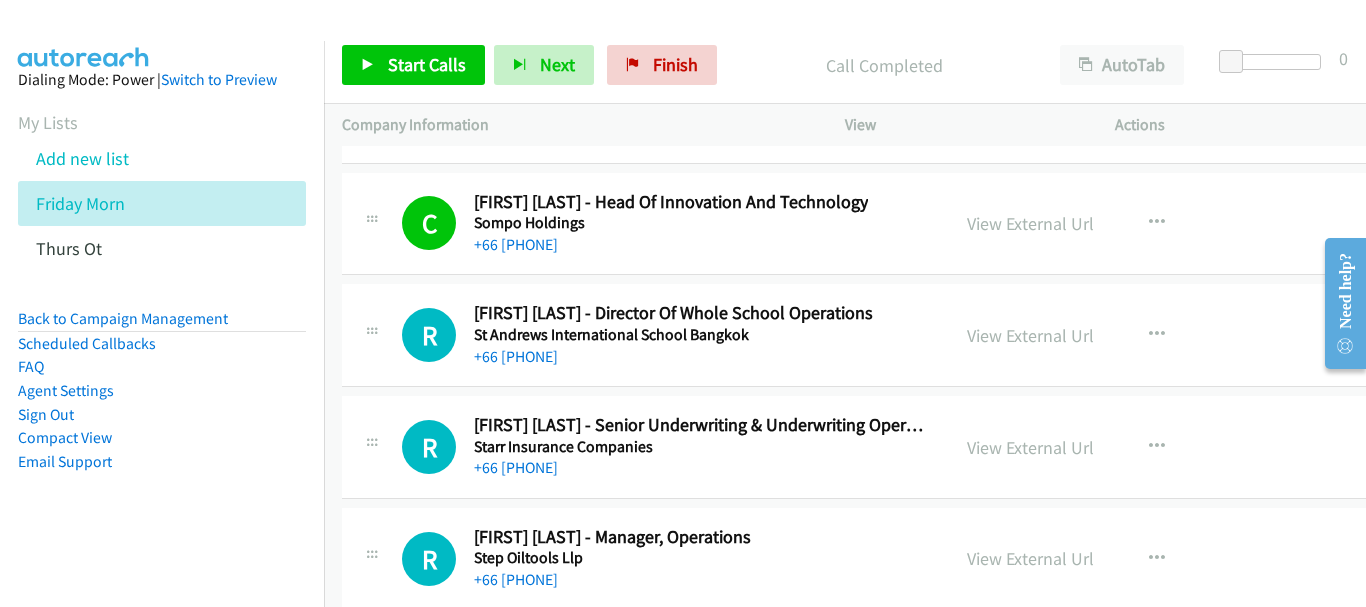 scroll, scrollTop: 39600, scrollLeft: 0, axis: vertical 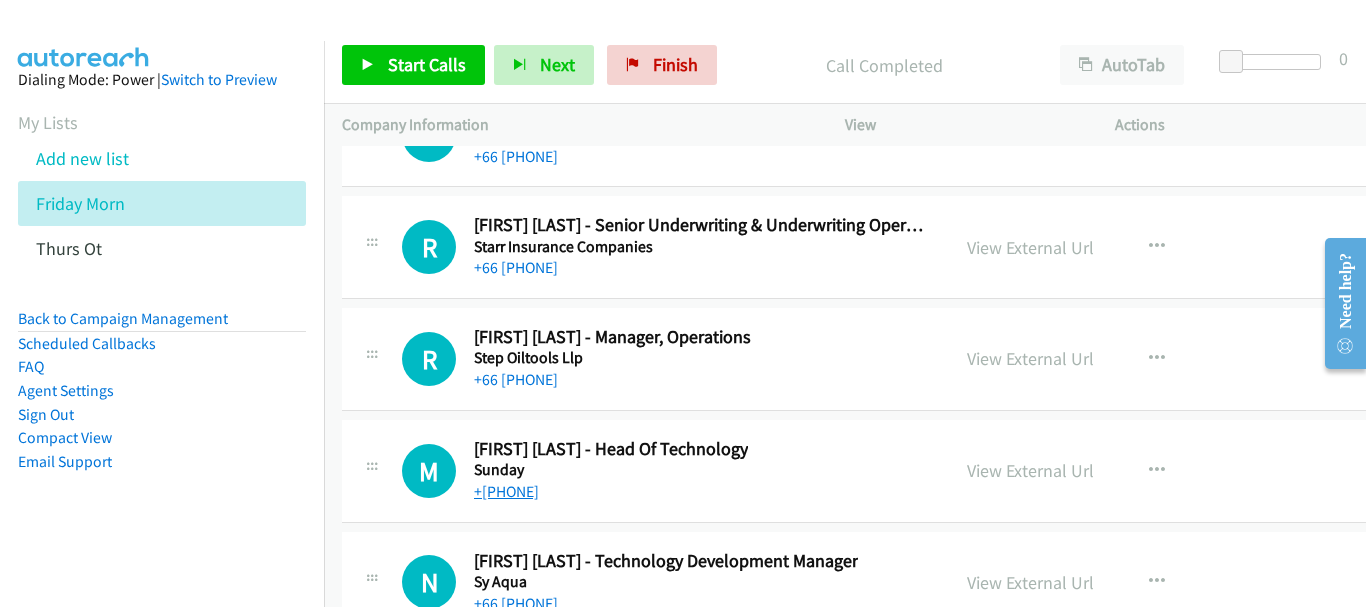 click on "+[PHONE]" at bounding box center (506, 491) 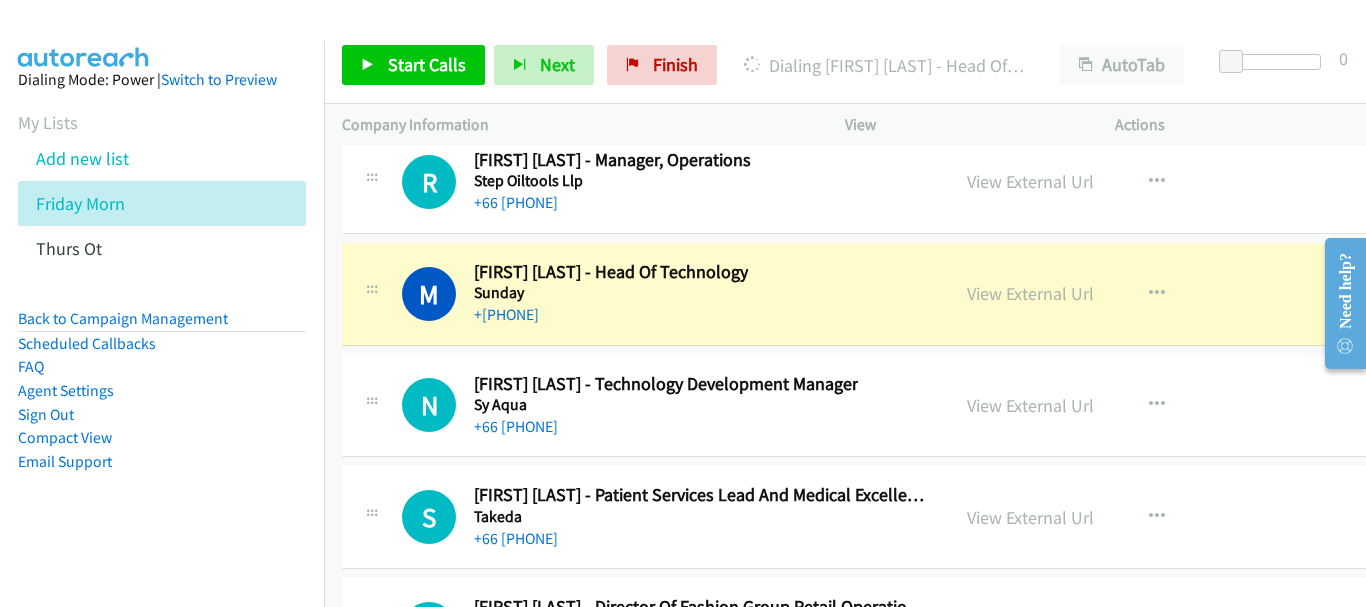 scroll, scrollTop: 39800, scrollLeft: 0, axis: vertical 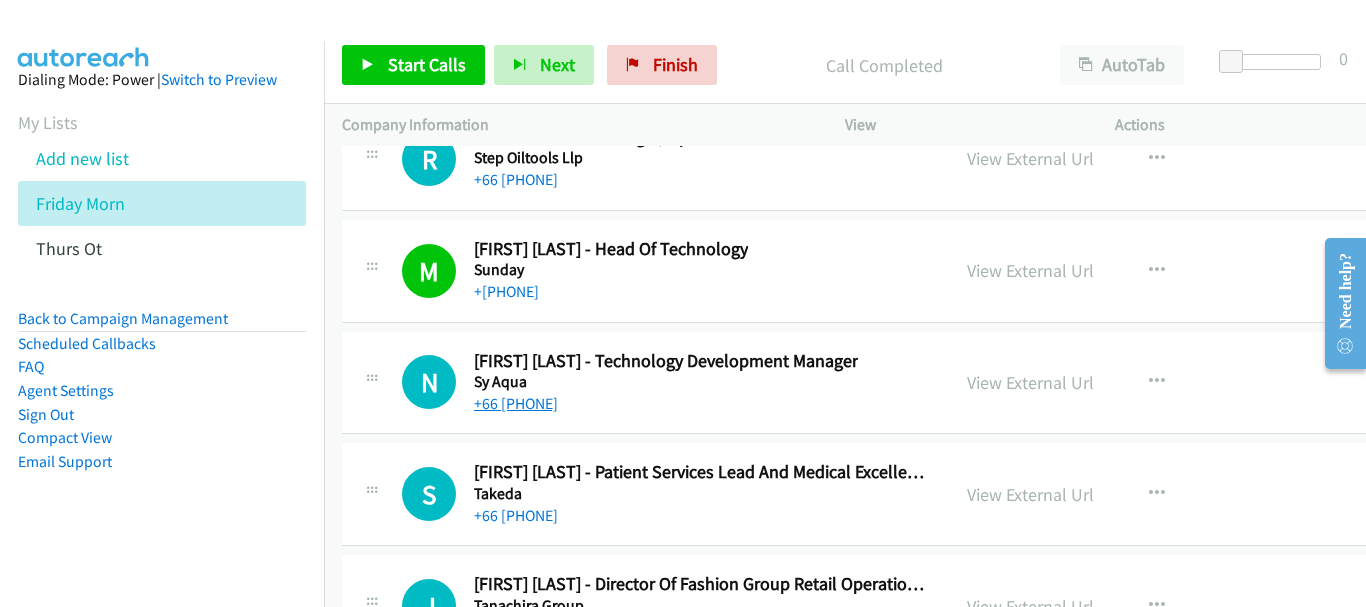 click on "[PHONE]" at bounding box center [516, 403] 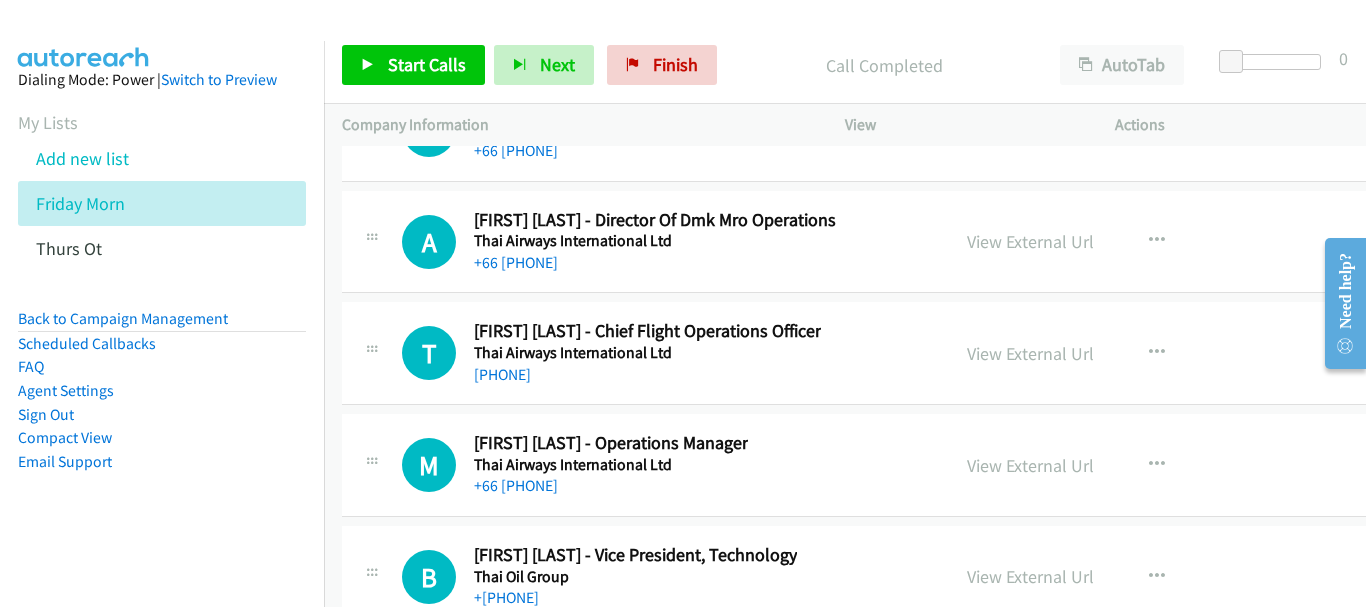 scroll, scrollTop: 40700, scrollLeft: 0, axis: vertical 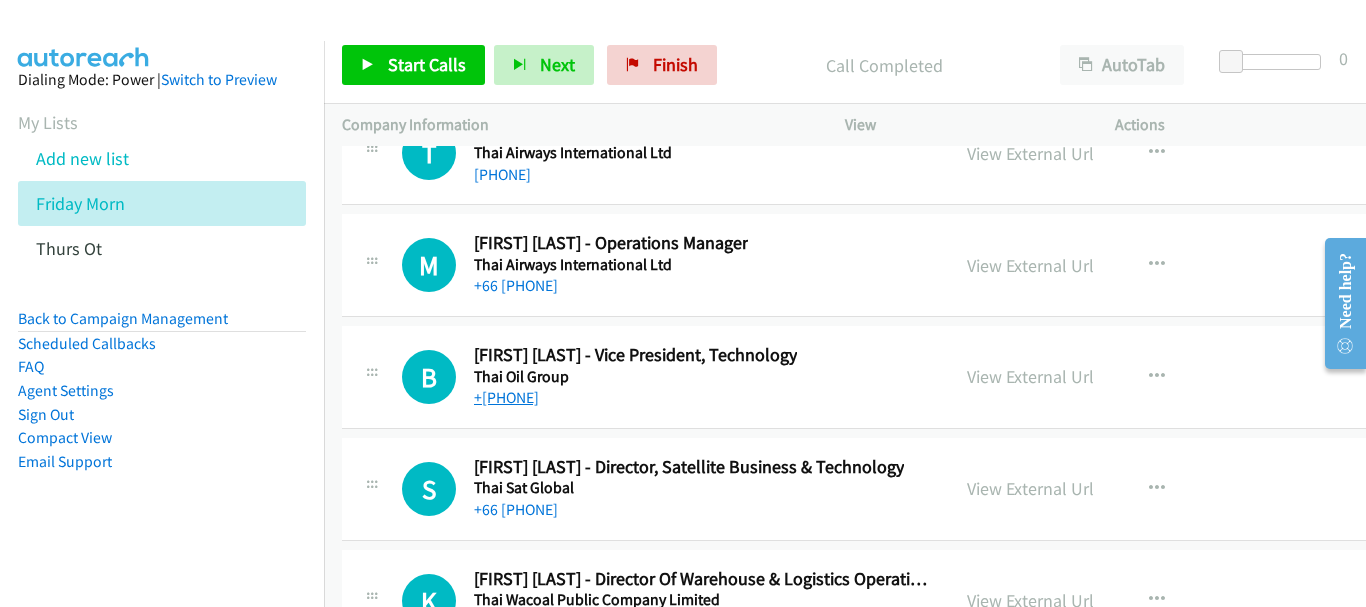 click on "+[PHONE]" at bounding box center [506, 397] 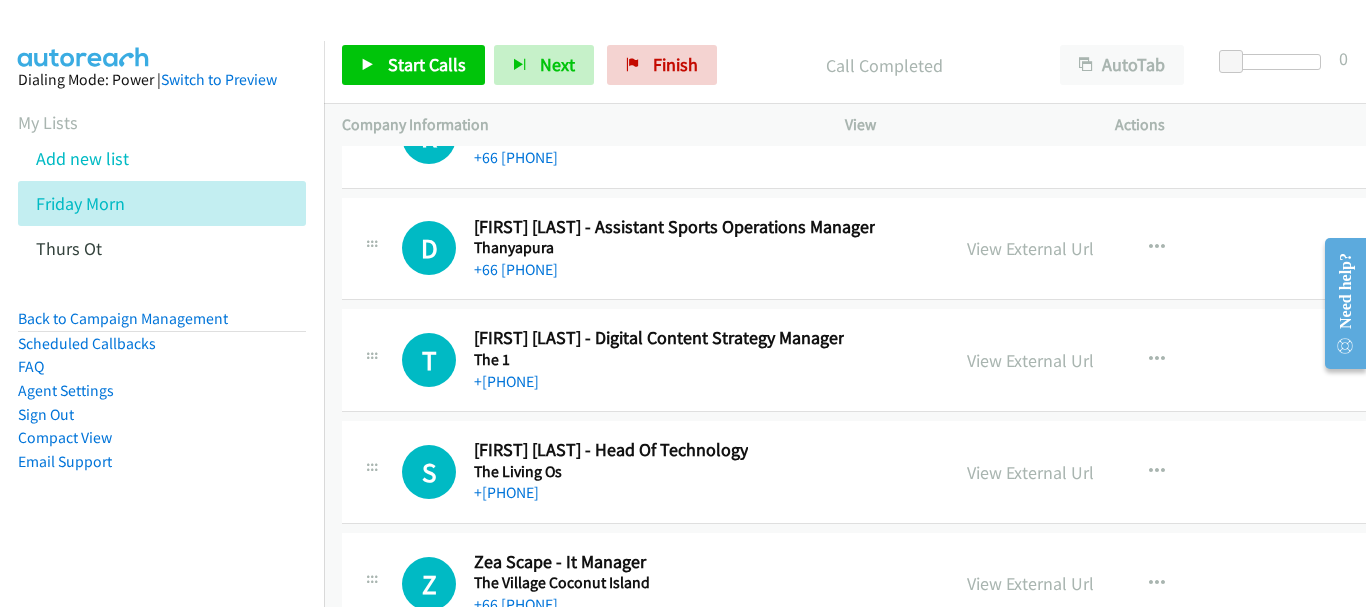 scroll, scrollTop: 41200, scrollLeft: 0, axis: vertical 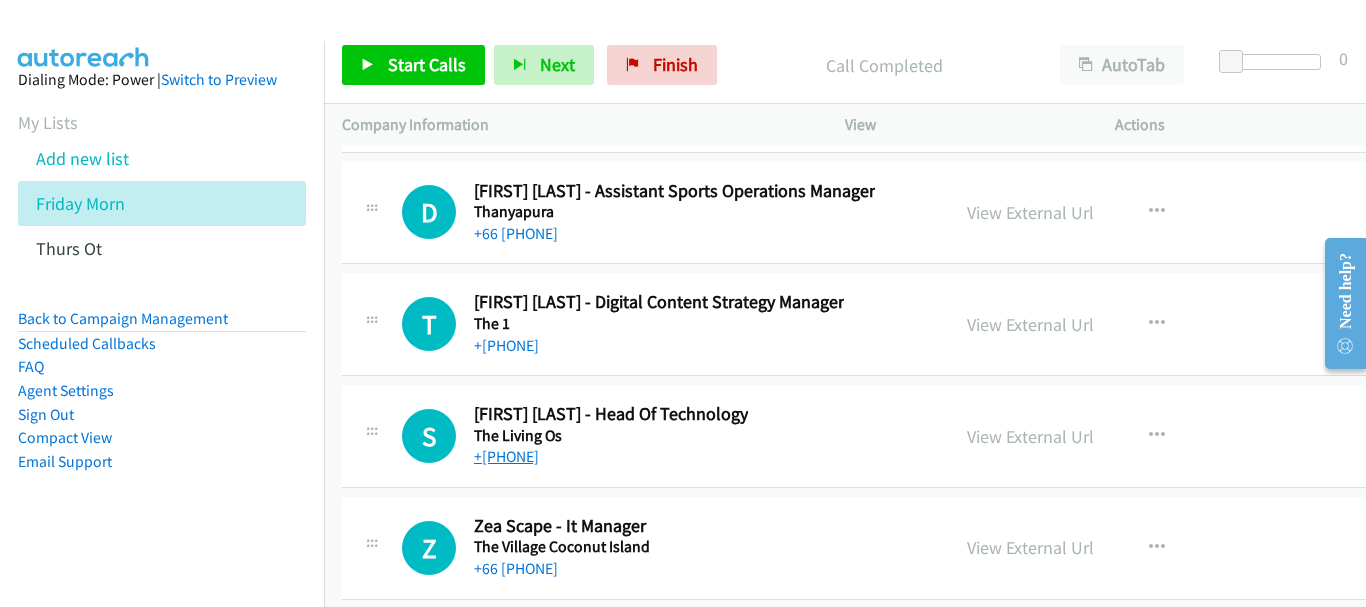 click on "[PHONE]" at bounding box center (506, 456) 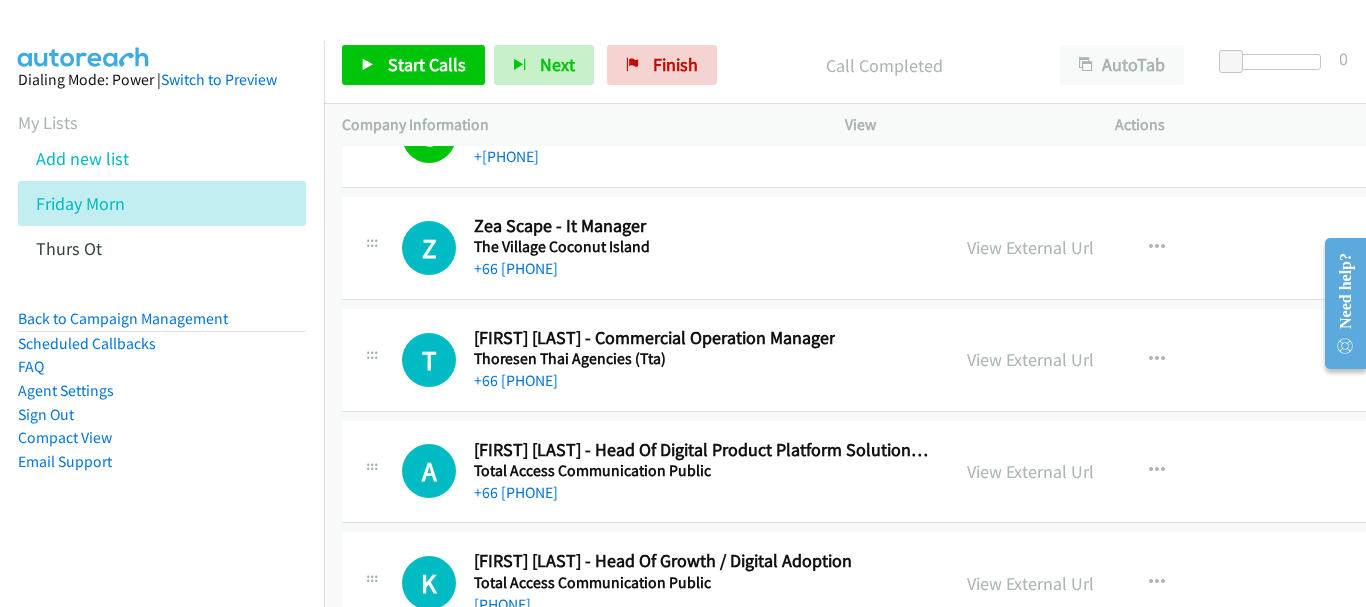 scroll, scrollTop: 41600, scrollLeft: 0, axis: vertical 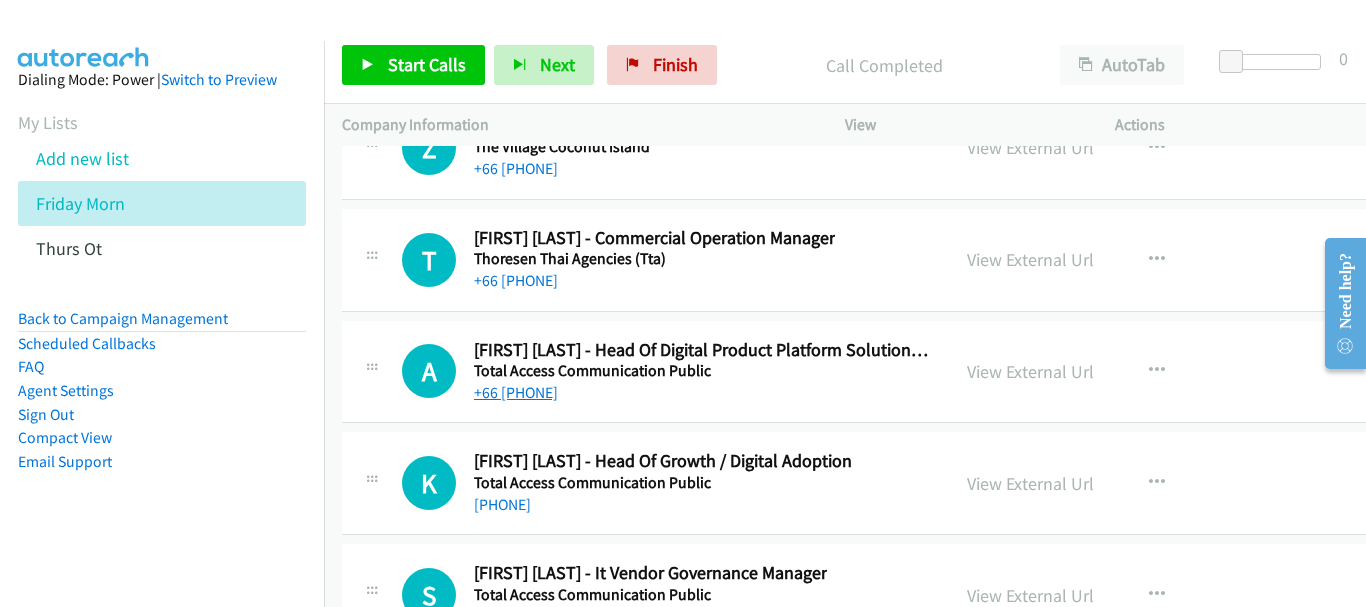 click on "[PHONE]" at bounding box center (516, 392) 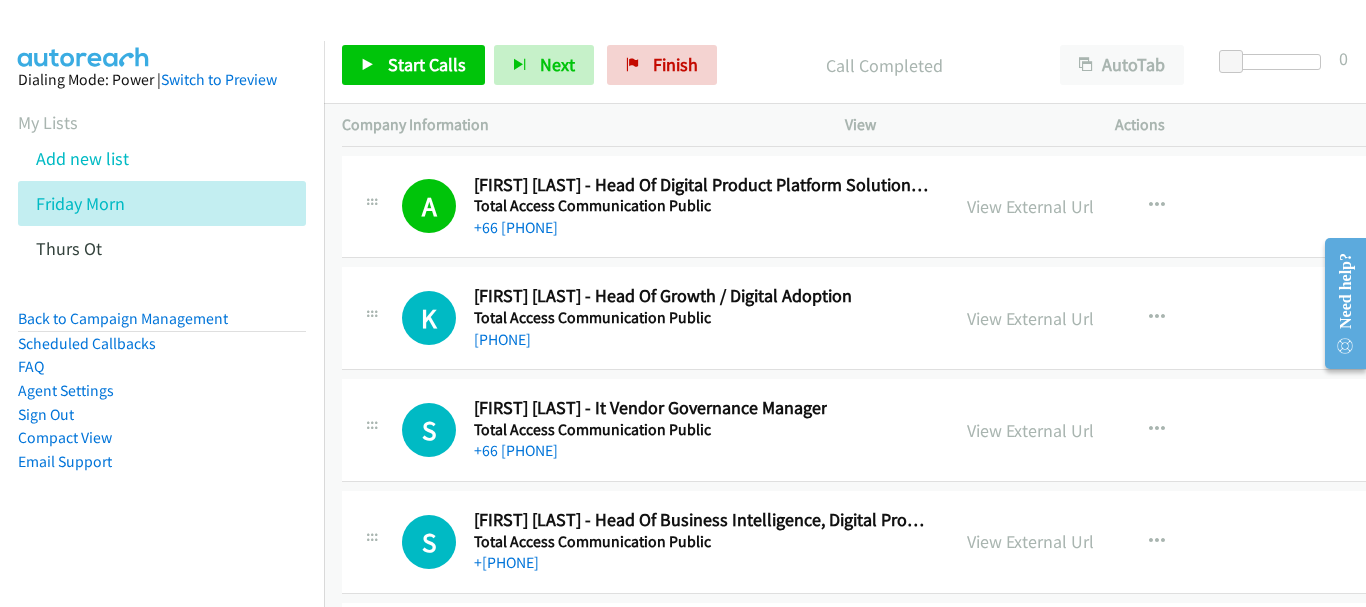 scroll, scrollTop: 41800, scrollLeft: 0, axis: vertical 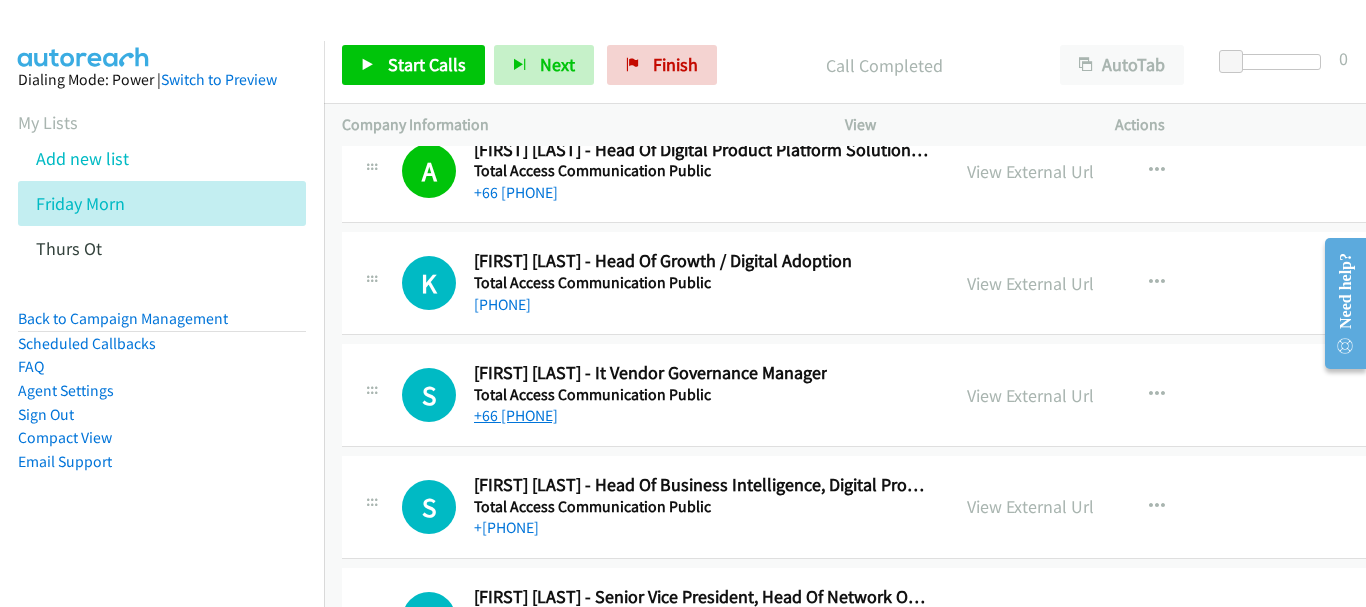 click on "[PHONE]" at bounding box center [516, 415] 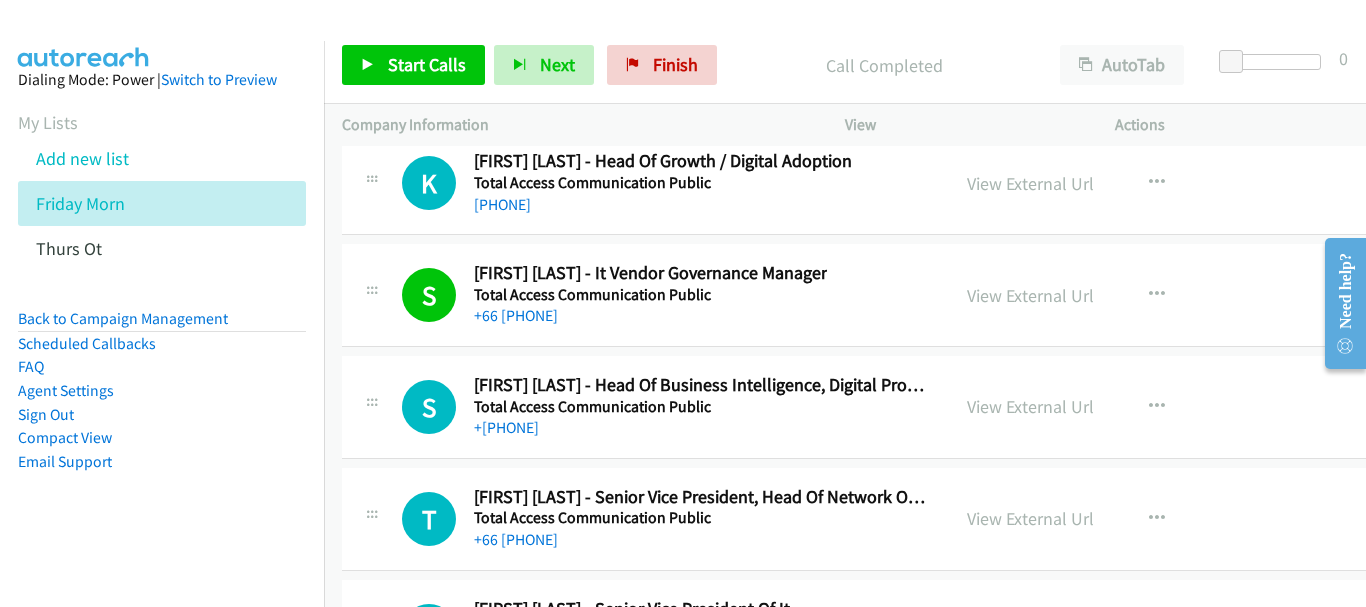 scroll, scrollTop: 42000, scrollLeft: 0, axis: vertical 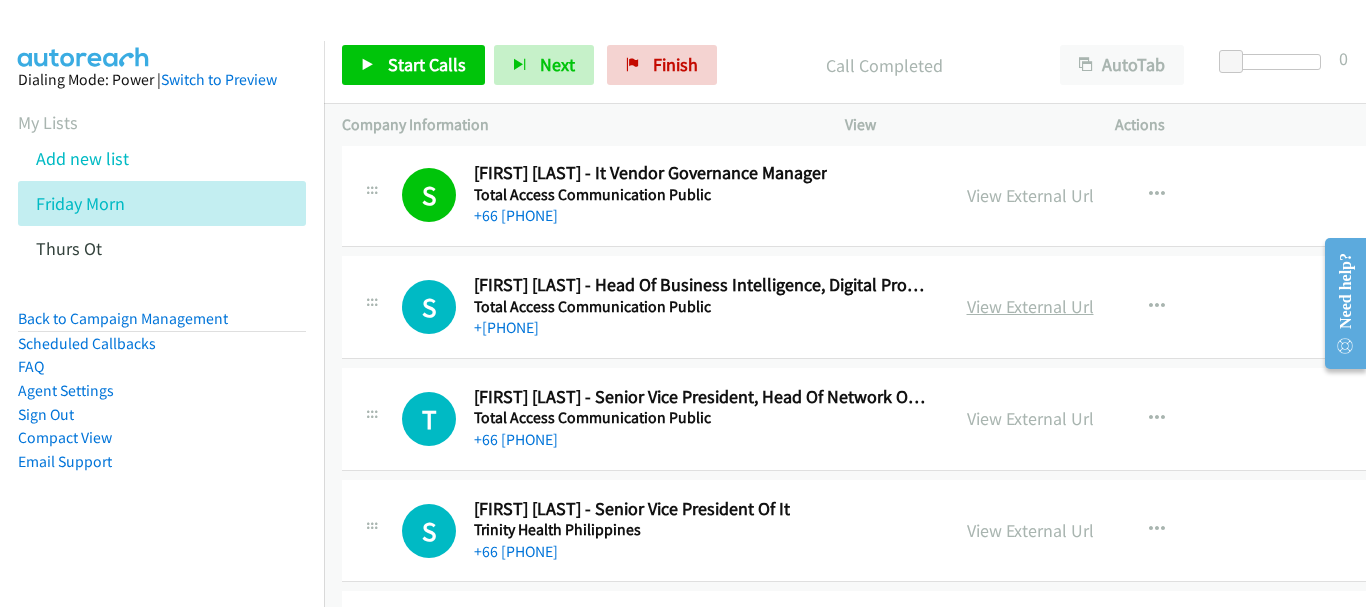 click on "View External Url" at bounding box center (1030, 306) 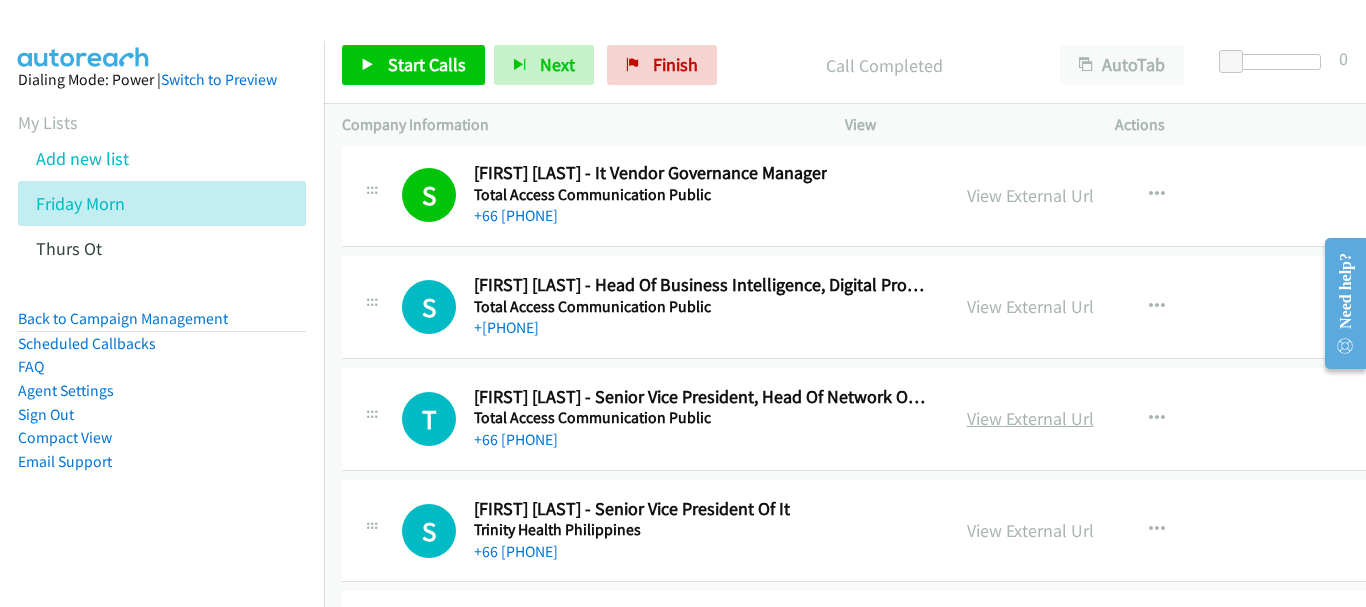click on "View External Url" at bounding box center (1030, 418) 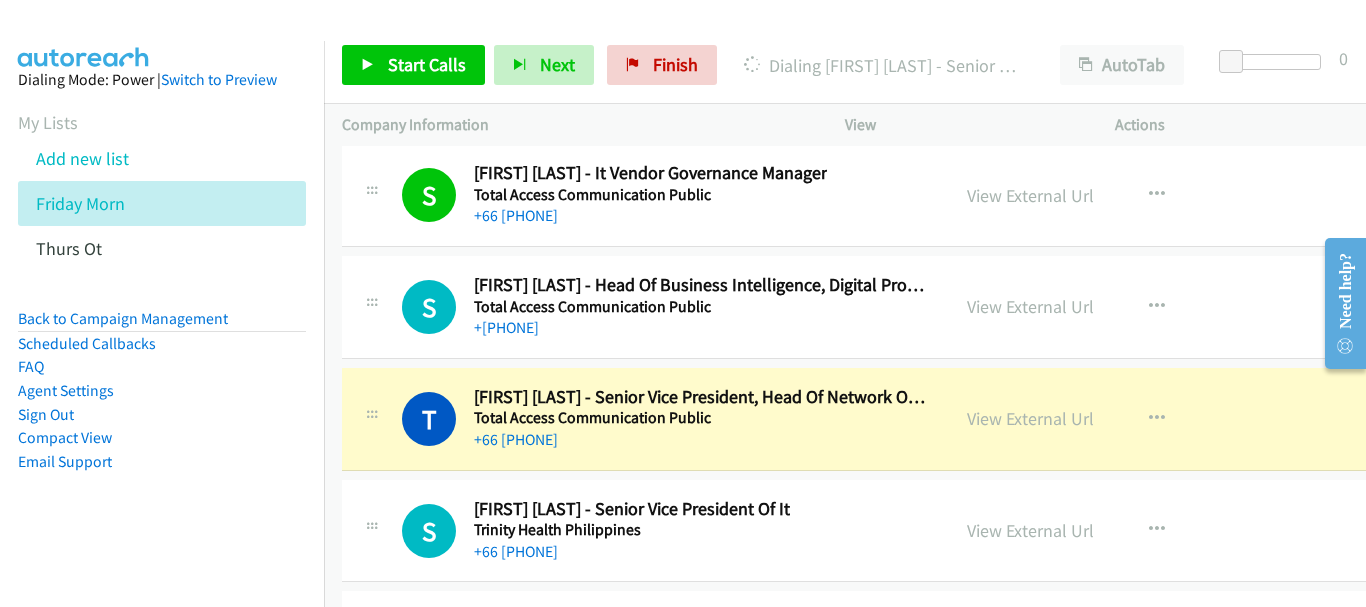 scroll, scrollTop: 42100, scrollLeft: 0, axis: vertical 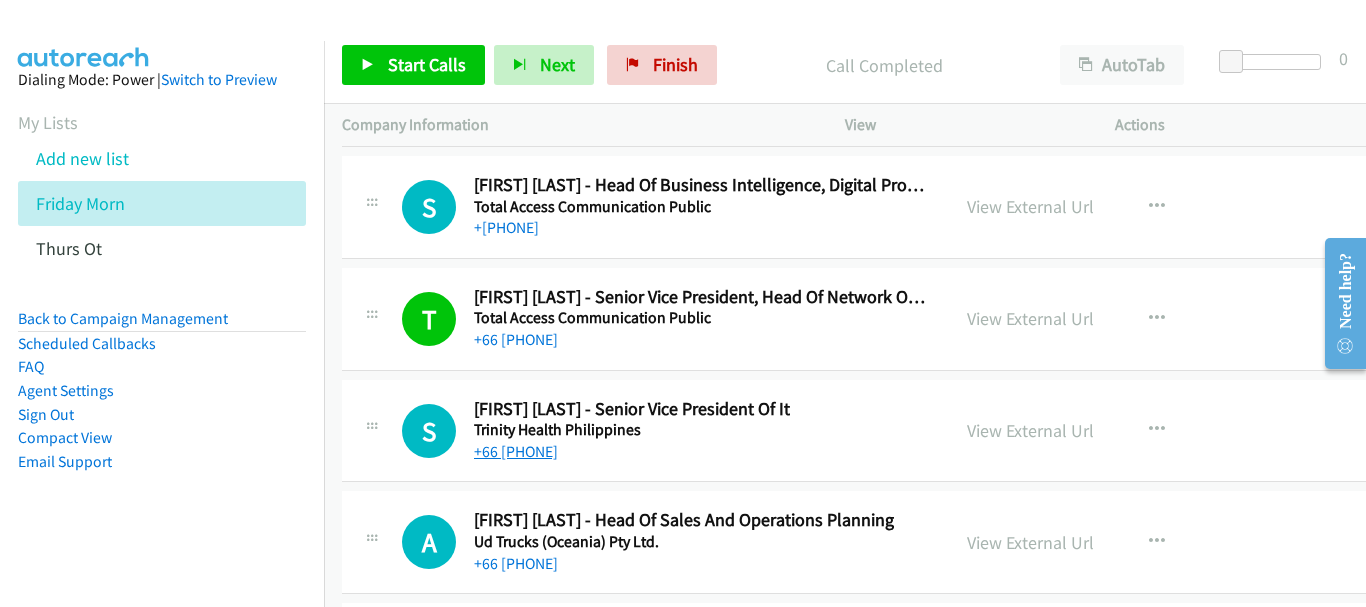 click on "+[PHONE]" at bounding box center [516, 451] 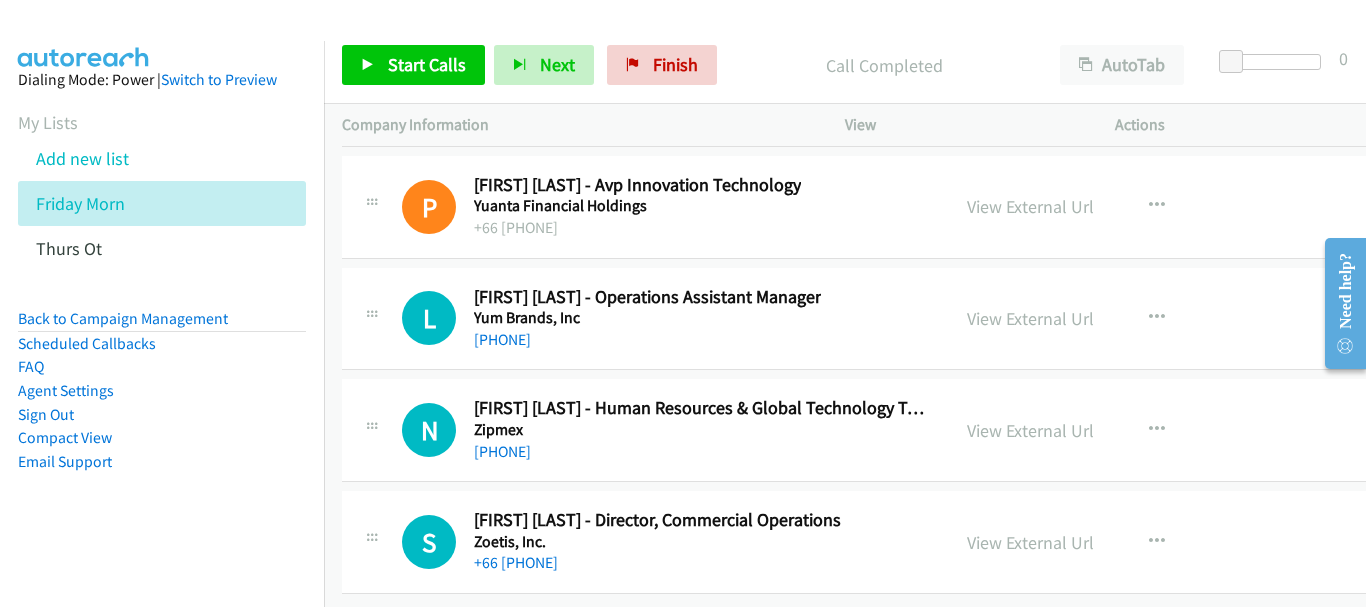 scroll, scrollTop: 44688, scrollLeft: 0, axis: vertical 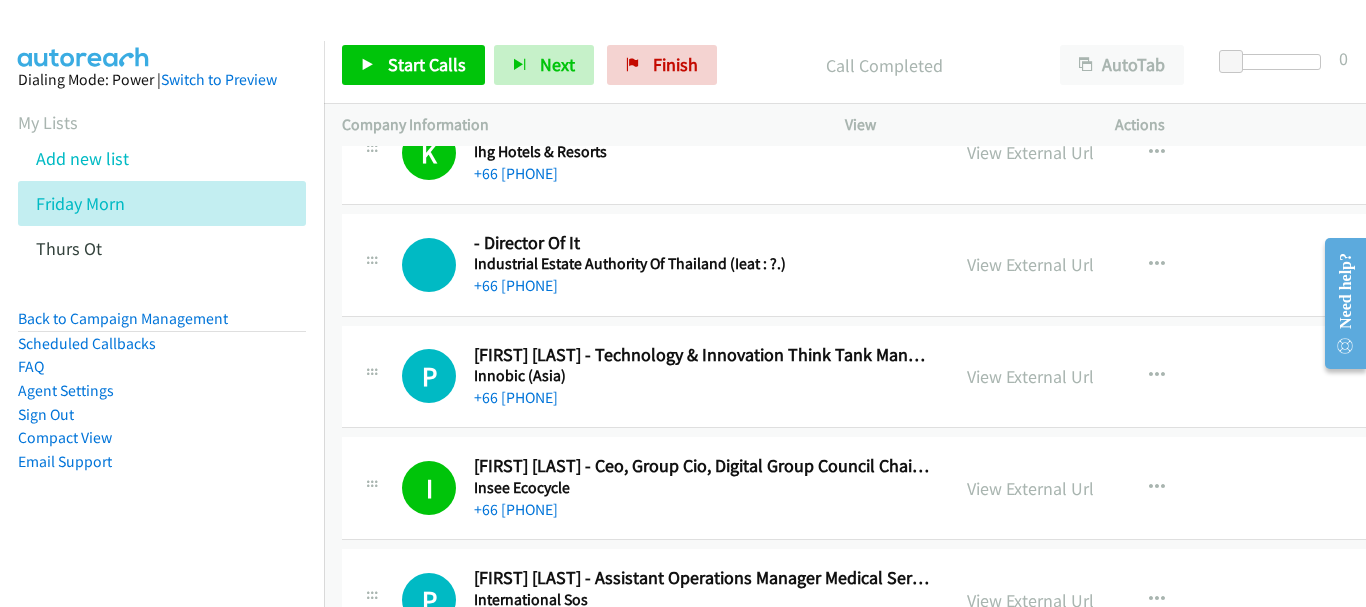 drag, startPoint x: 1364, startPoint y: 563, endPoint x: 14, endPoint y: 123, distance: 1419.8944 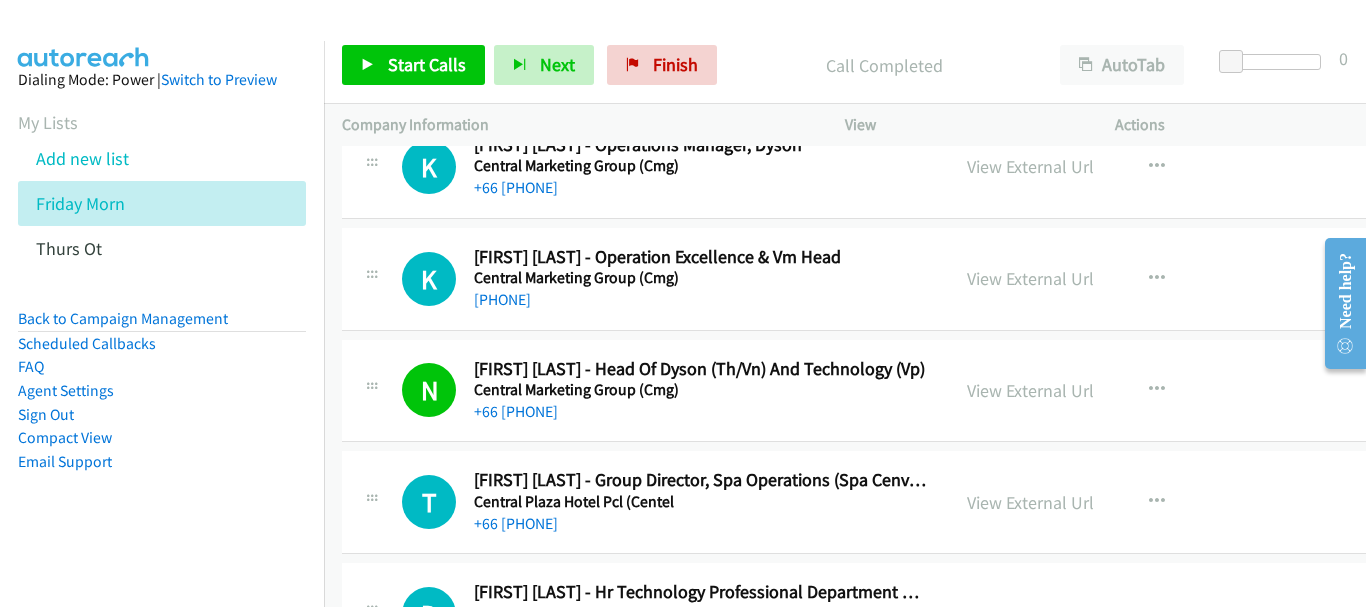 scroll, scrollTop: 9714, scrollLeft: 0, axis: vertical 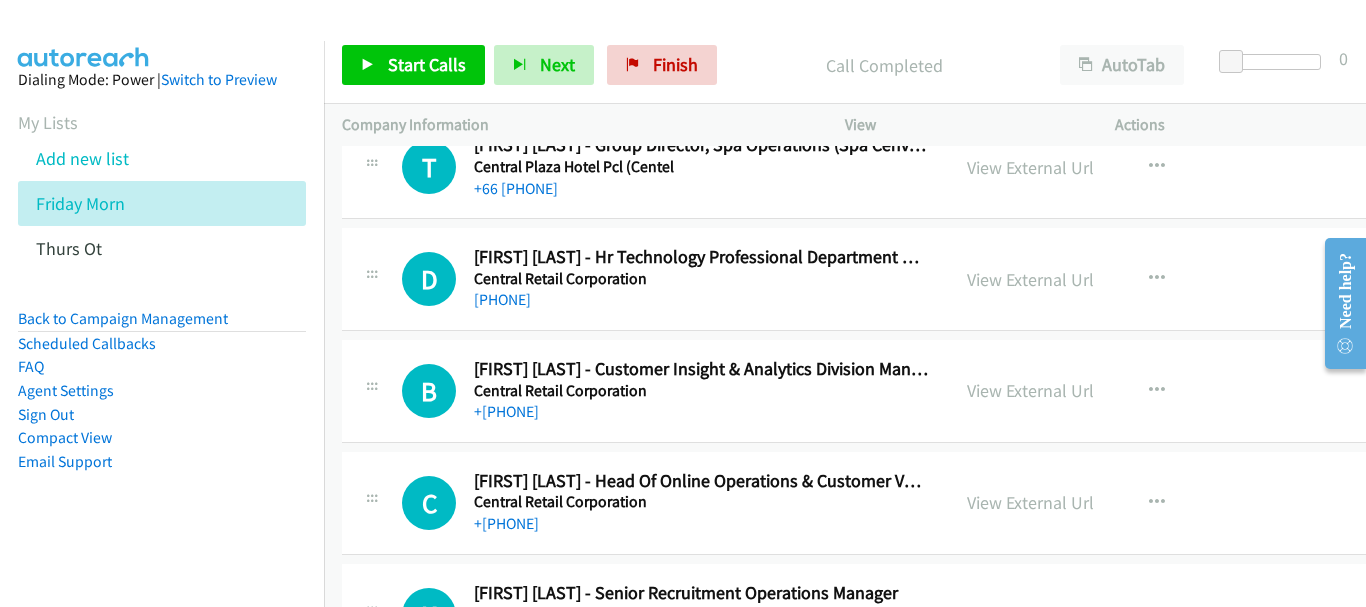 click on "[PHONE]" at bounding box center [702, 412] 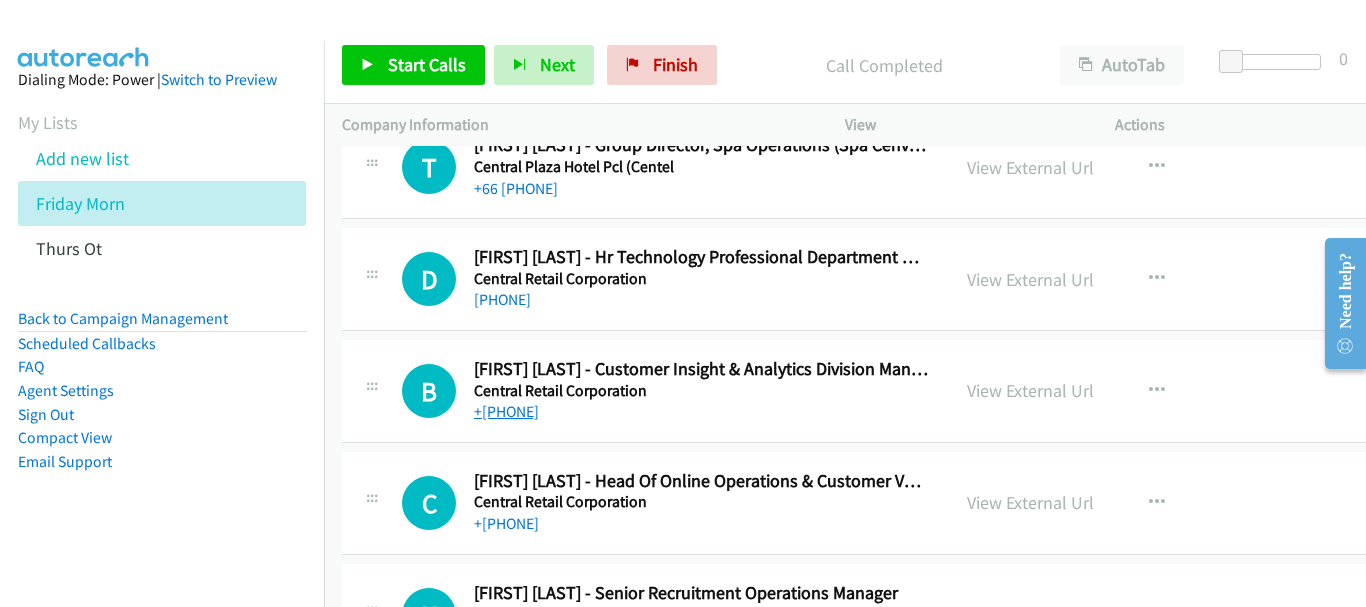 click on "[PHONE]" at bounding box center (506, 411) 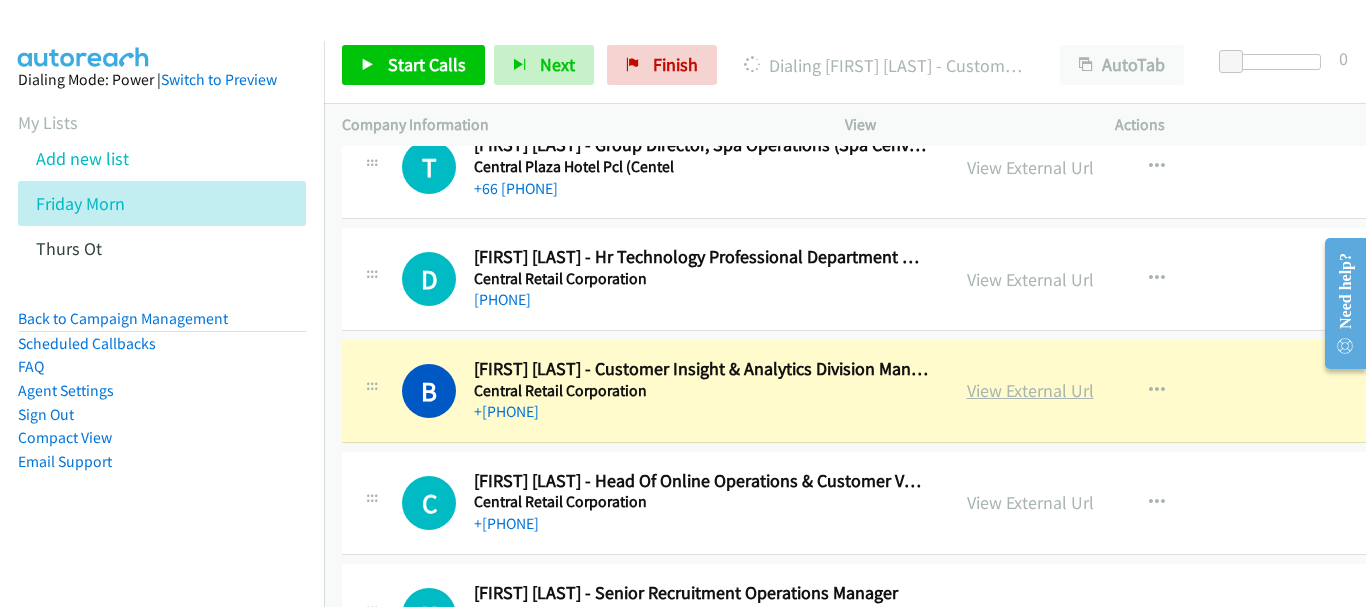click on "View External Url" at bounding box center (1030, 390) 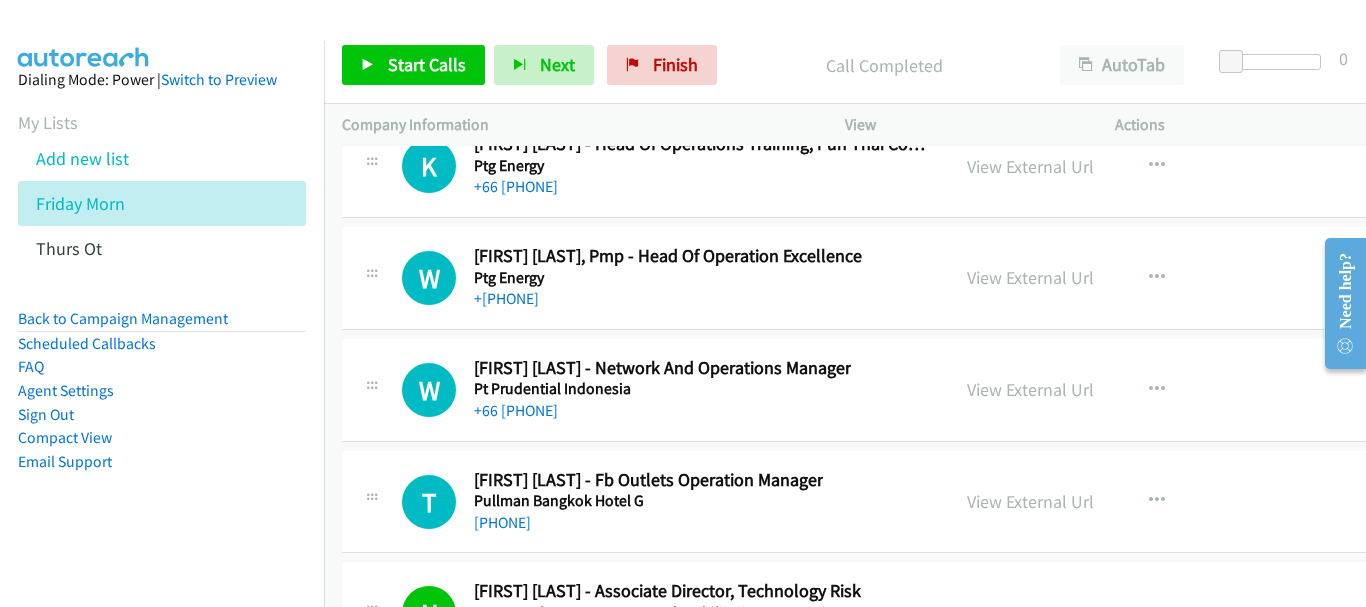 scroll, scrollTop: 33067, scrollLeft: 0, axis: vertical 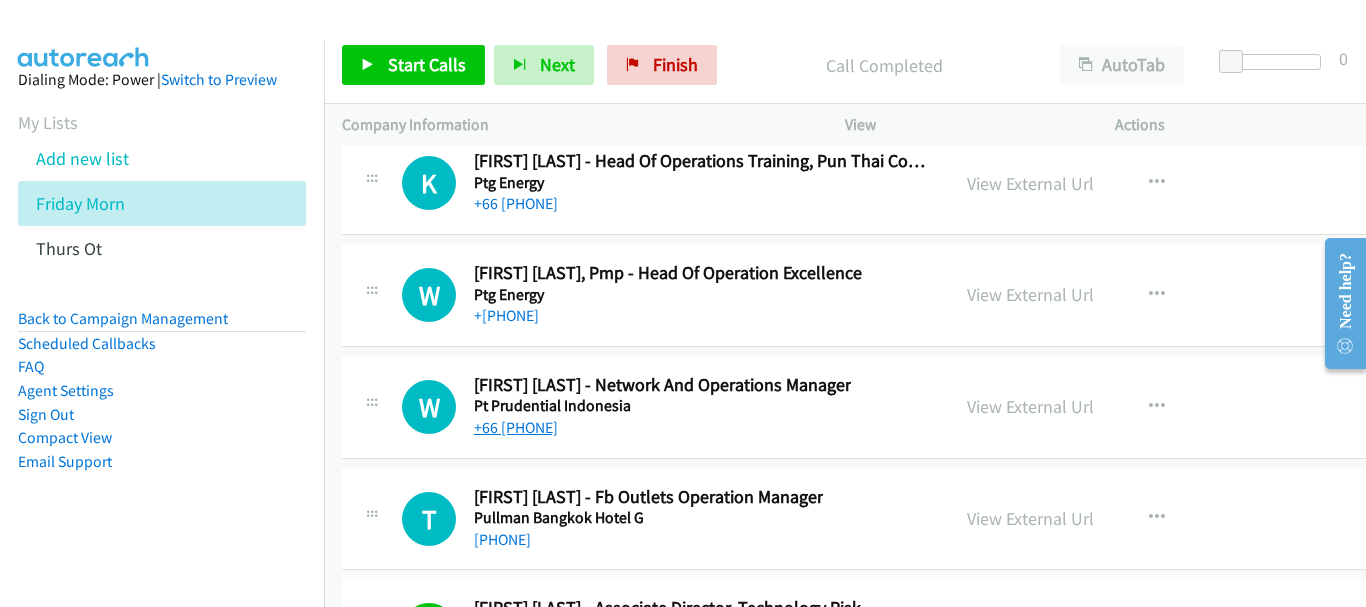click on "[PHONE]" at bounding box center [516, 427] 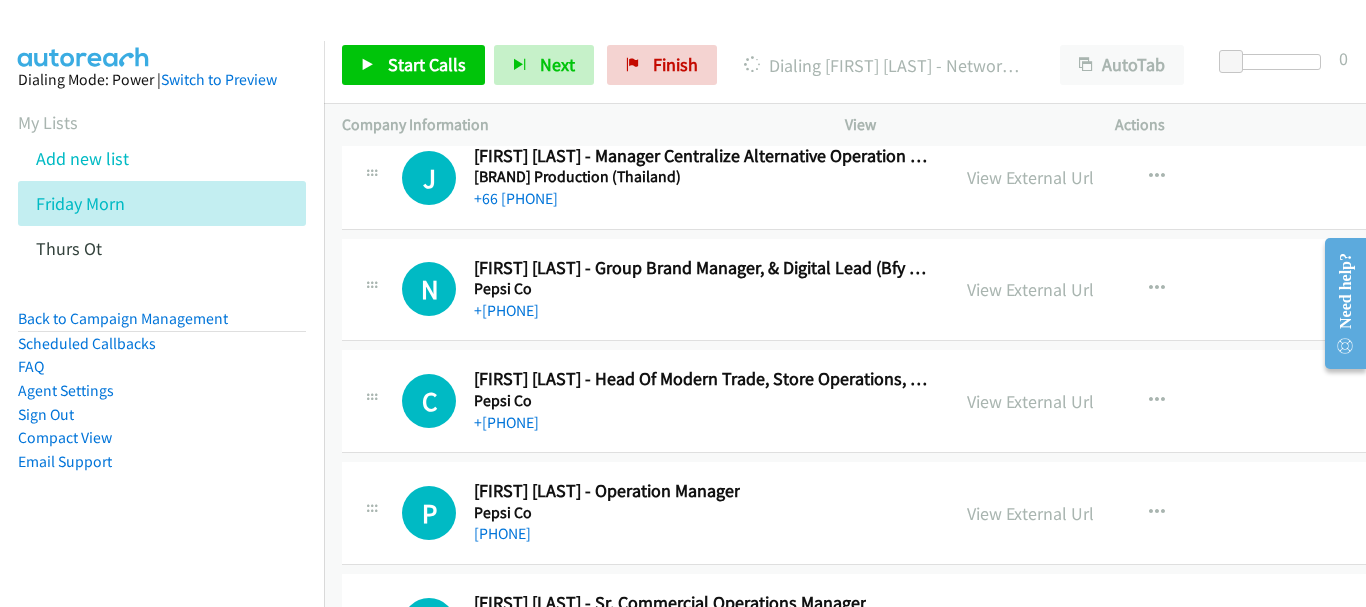 scroll, scrollTop: 30367, scrollLeft: 0, axis: vertical 